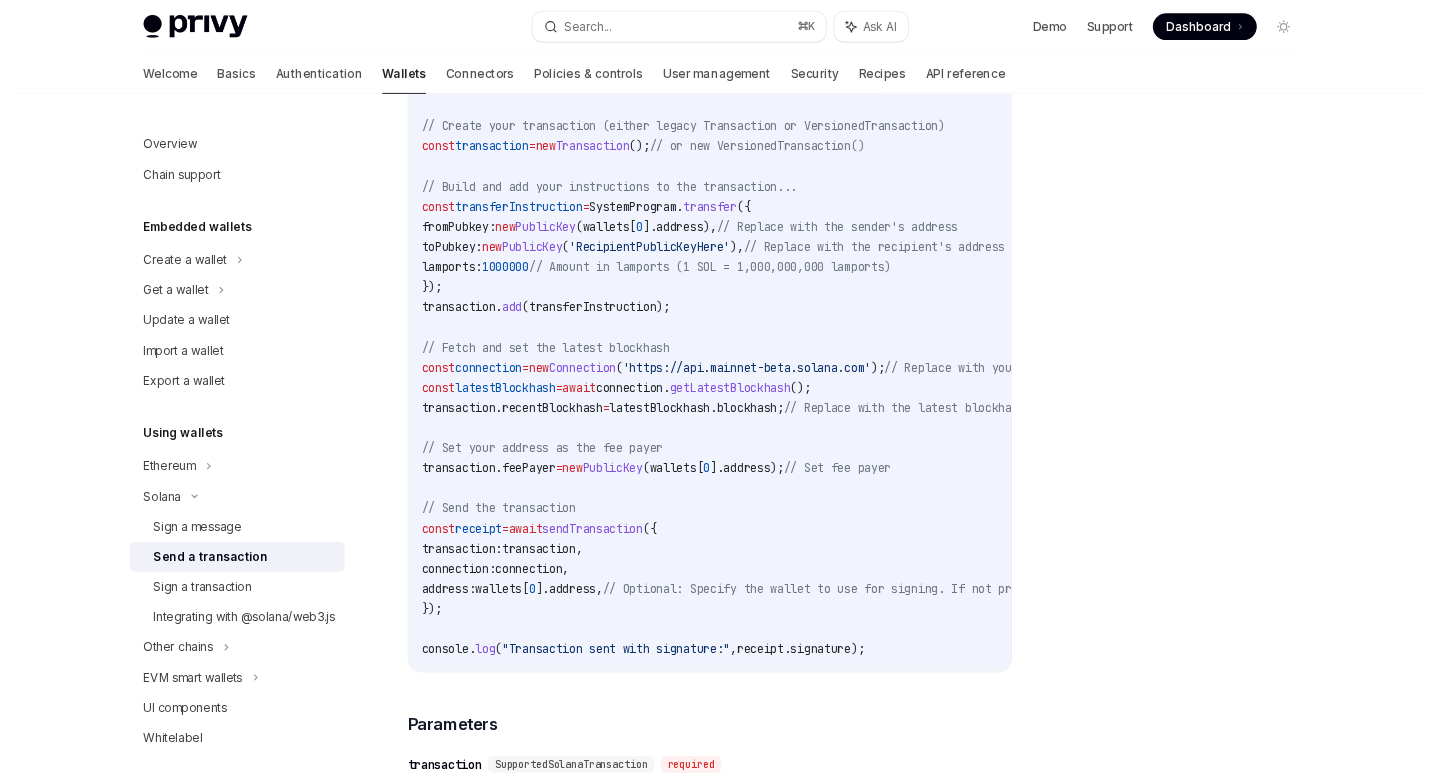 scroll, scrollTop: 937, scrollLeft: 0, axis: vertical 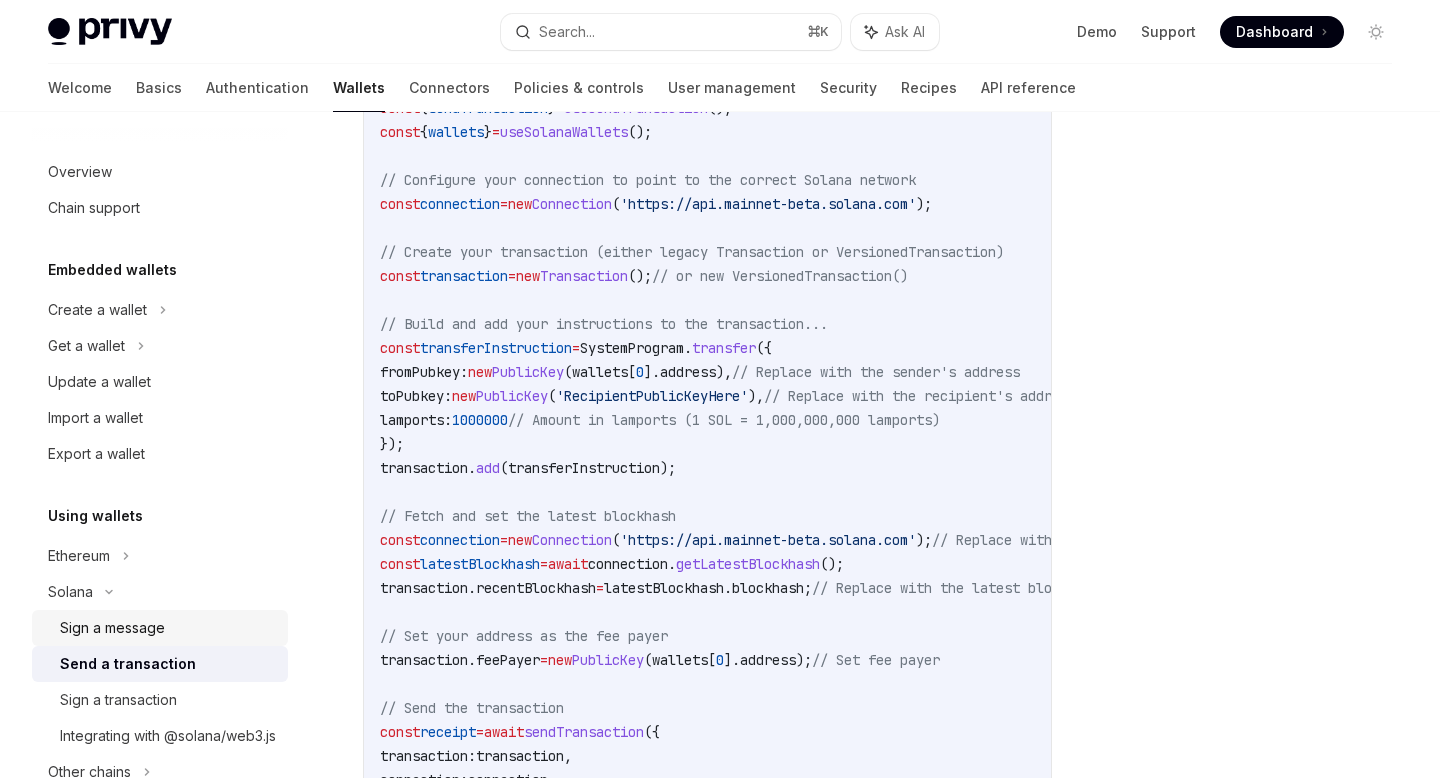 click on "Sign a message" at bounding box center [112, 628] 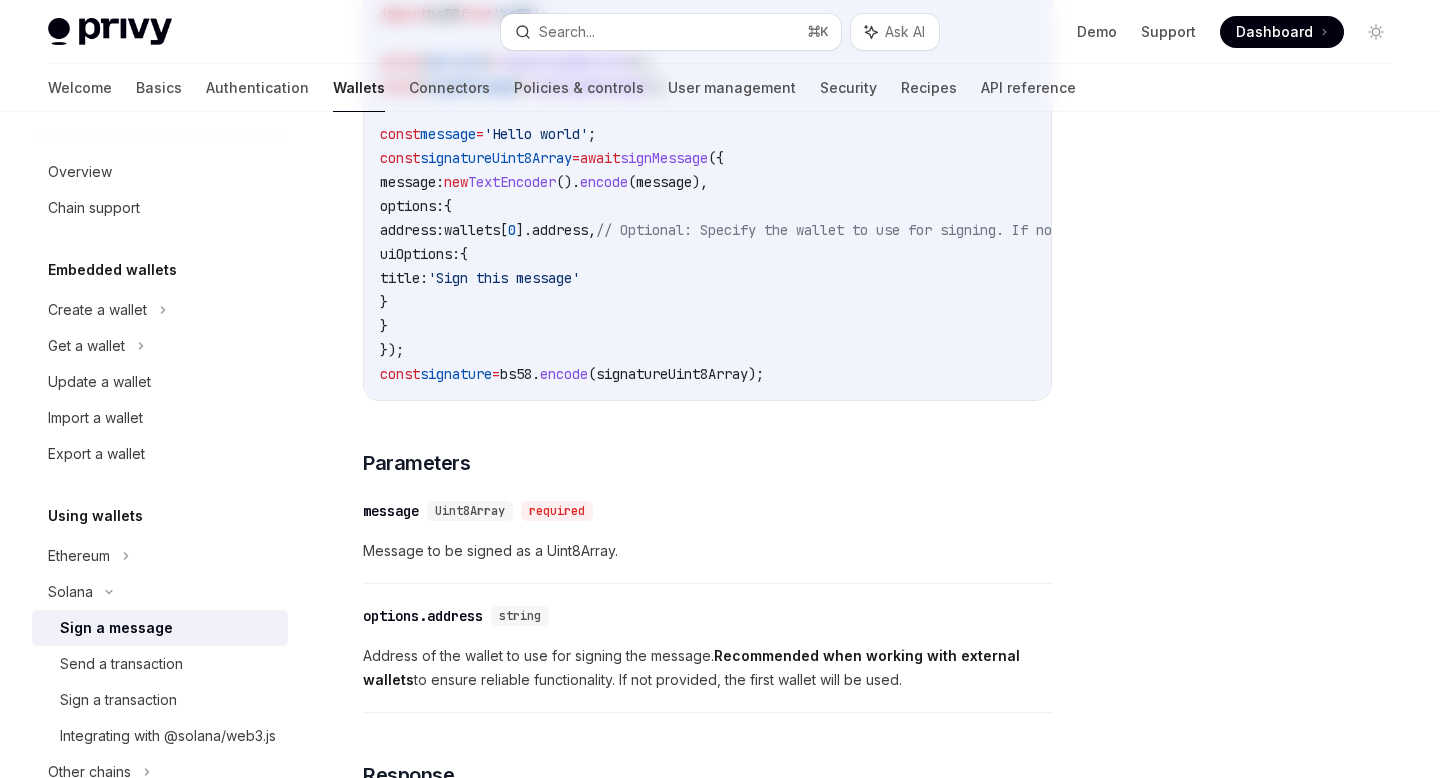 scroll, scrollTop: 0, scrollLeft: 0, axis: both 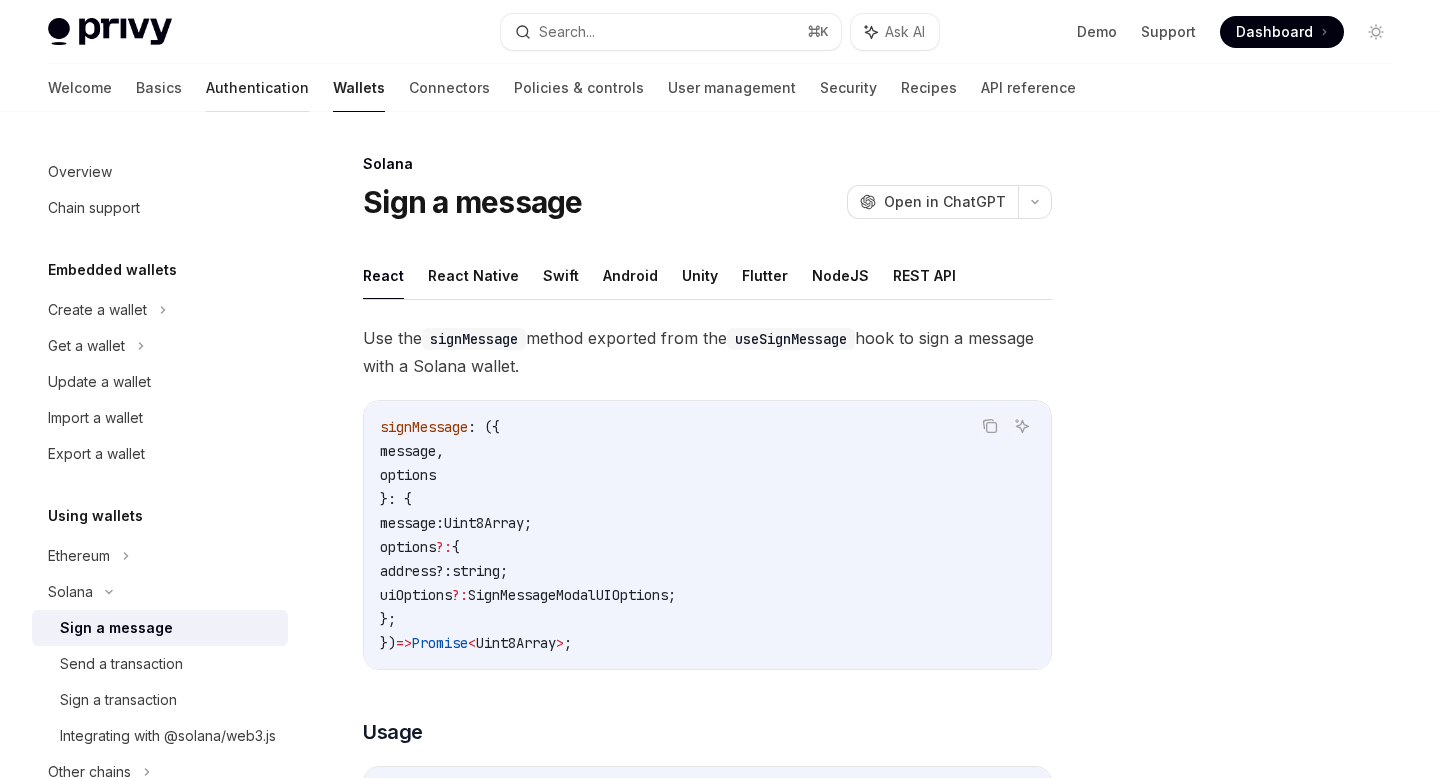 click on "Authentication" at bounding box center [257, 88] 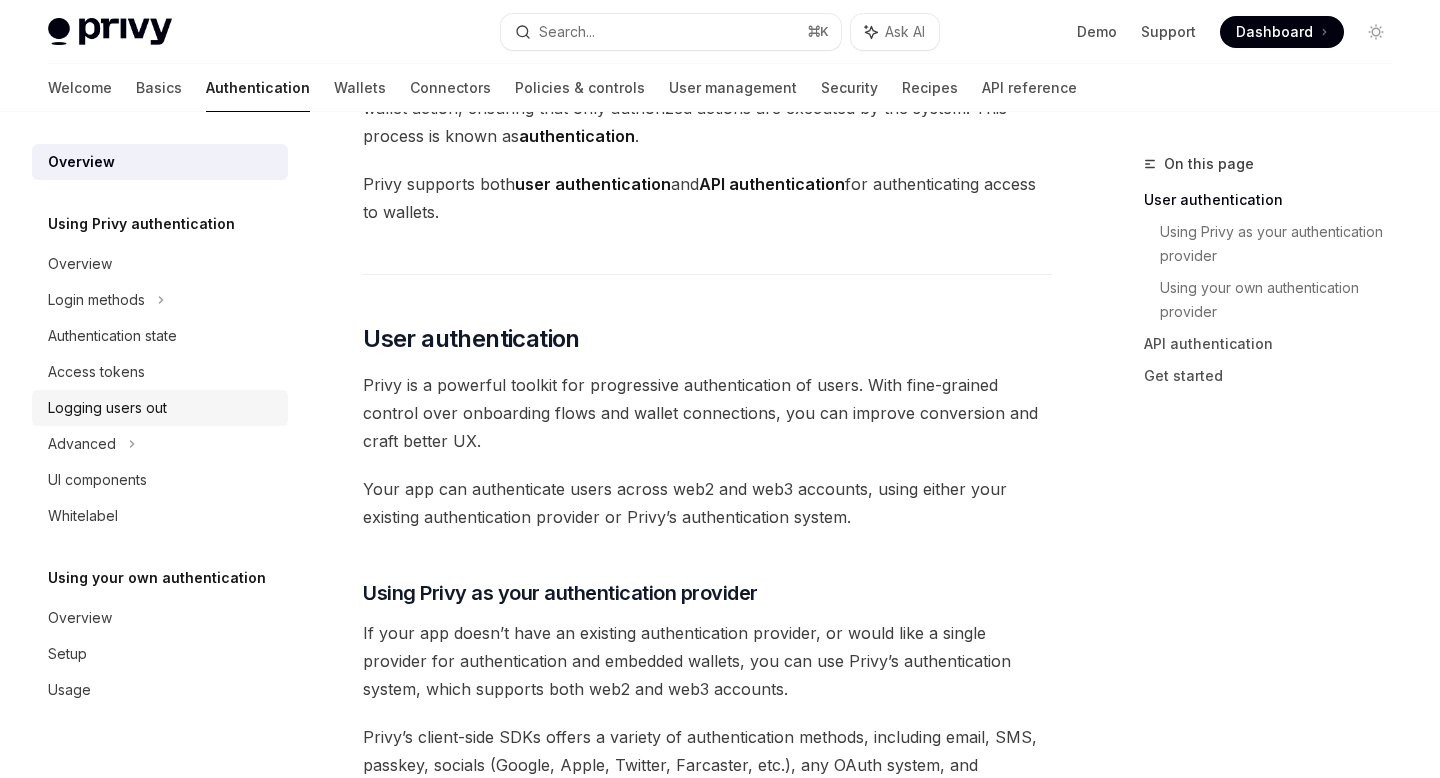 scroll, scrollTop: 233, scrollLeft: 0, axis: vertical 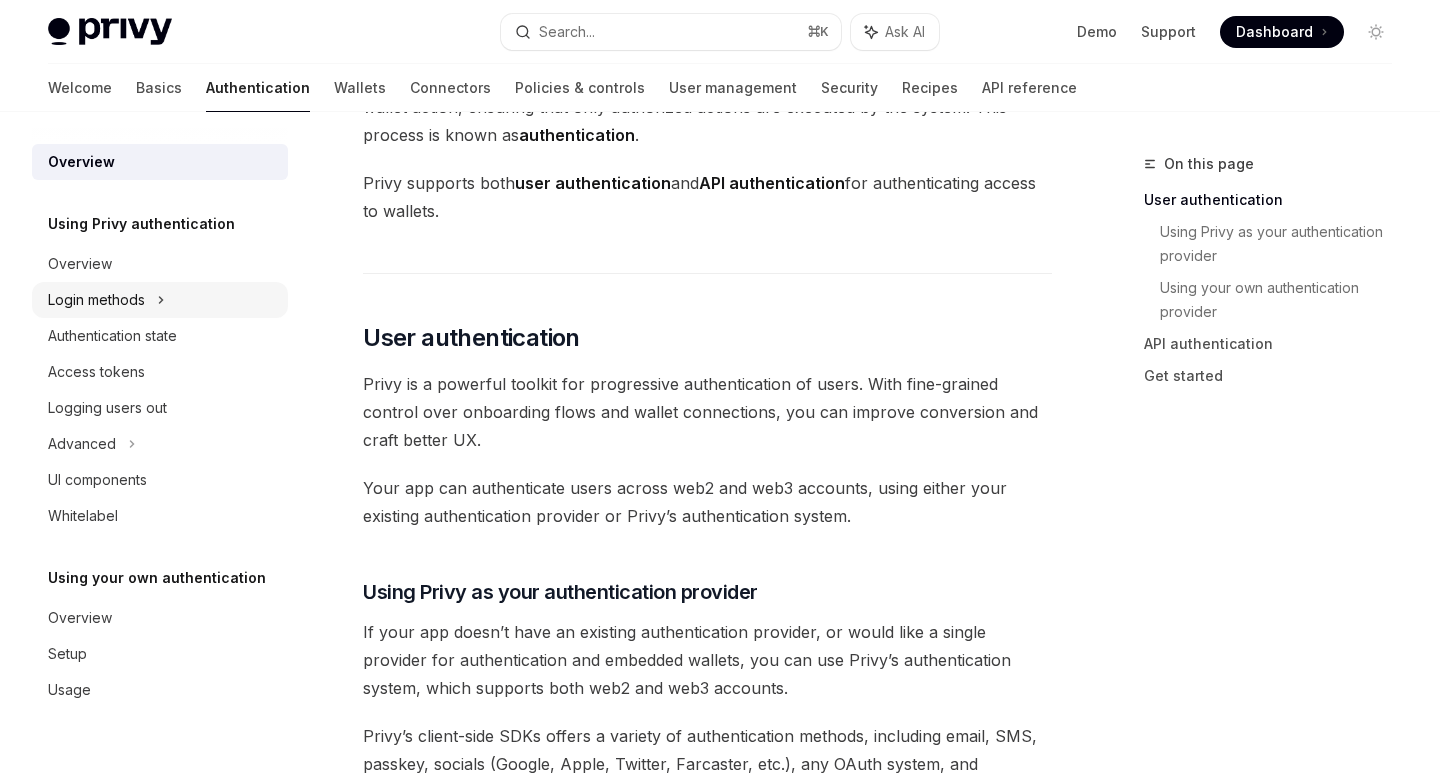 click on "Login methods" at bounding box center [96, 300] 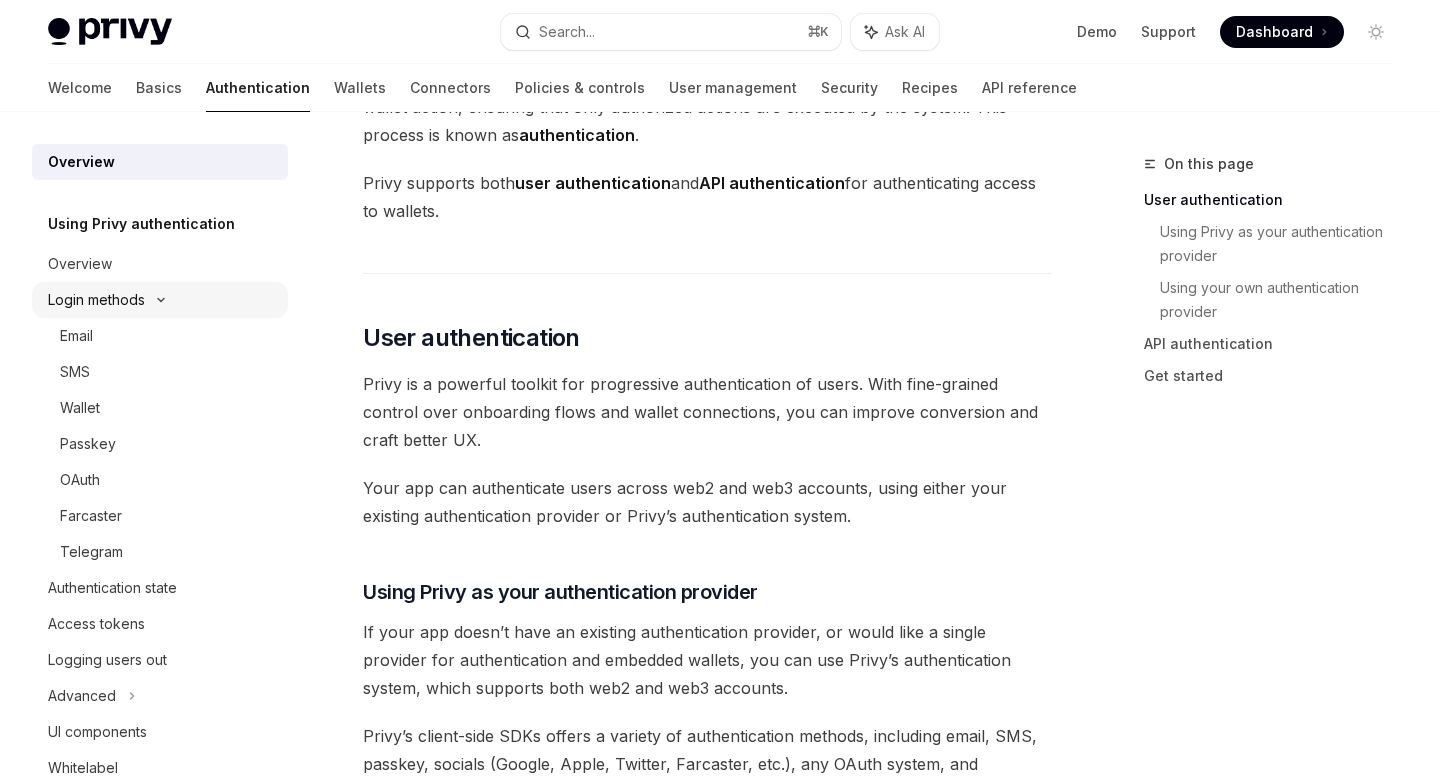 scroll, scrollTop: 0, scrollLeft: 0, axis: both 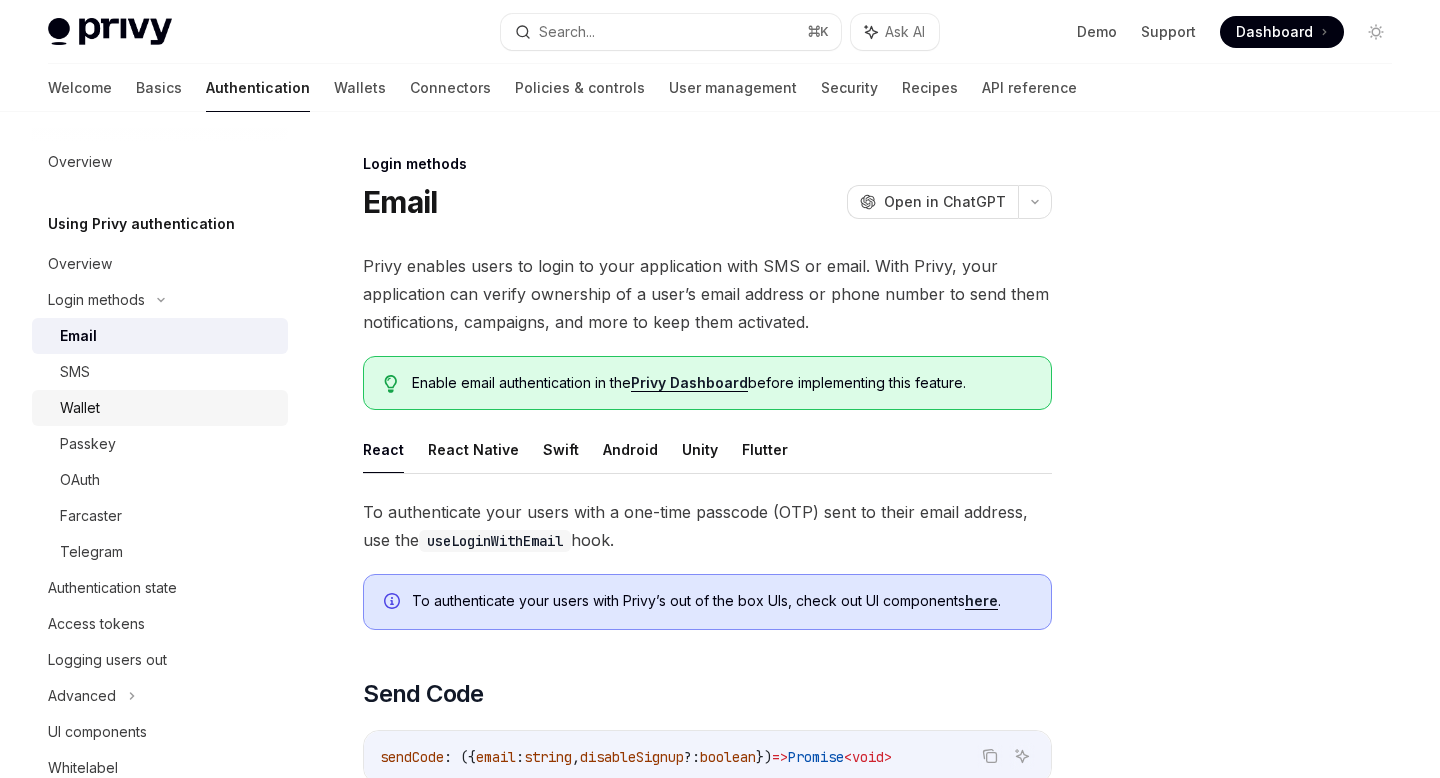click on "Wallet" at bounding box center (160, 408) 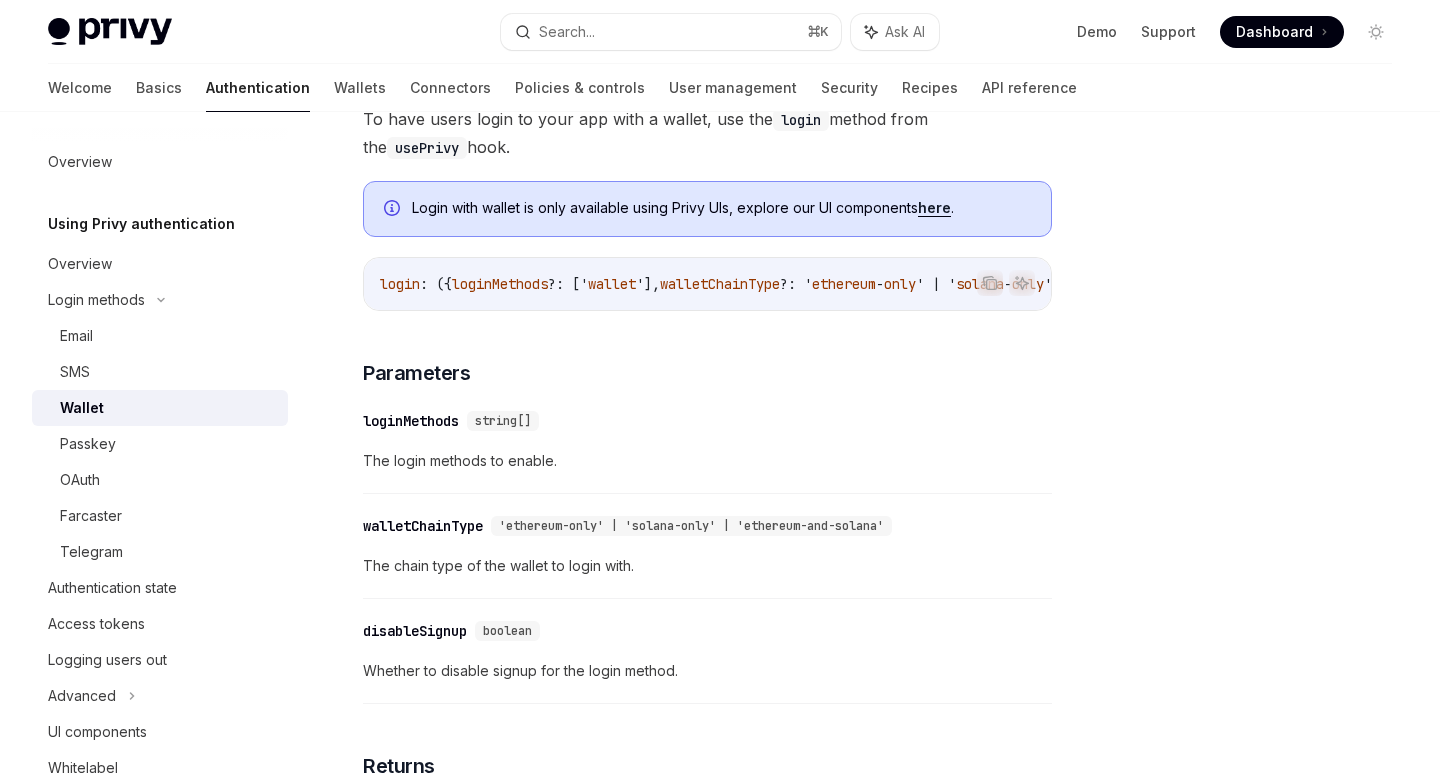 scroll, scrollTop: 326, scrollLeft: 0, axis: vertical 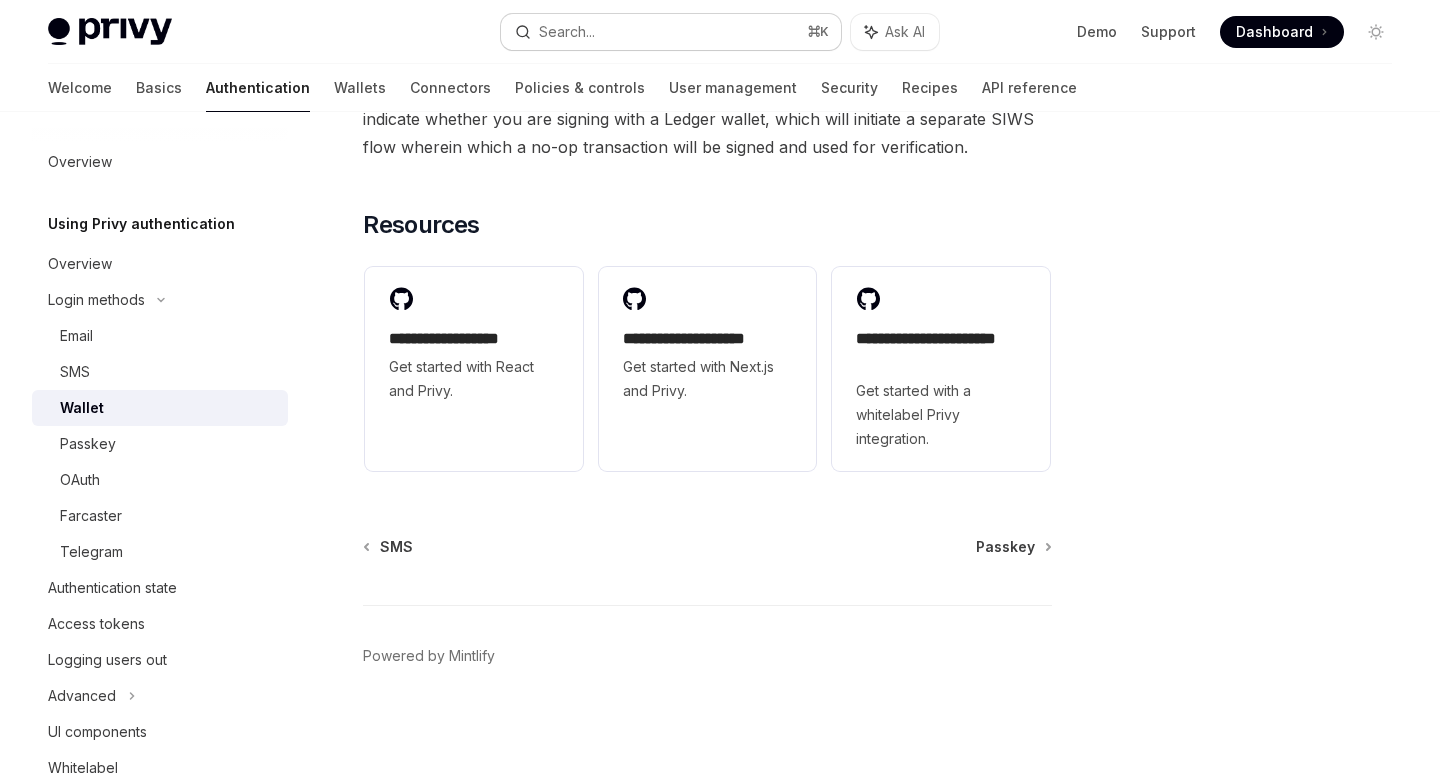click on "Search... ⌘ K" at bounding box center [670, 32] 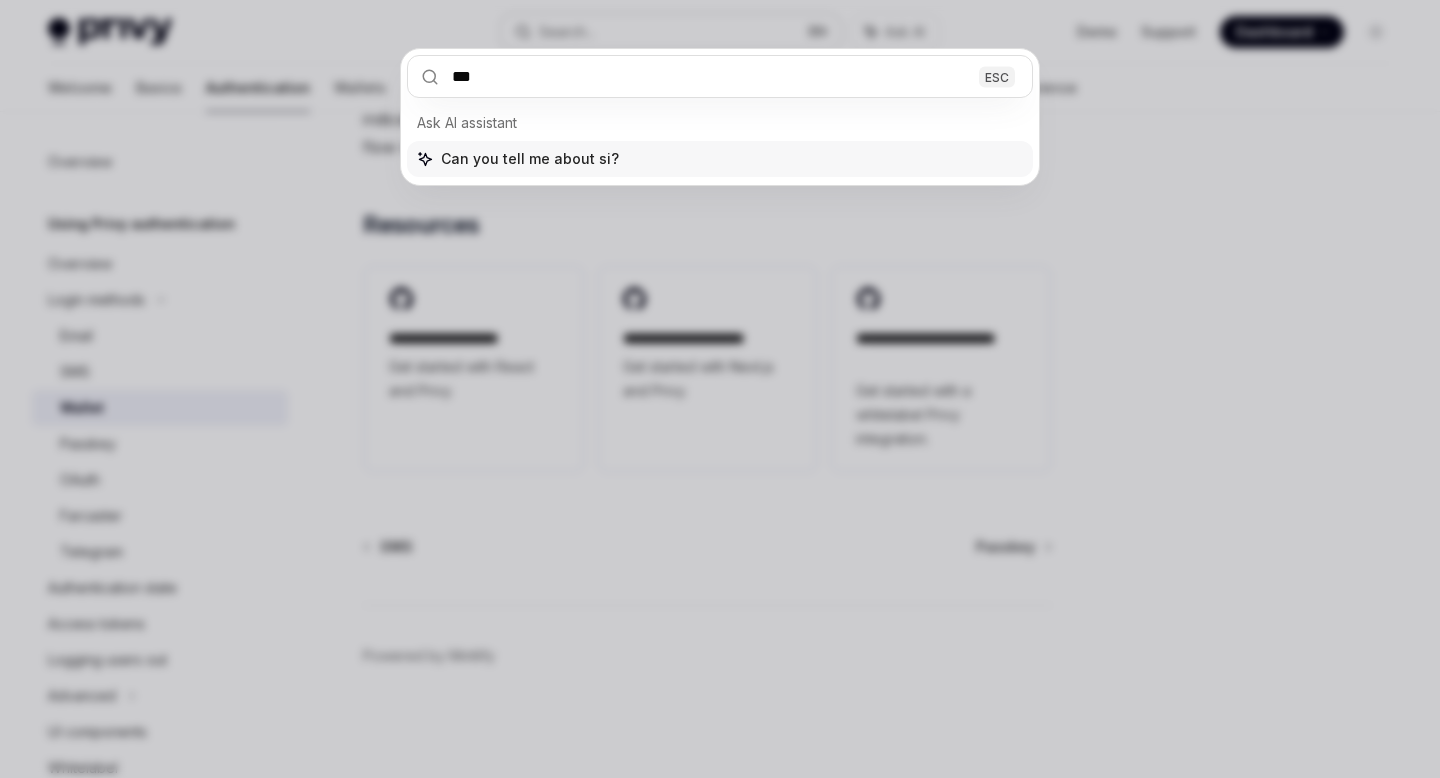 type on "****" 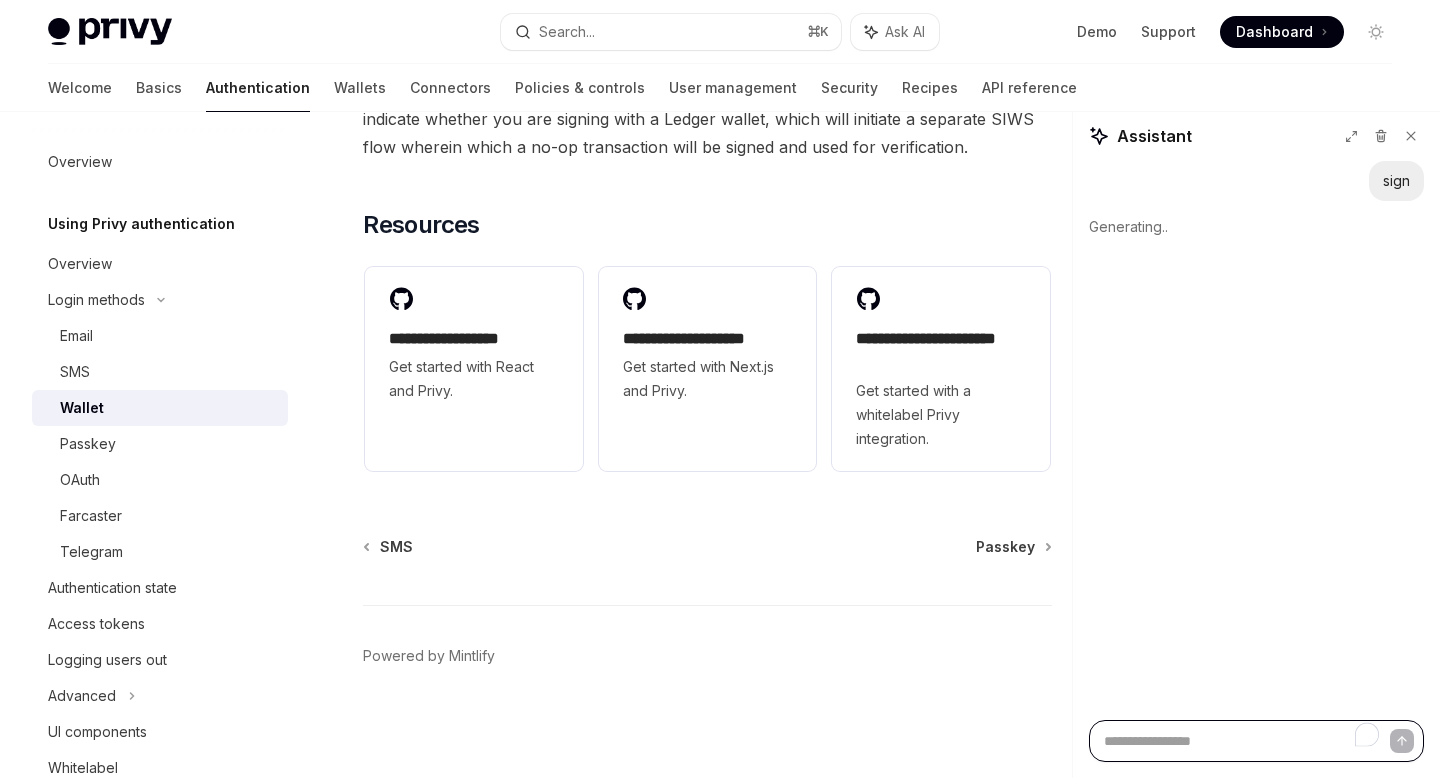 click at bounding box center (1256, 741) 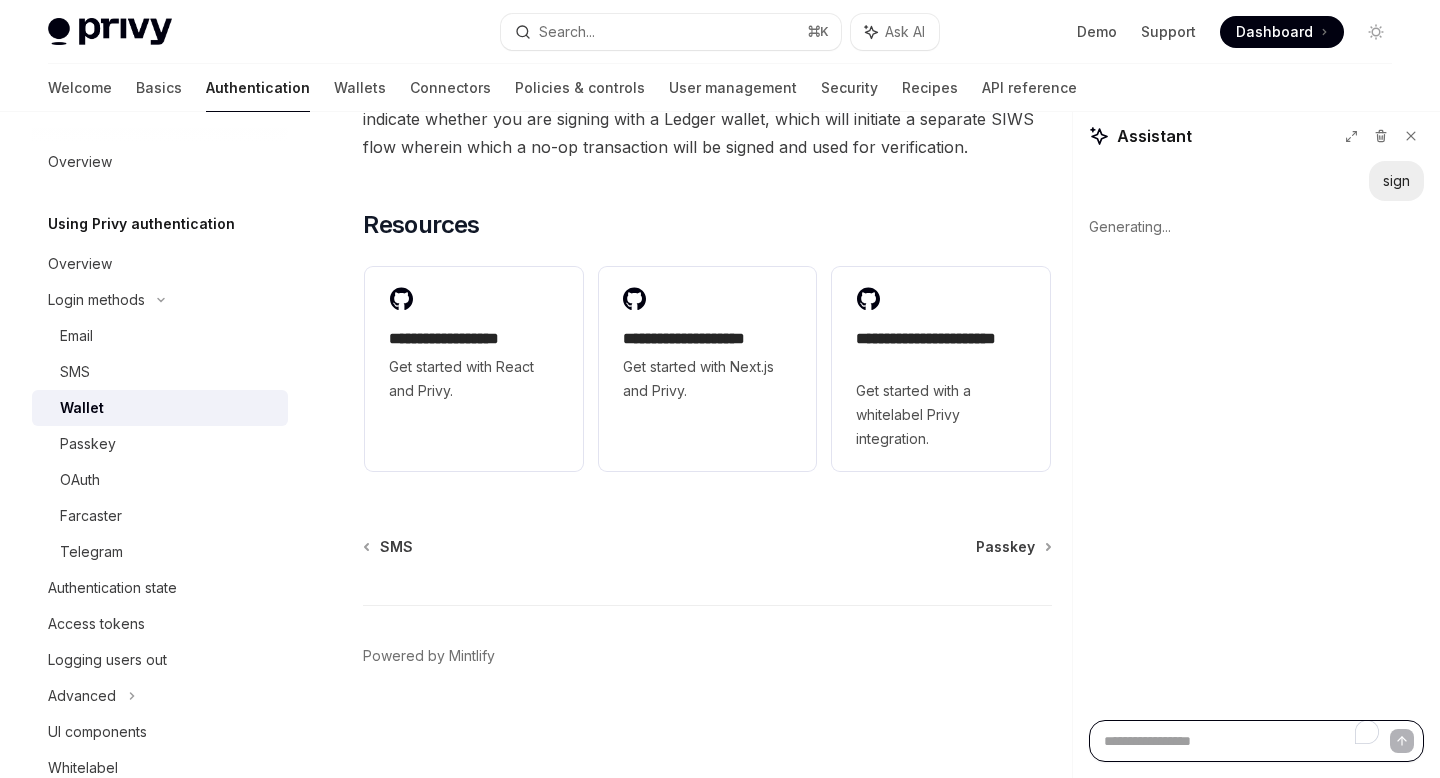 click at bounding box center (1256, 741) 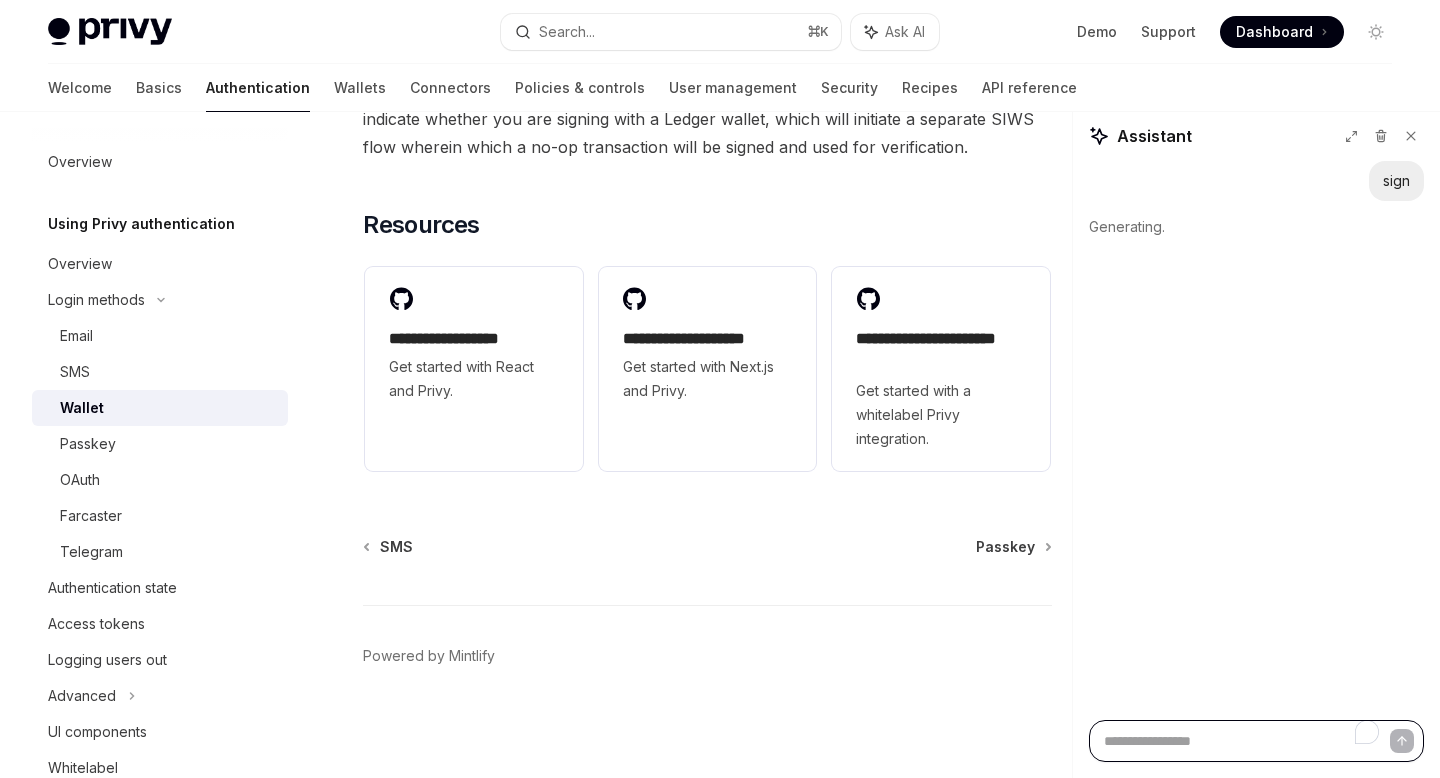 type on "*" 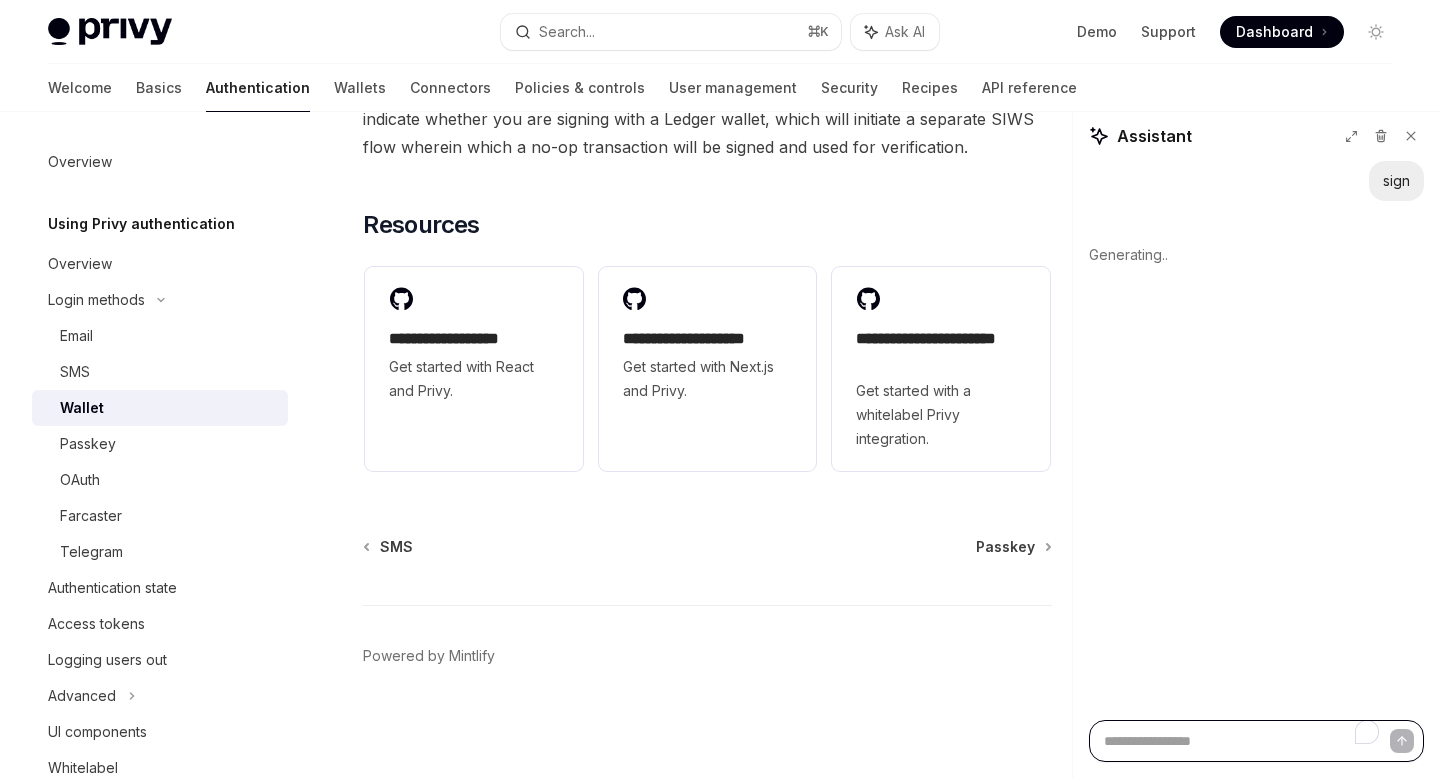 type on "*" 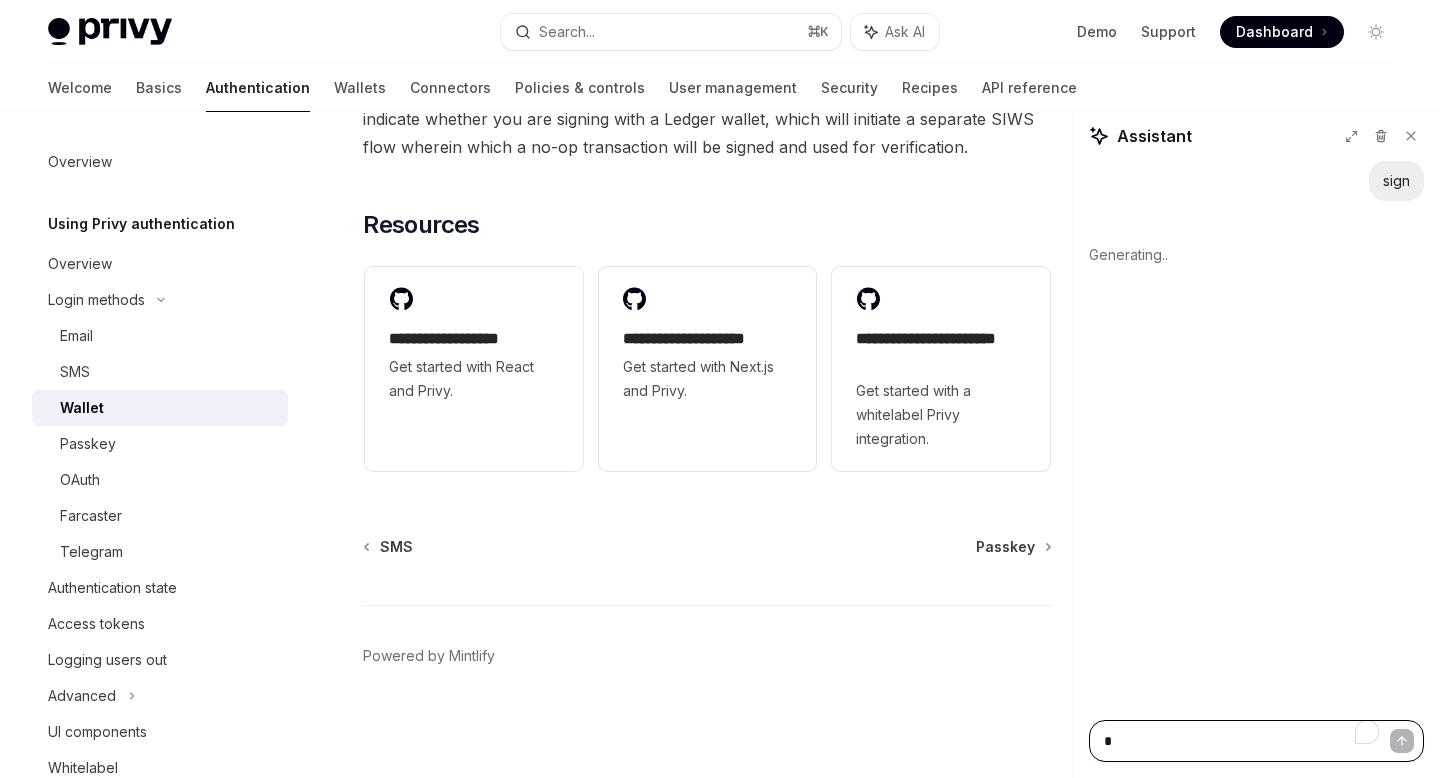 type on "*" 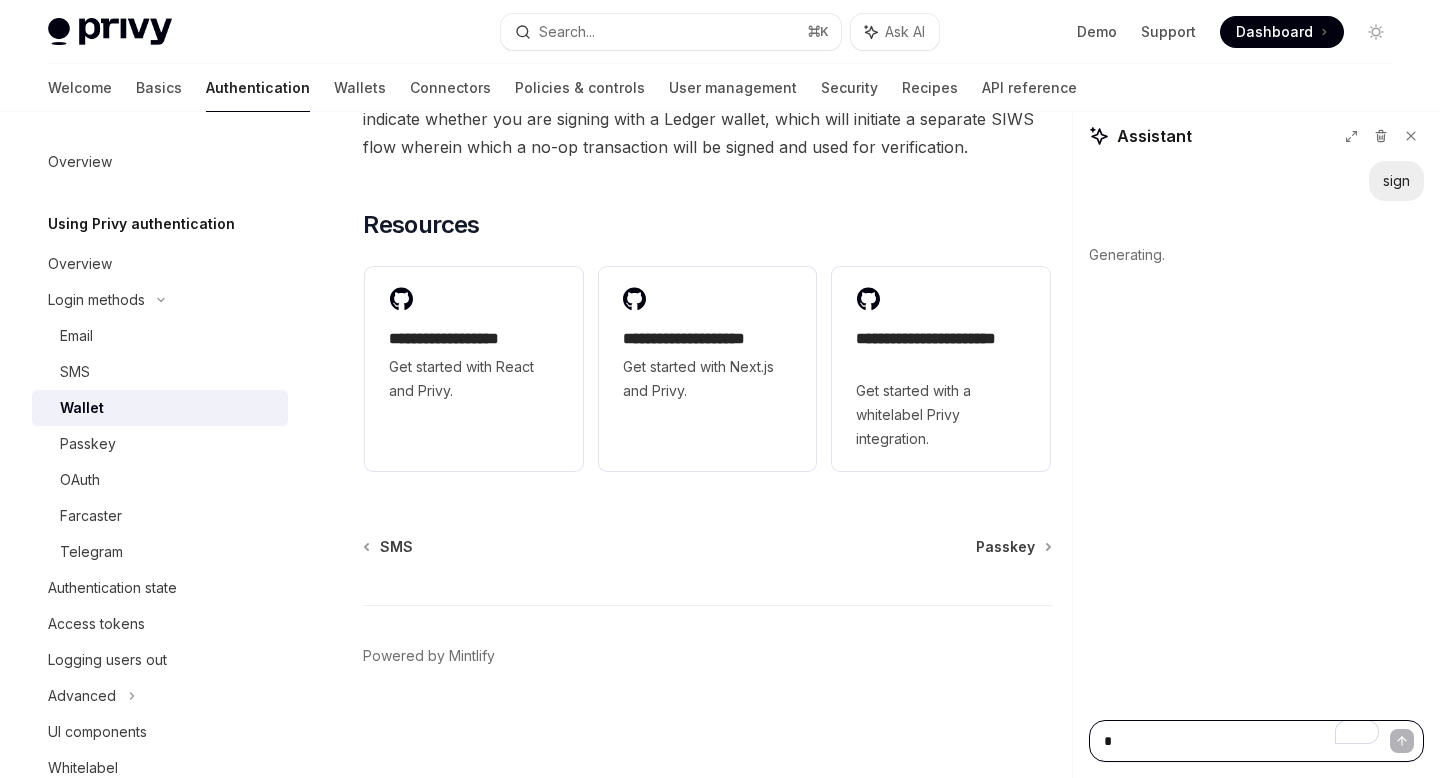 type on "**" 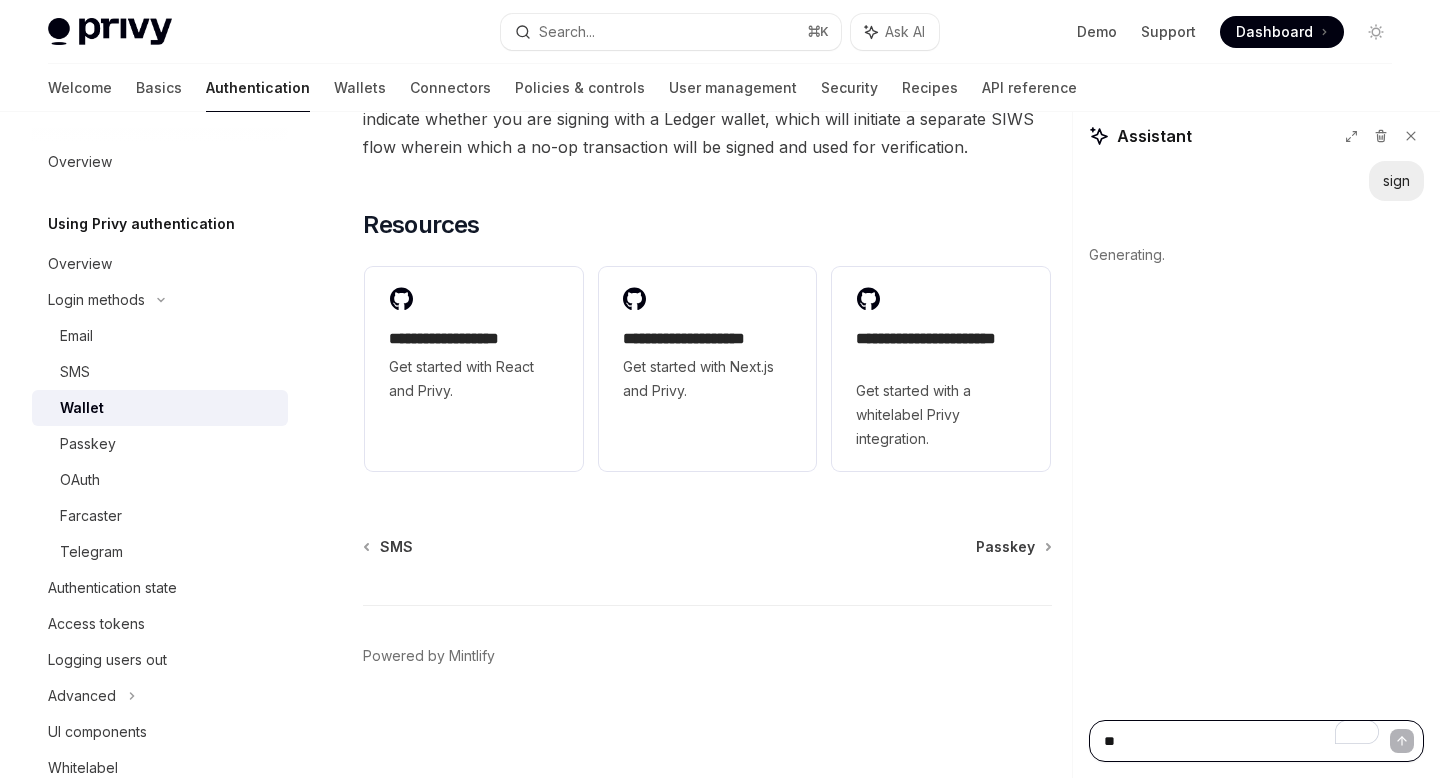 type on "*" 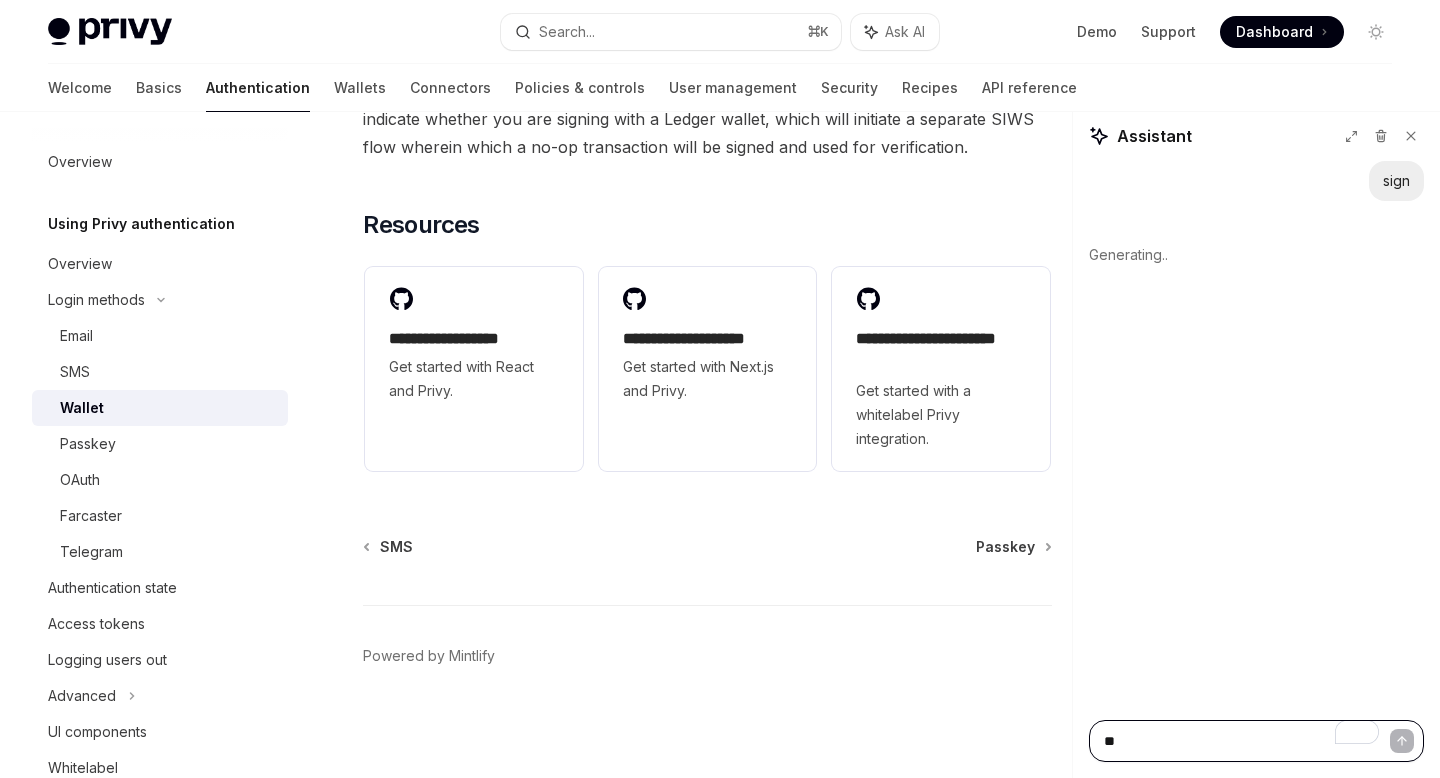type on "**" 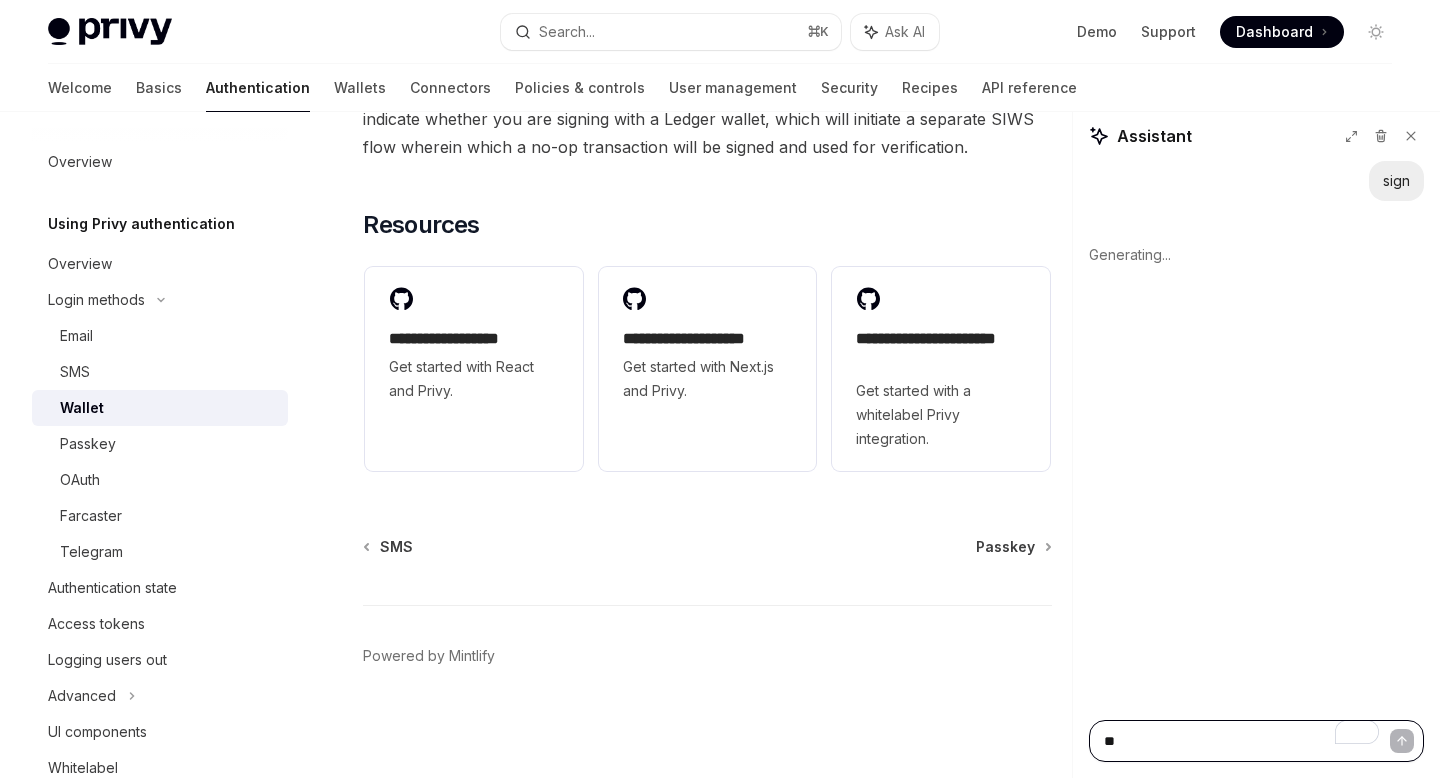 type on "*" 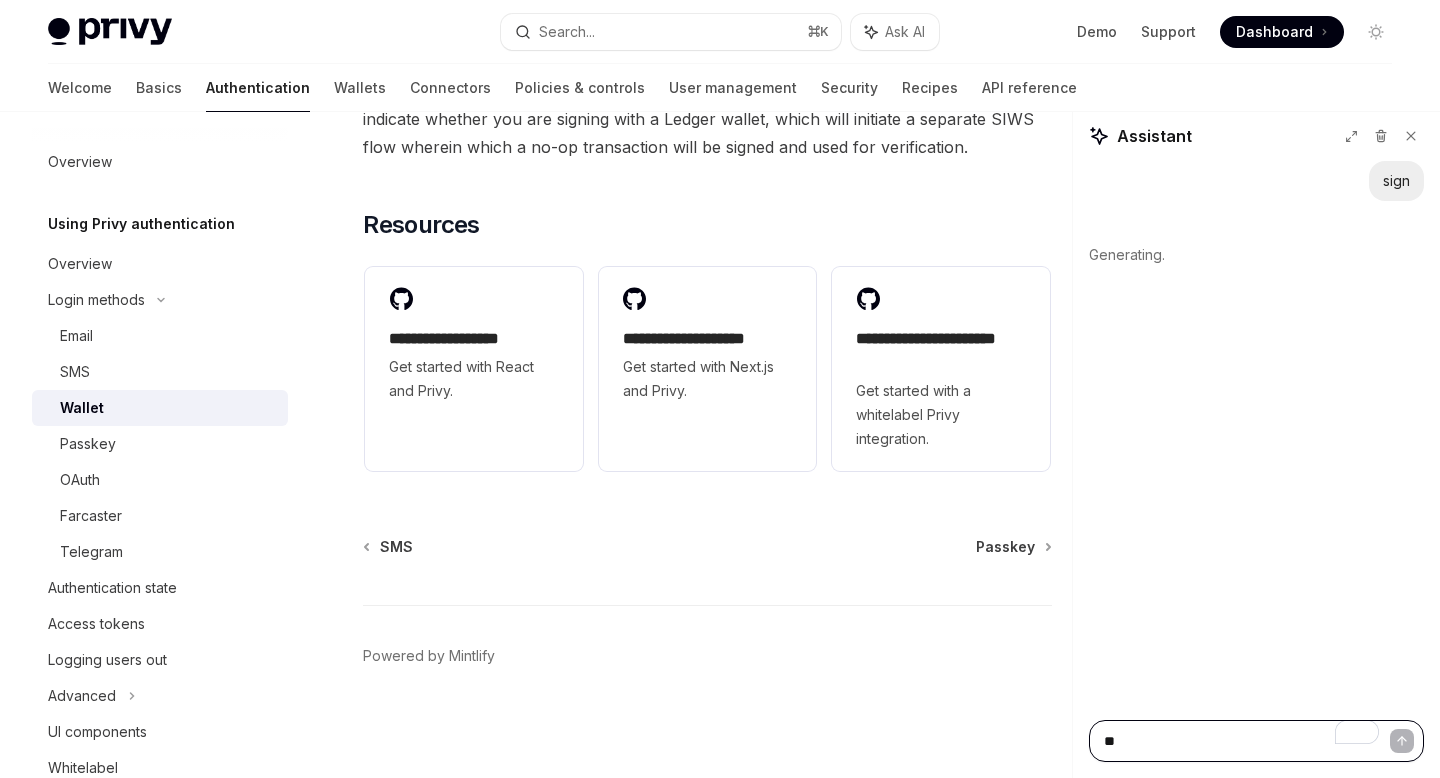 type on "***" 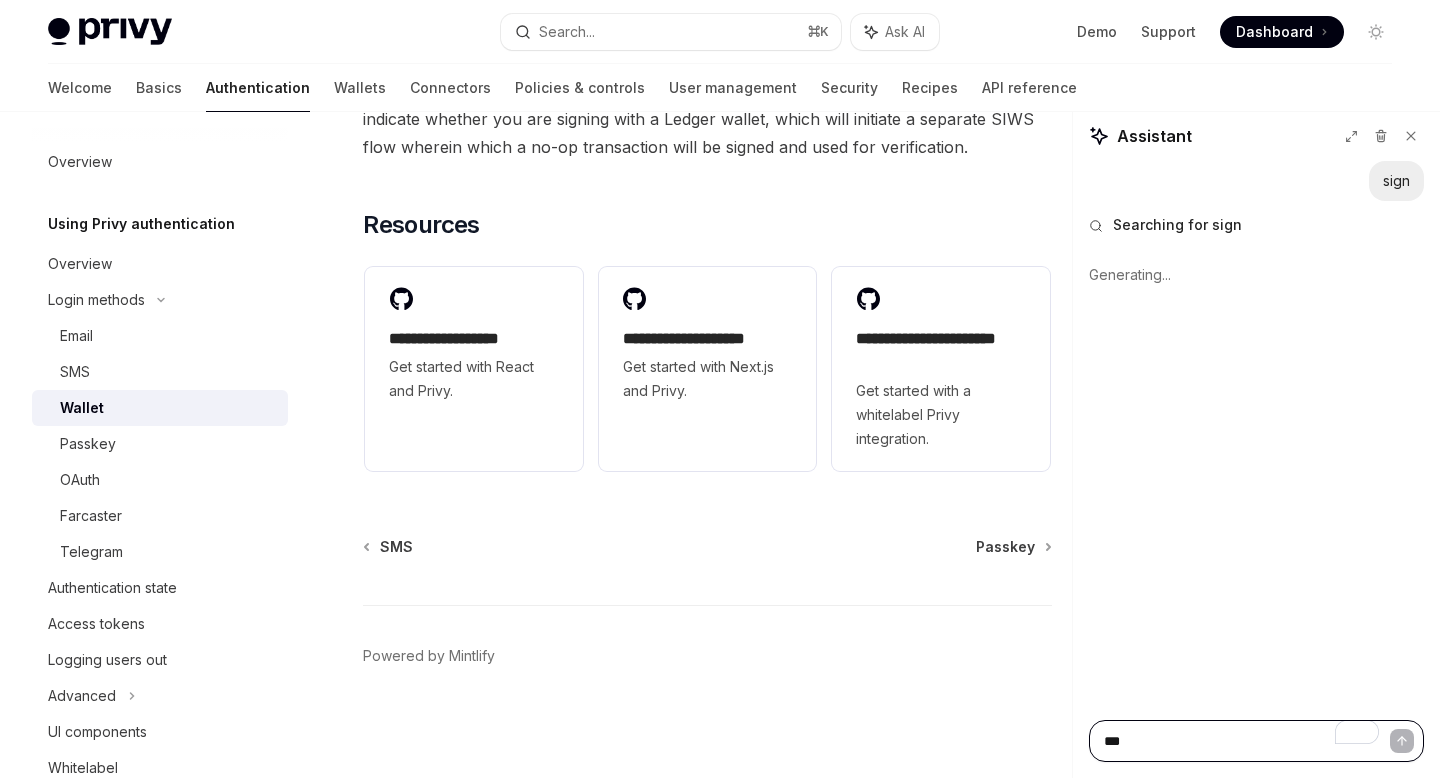 type on "*" 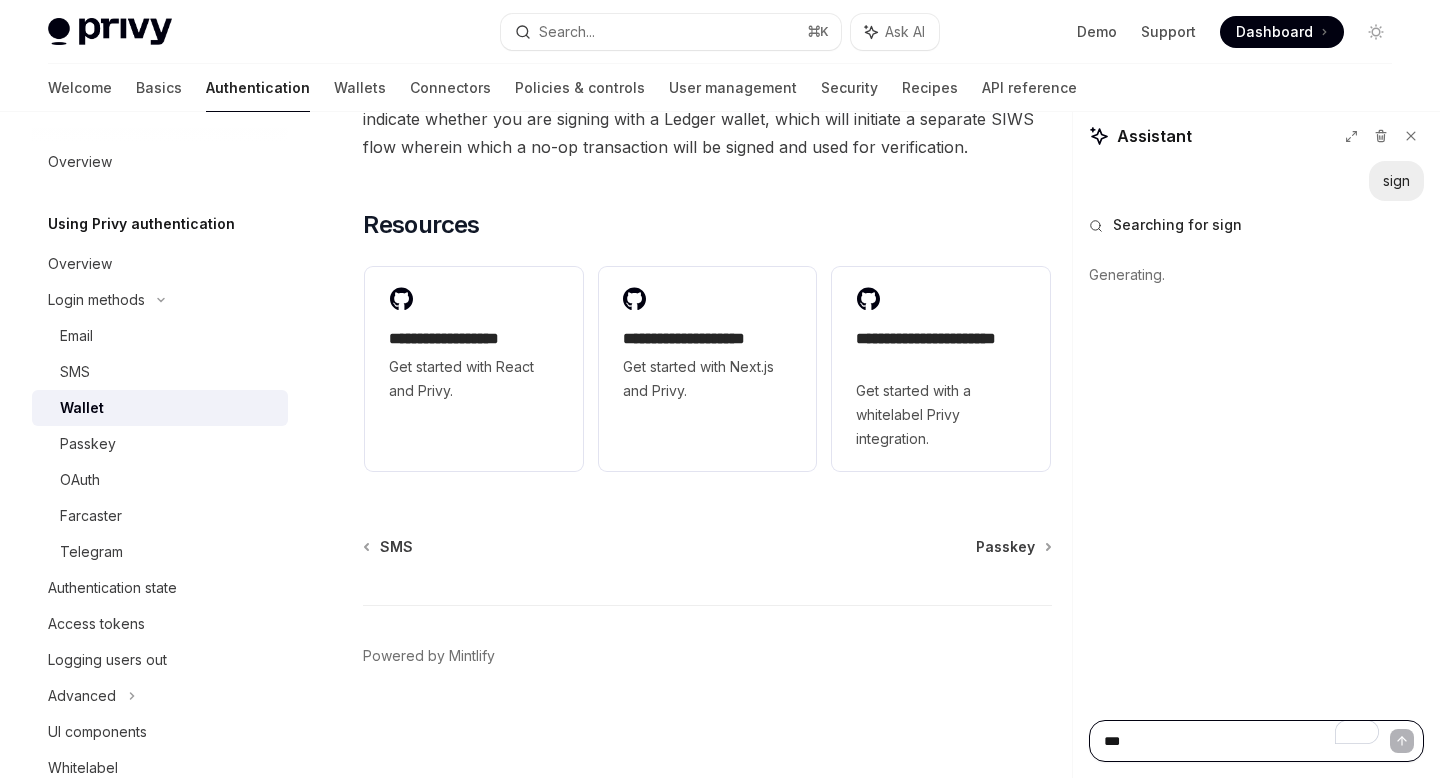 type on "***" 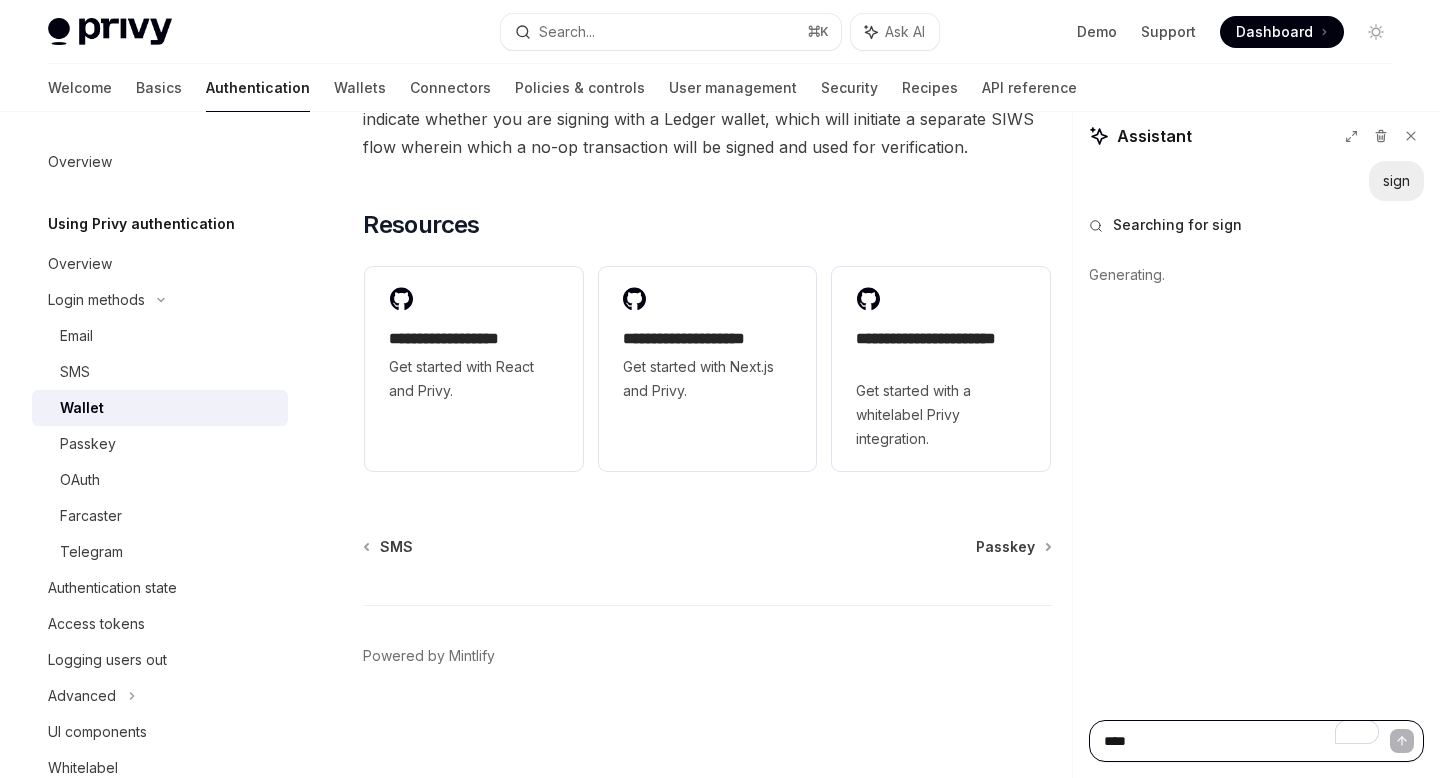 type on "*" 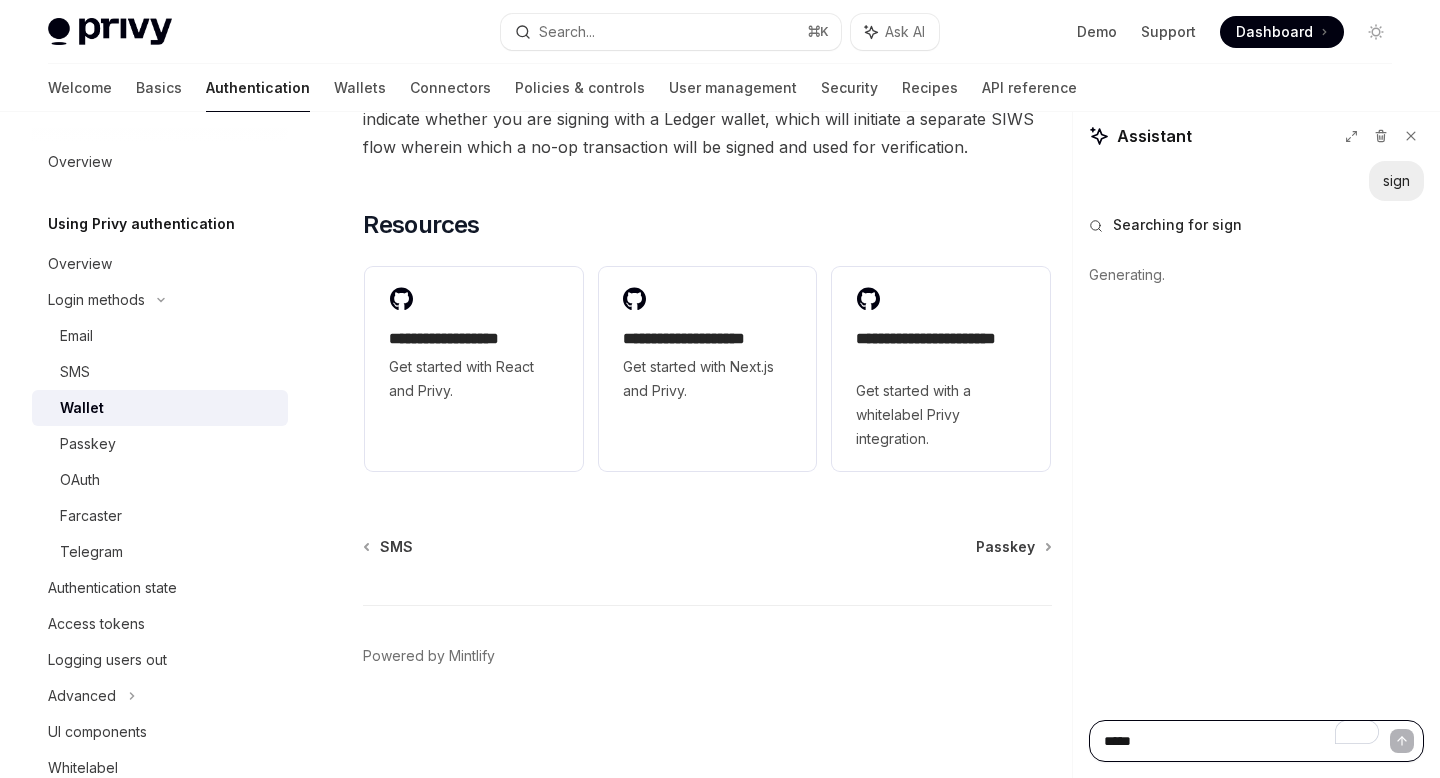 type on "*" 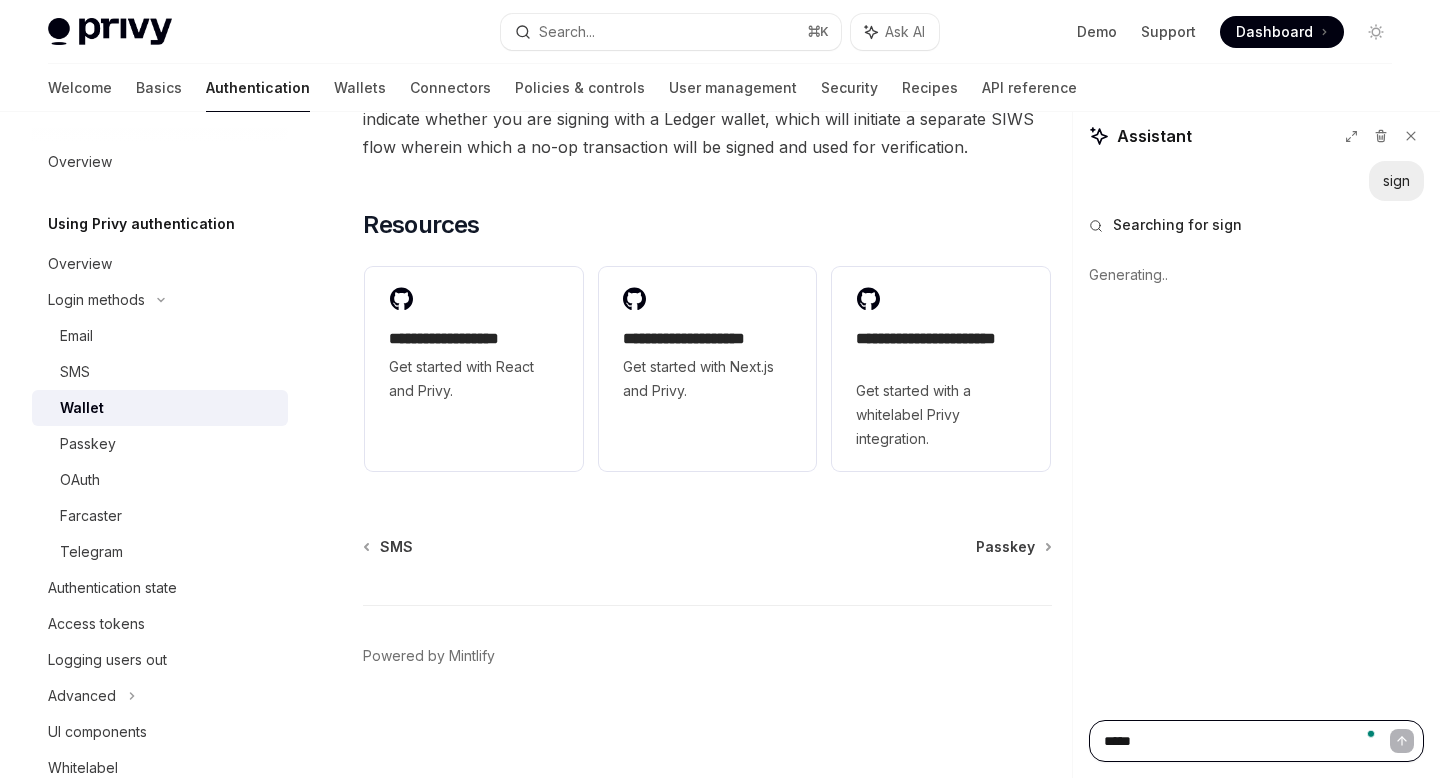 type on "******" 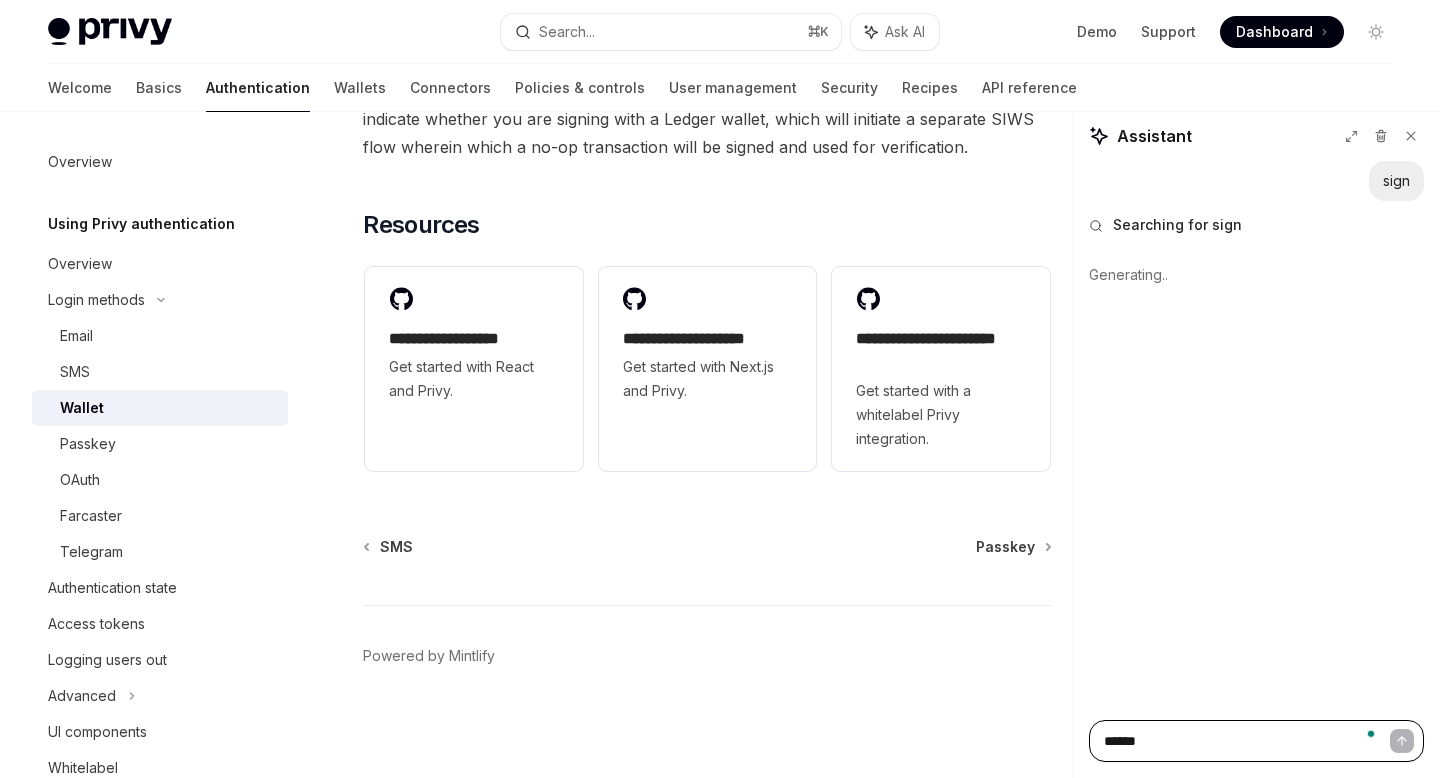 type on "*" 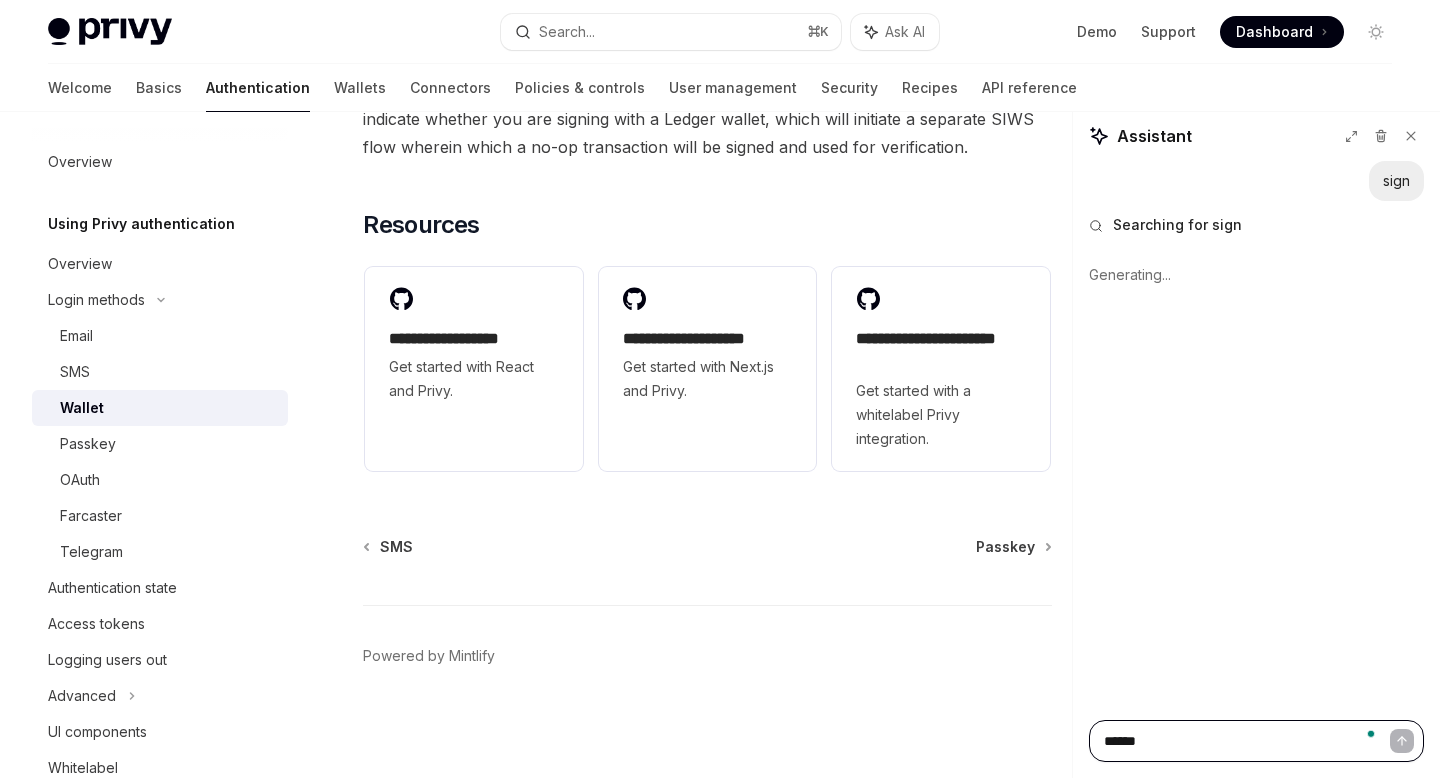 type on "******" 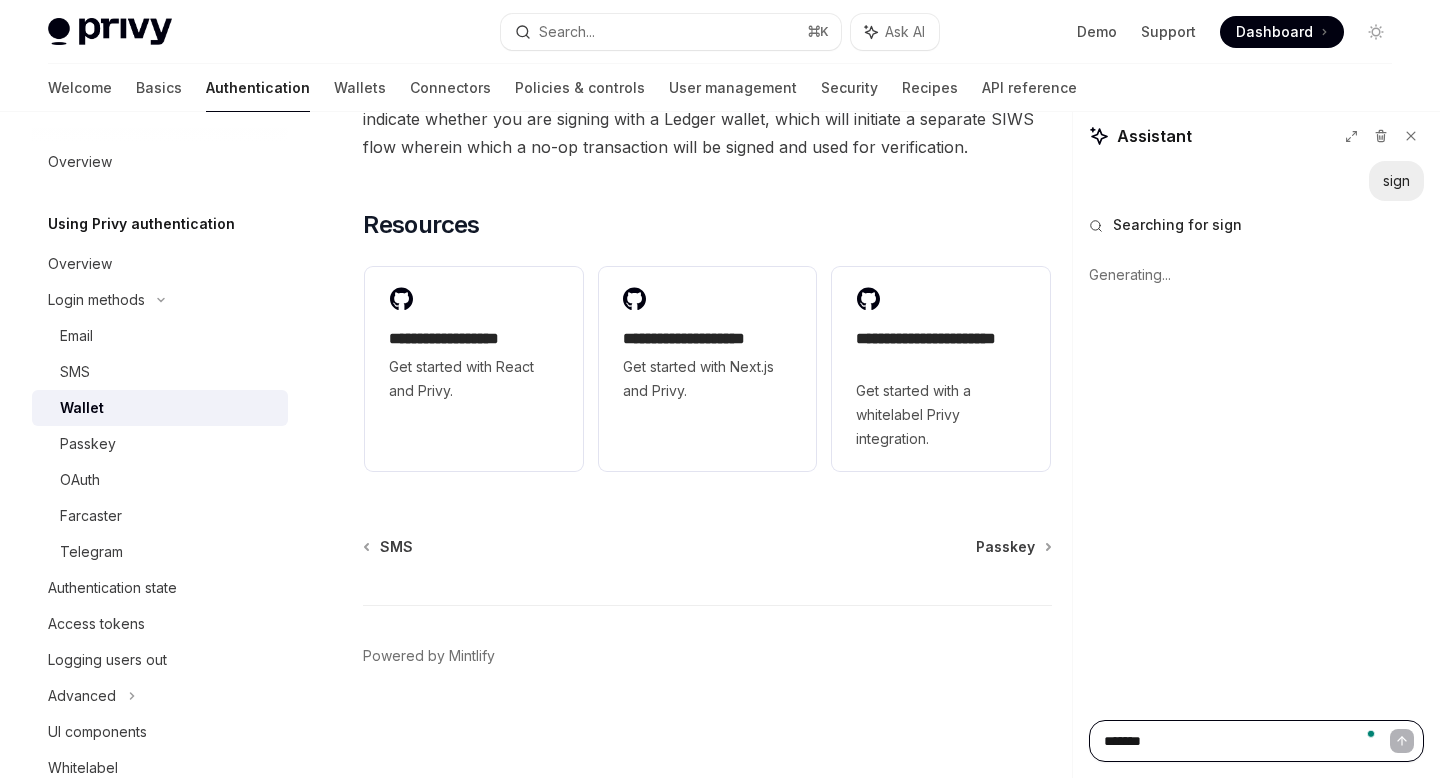 type on "*" 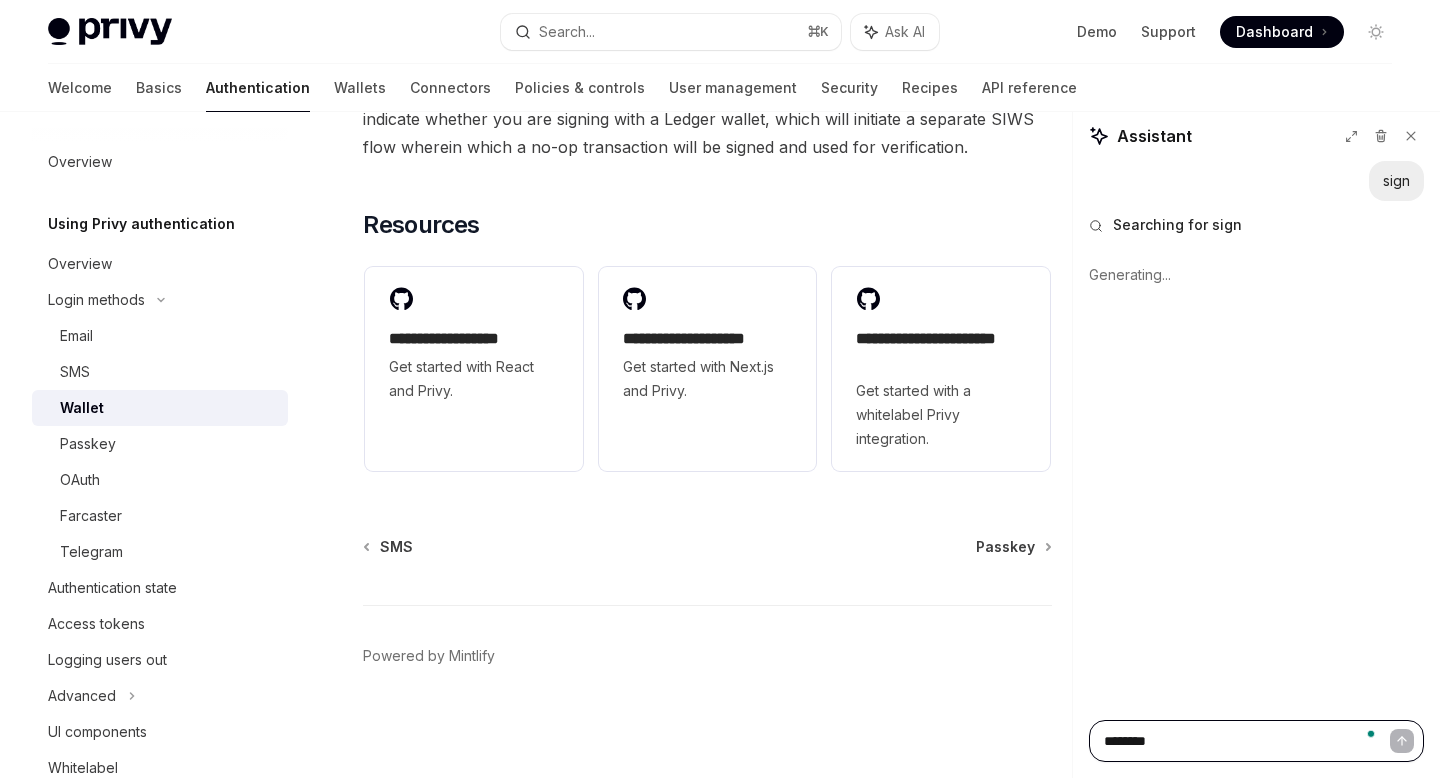 type on "*" 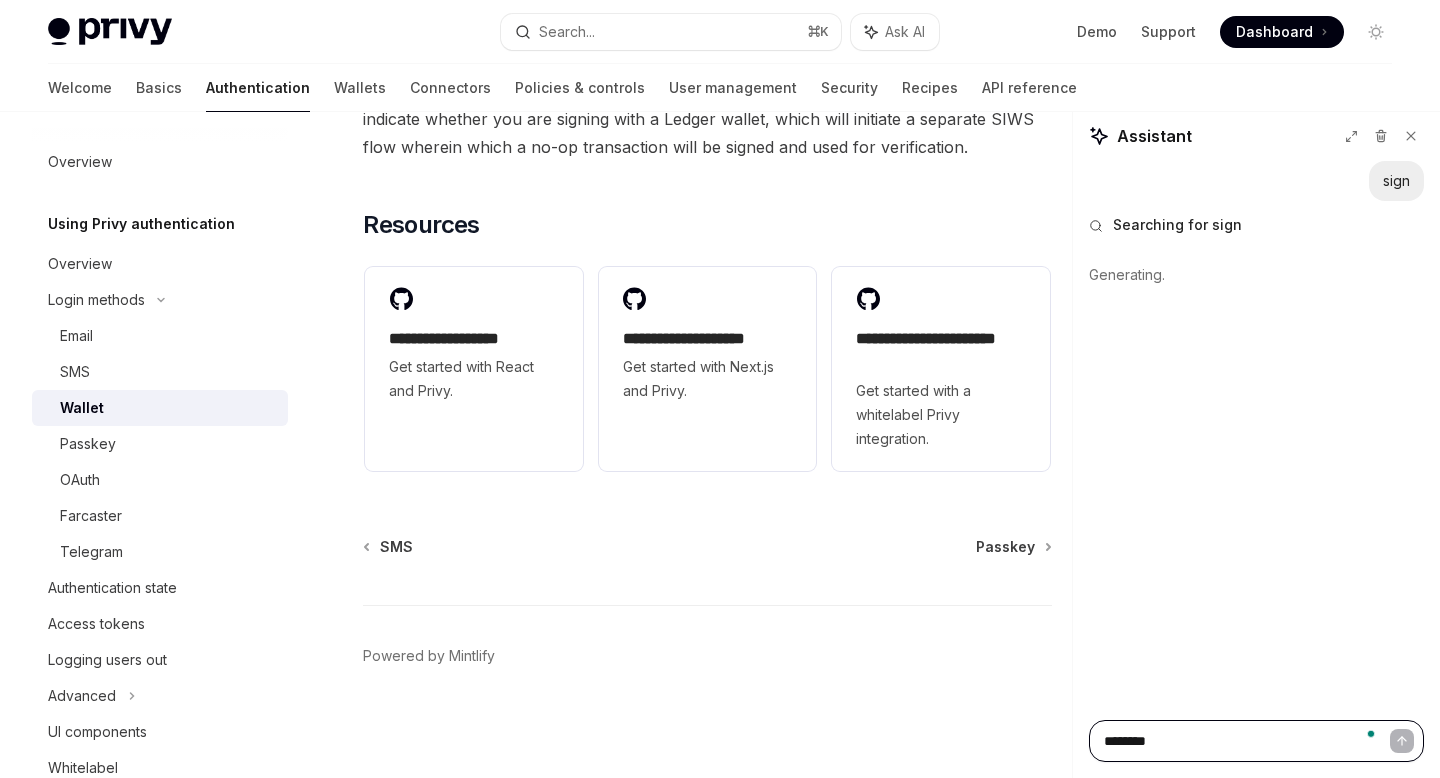 type on "*********" 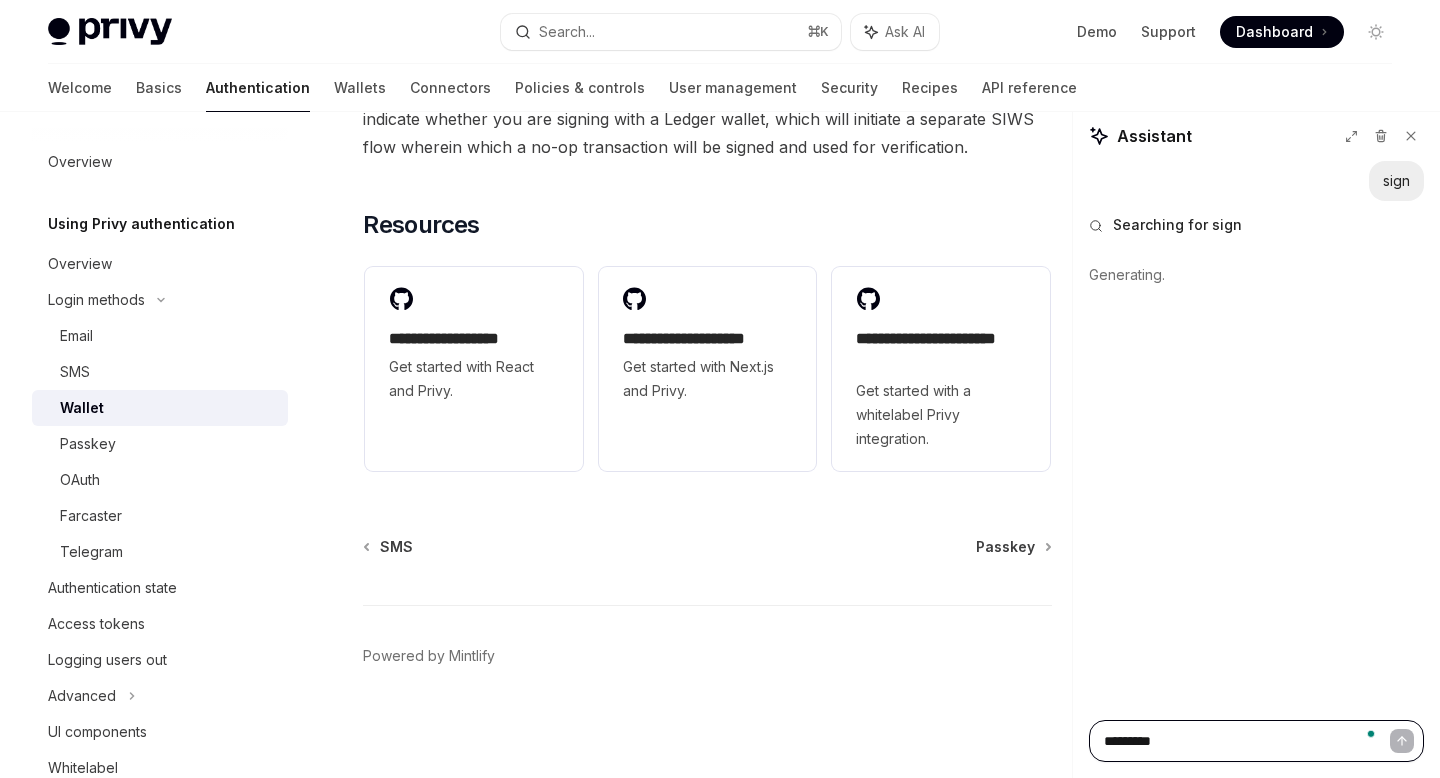 type on "*" 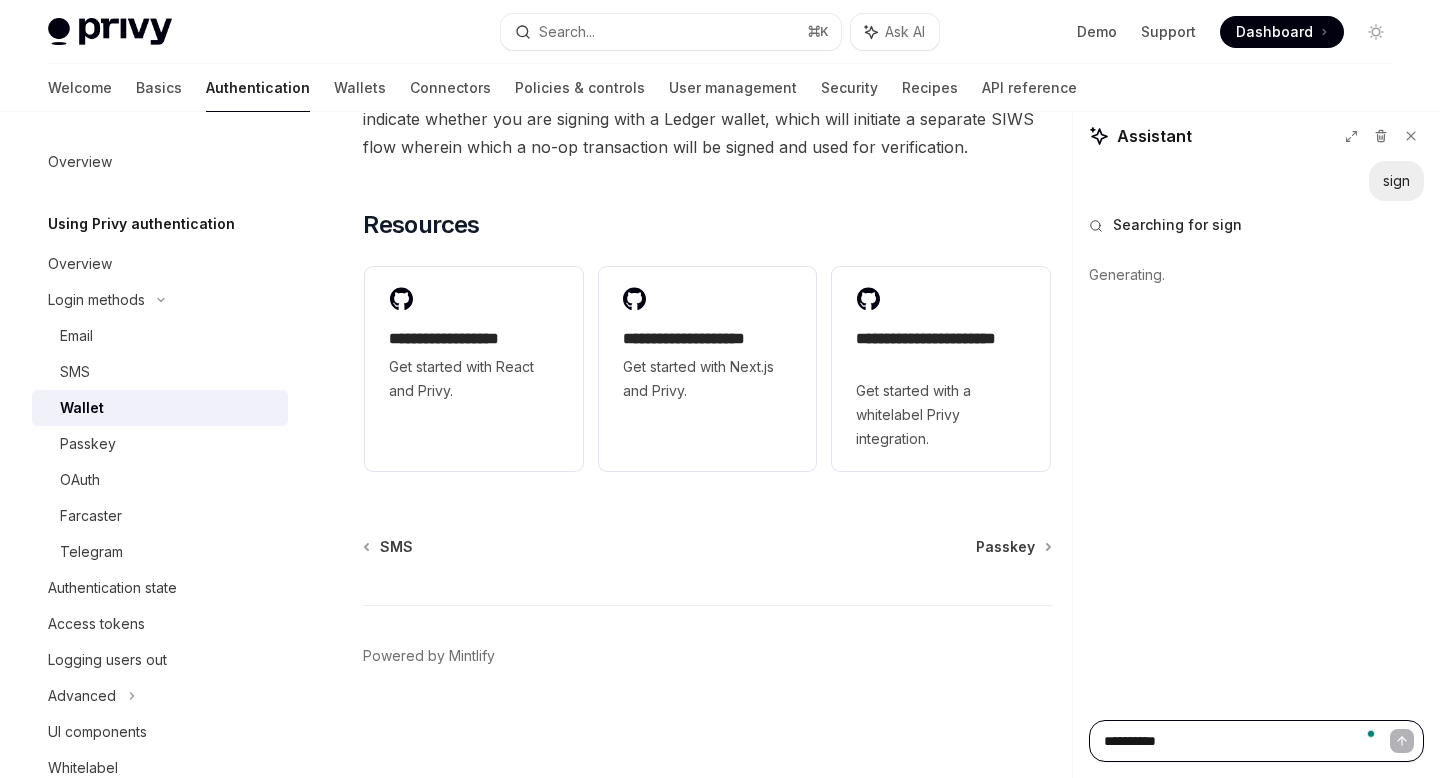 type on "*" 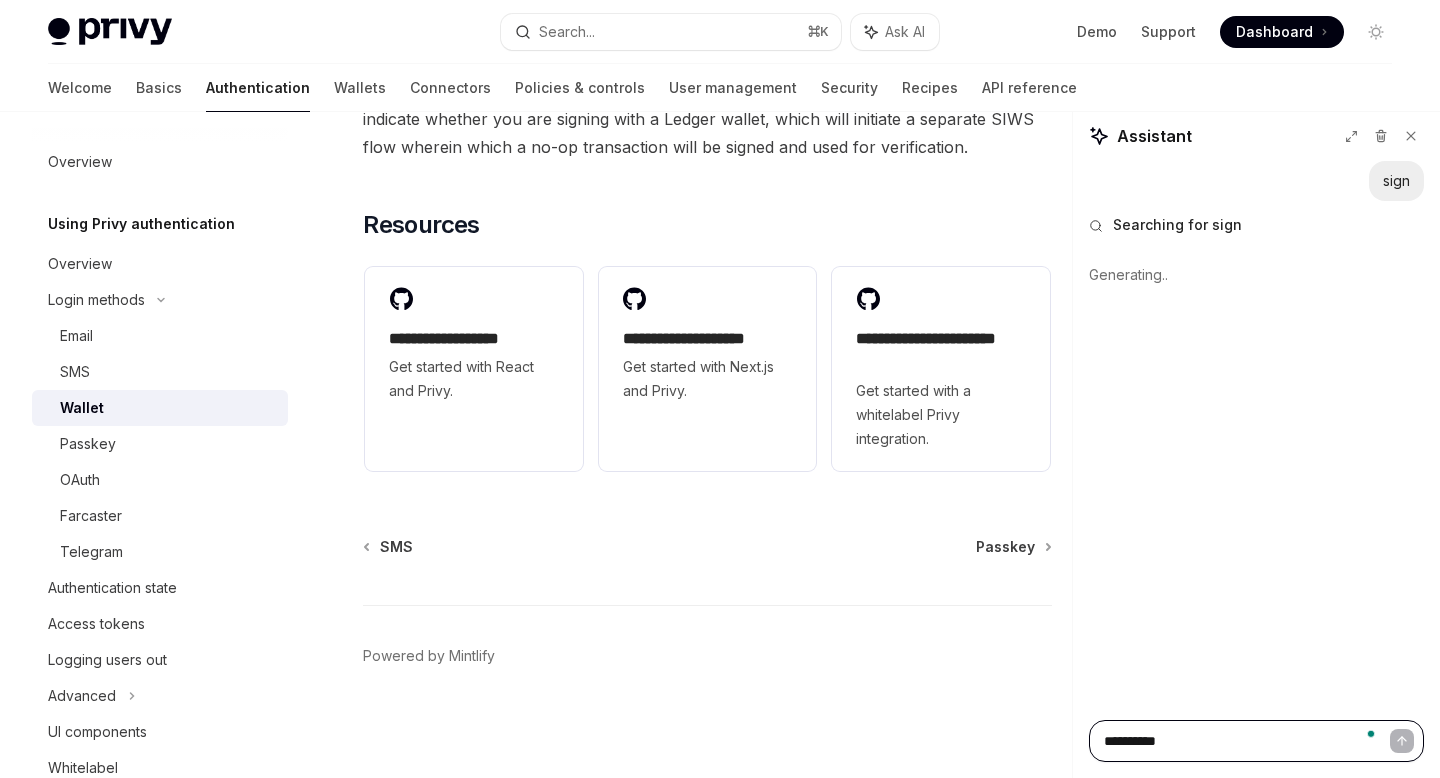 type on "**********" 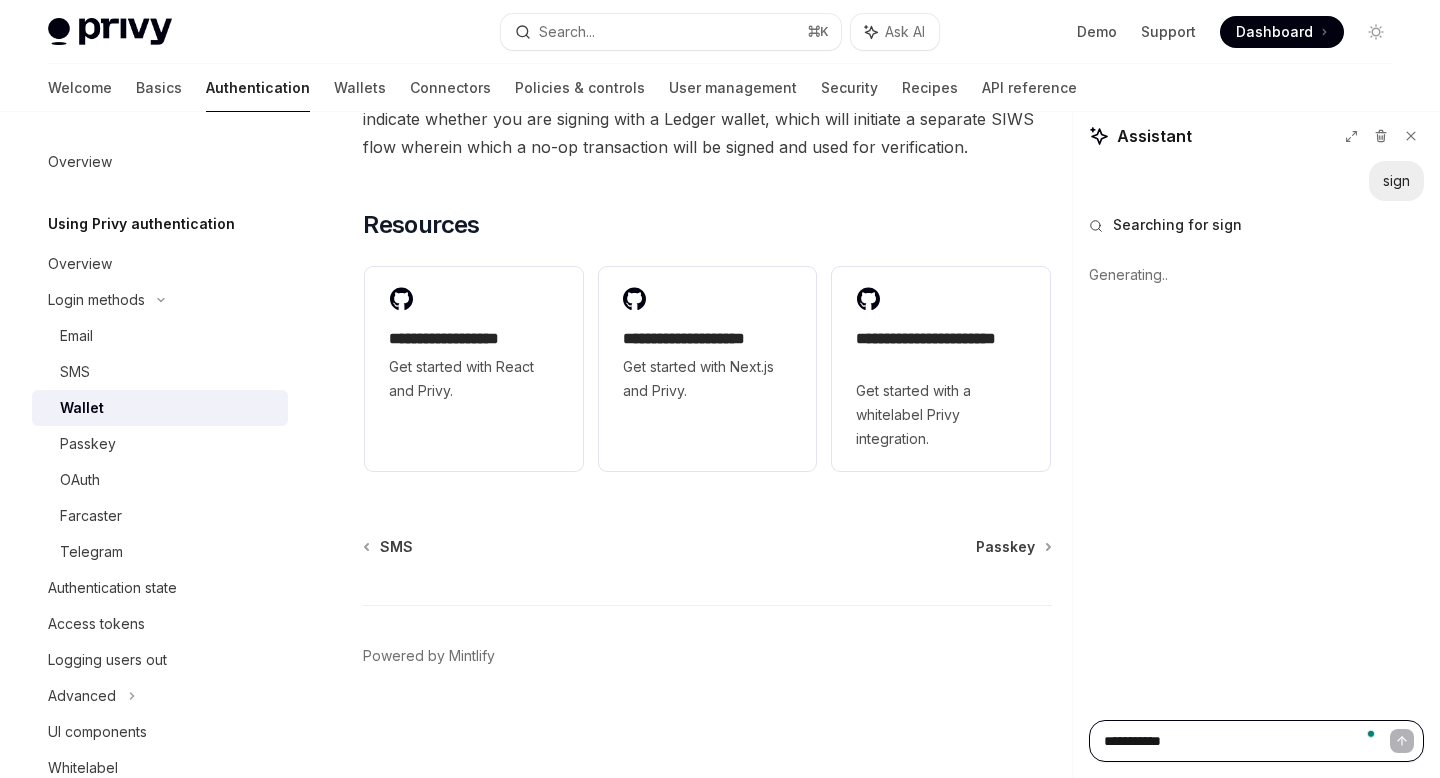 type on "*" 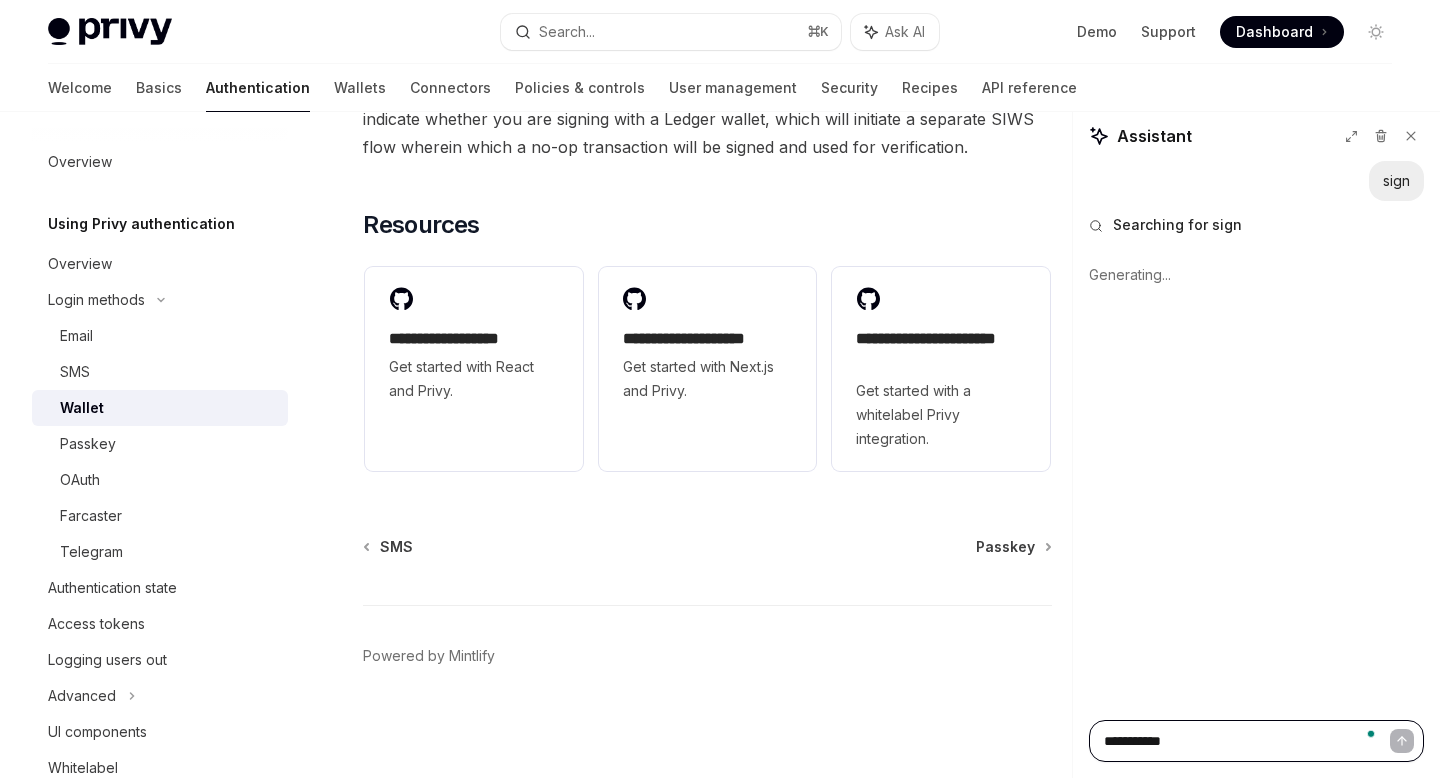 type on "**********" 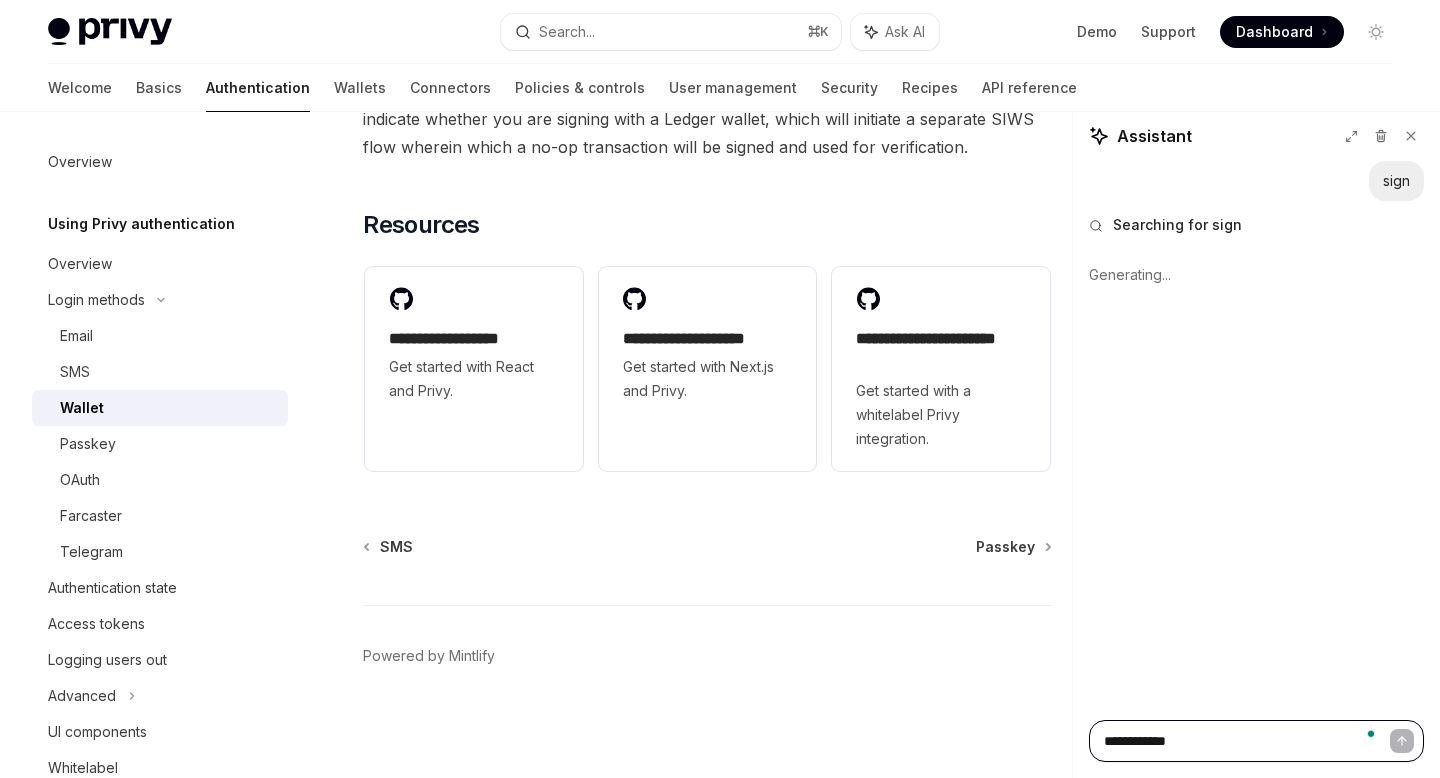 type on "*" 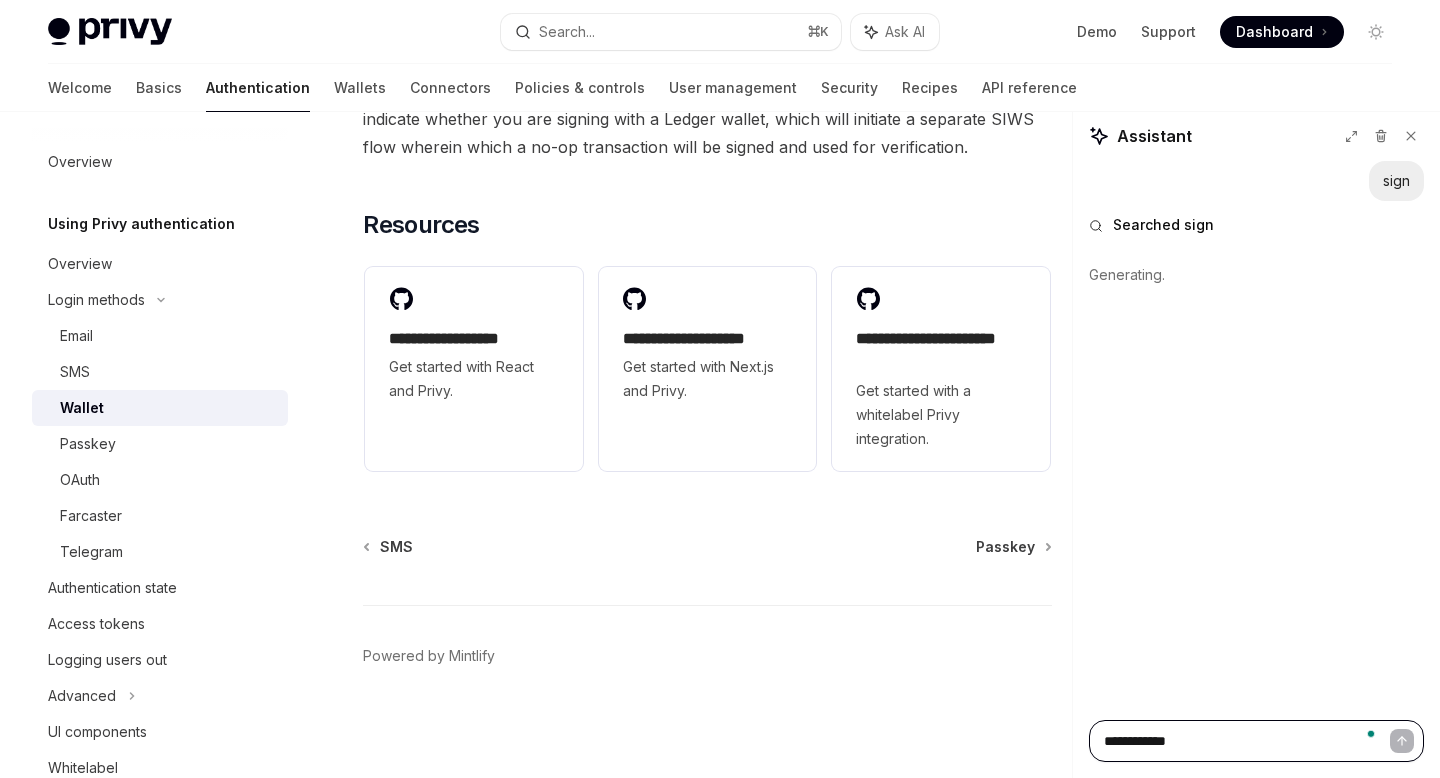 type on "**********" 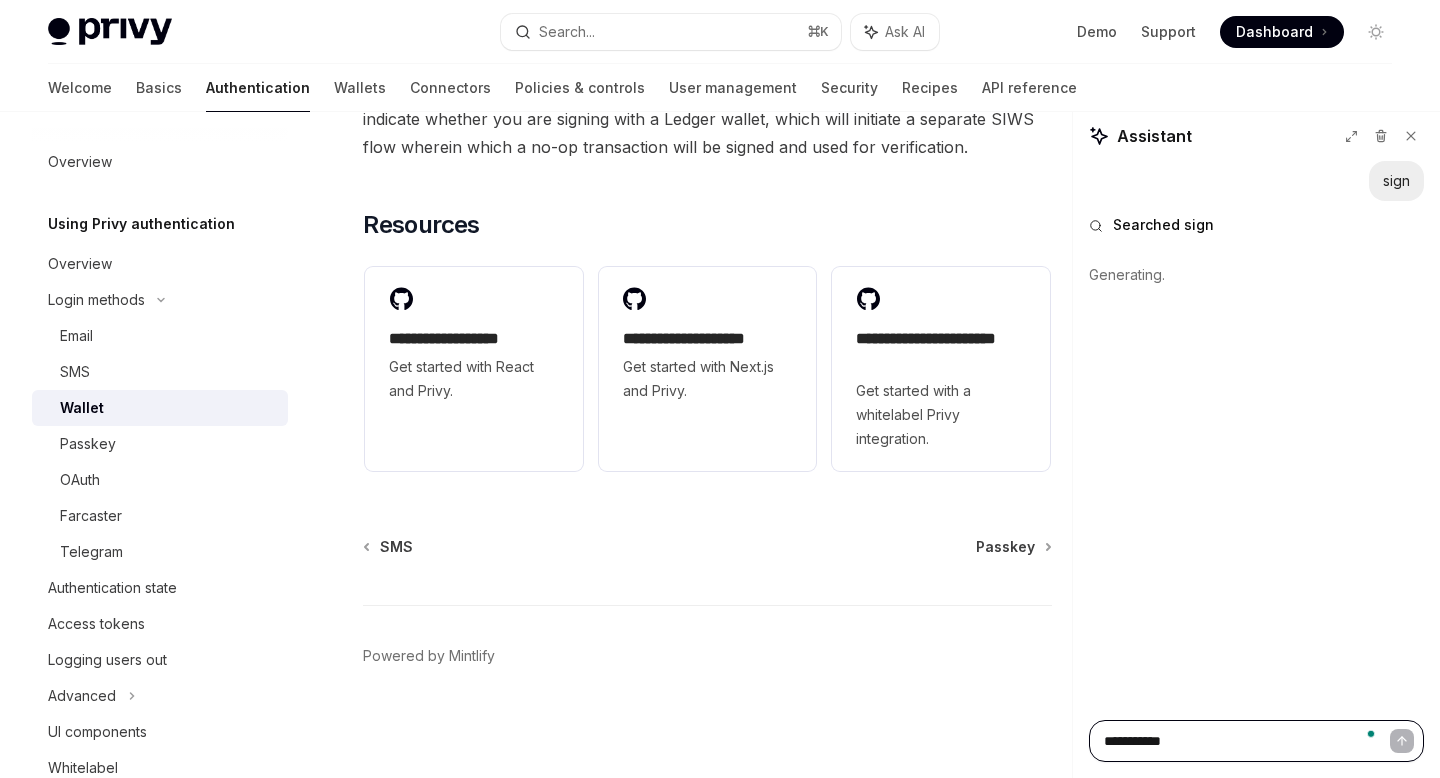 type on "*" 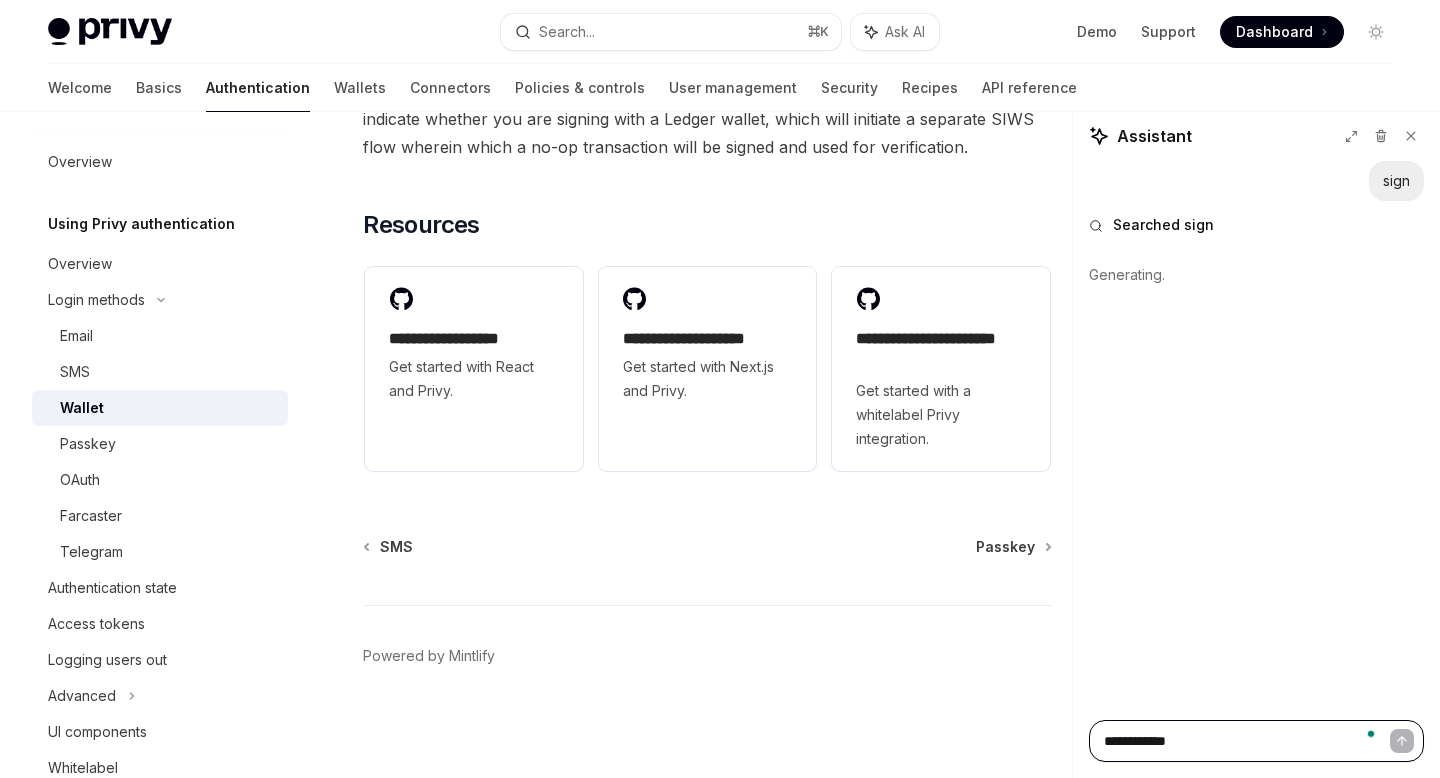 type on "*" 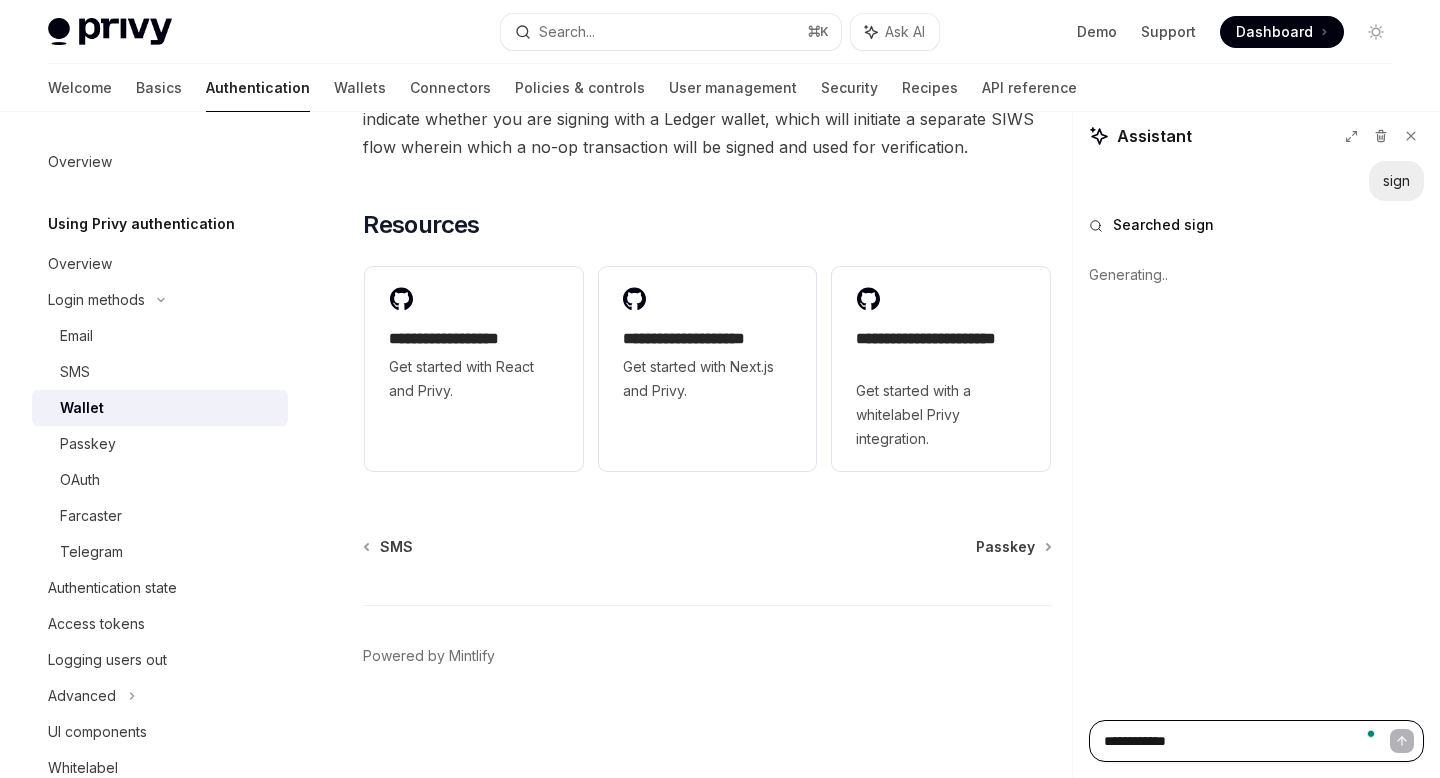 type on "**********" 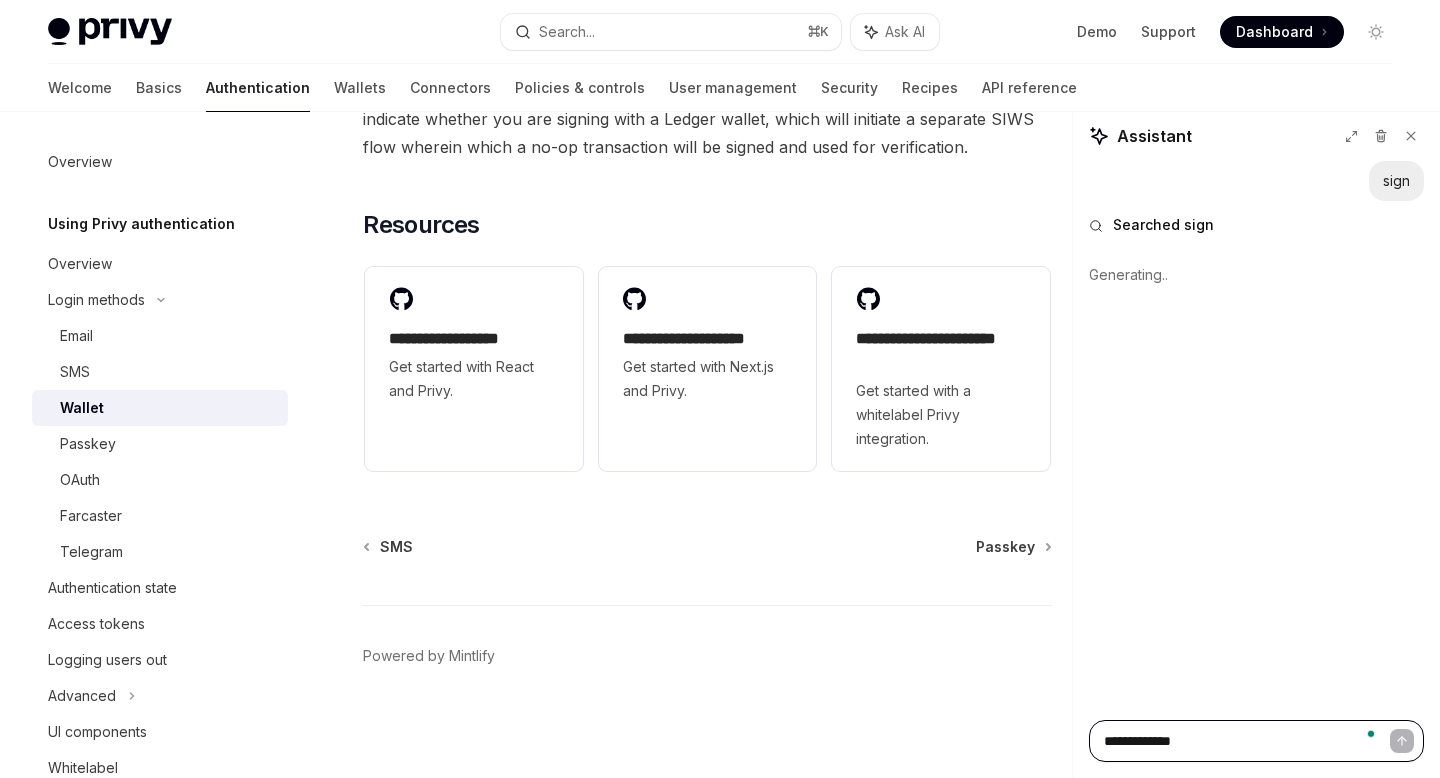 type on "*" 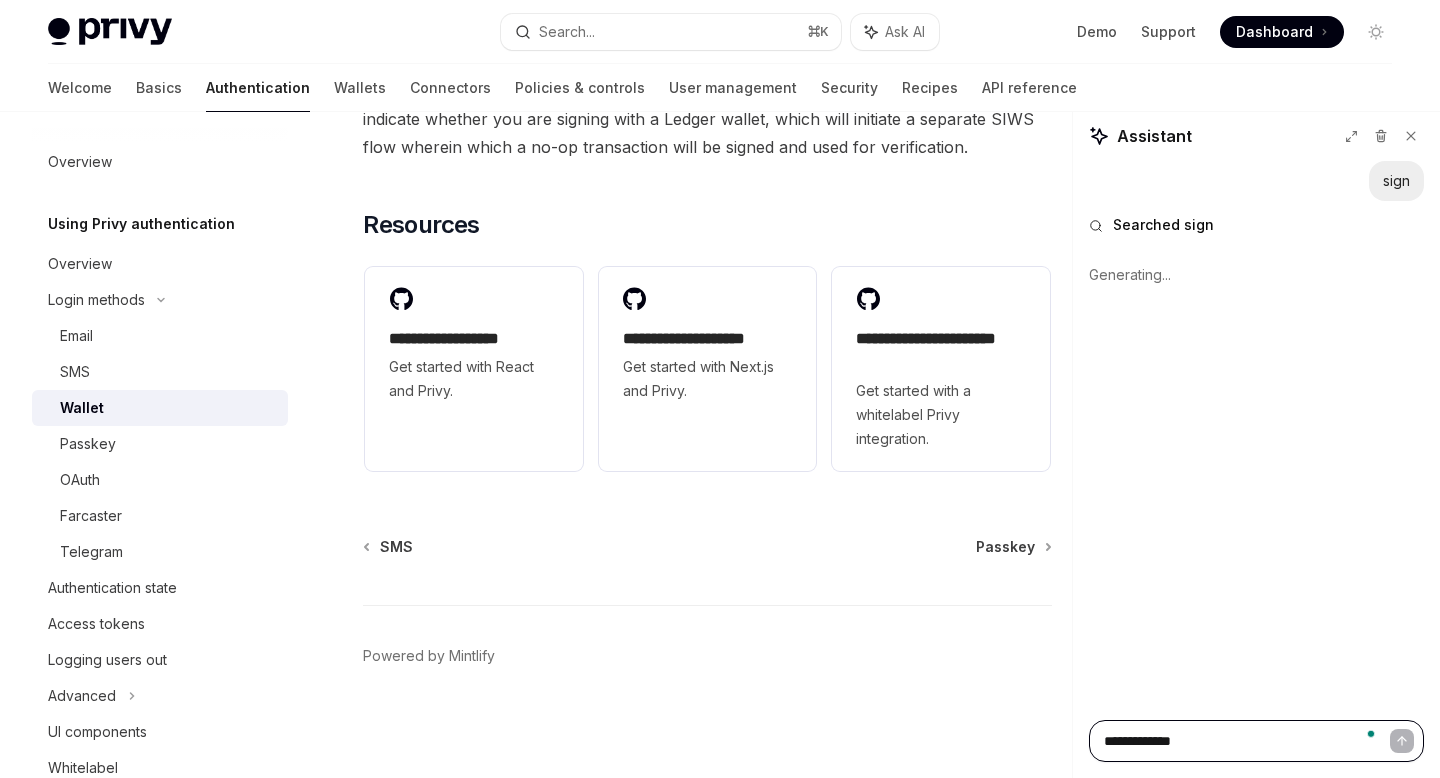 type on "**********" 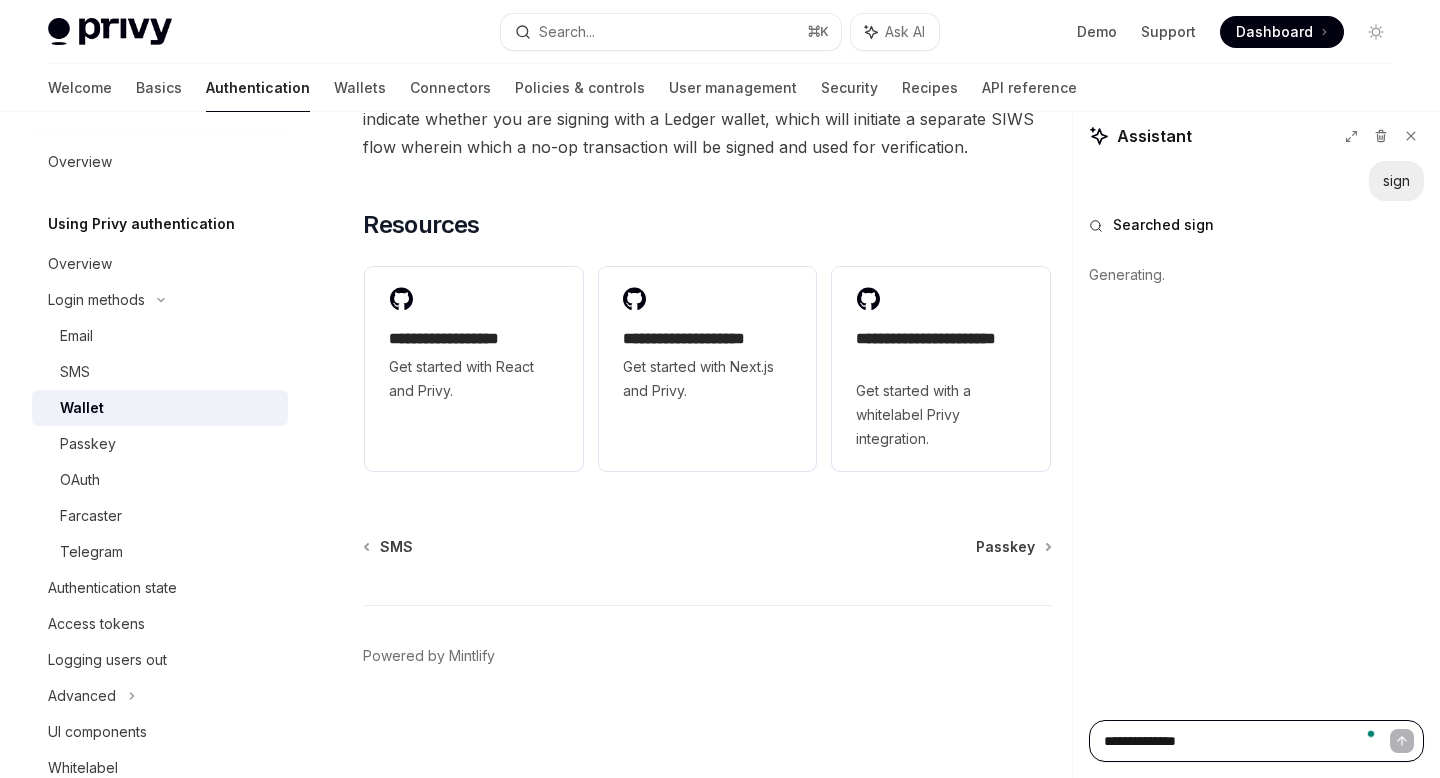 type on "**********" 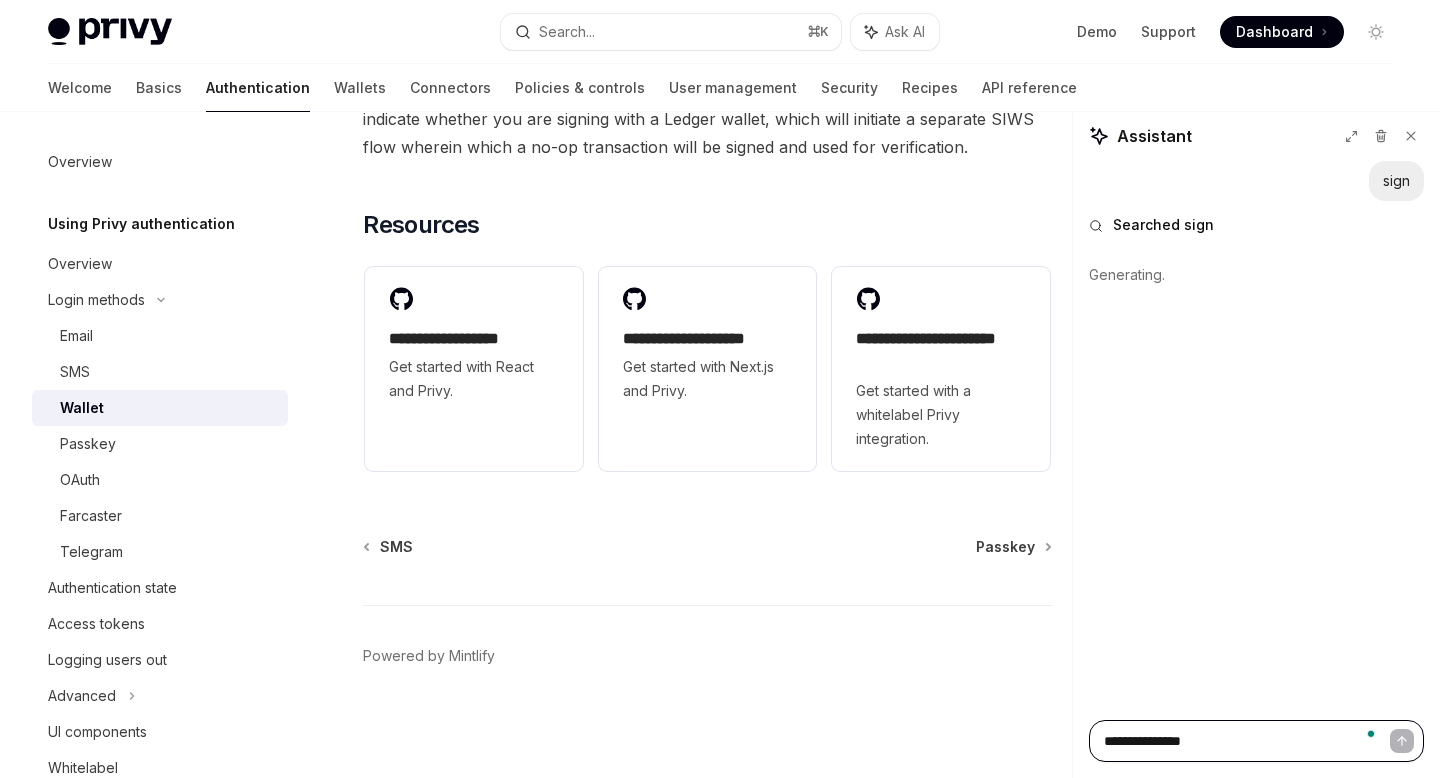 type on "*" 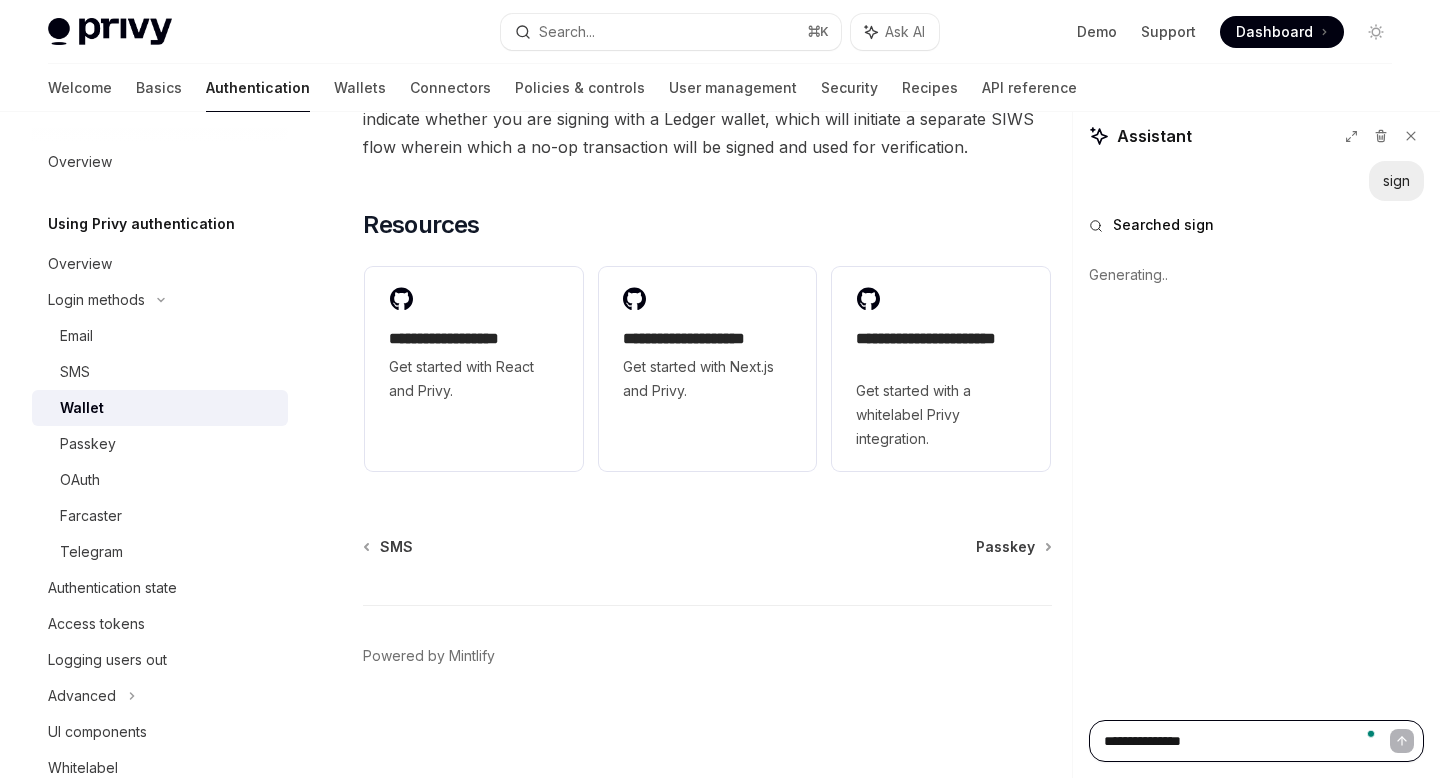 type on "**********" 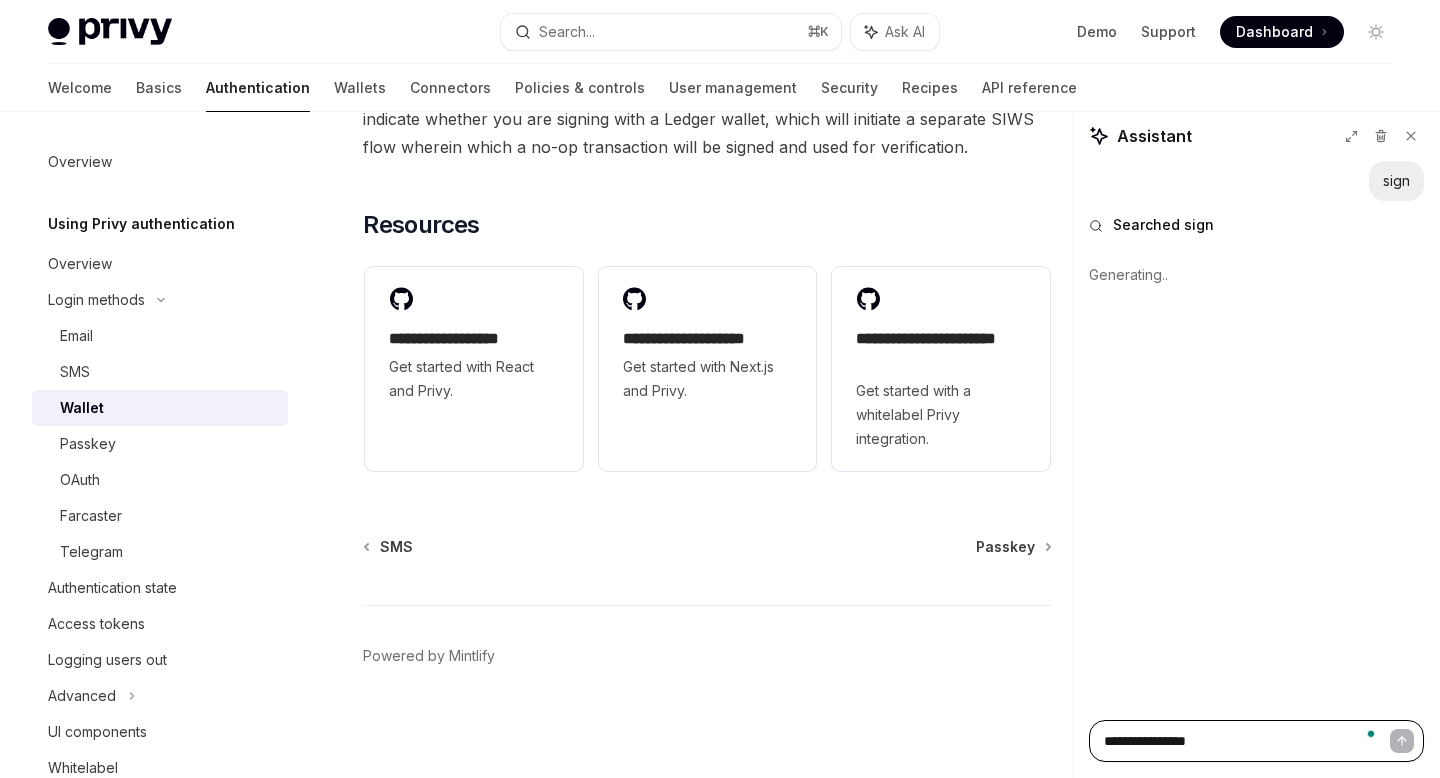 type on "*" 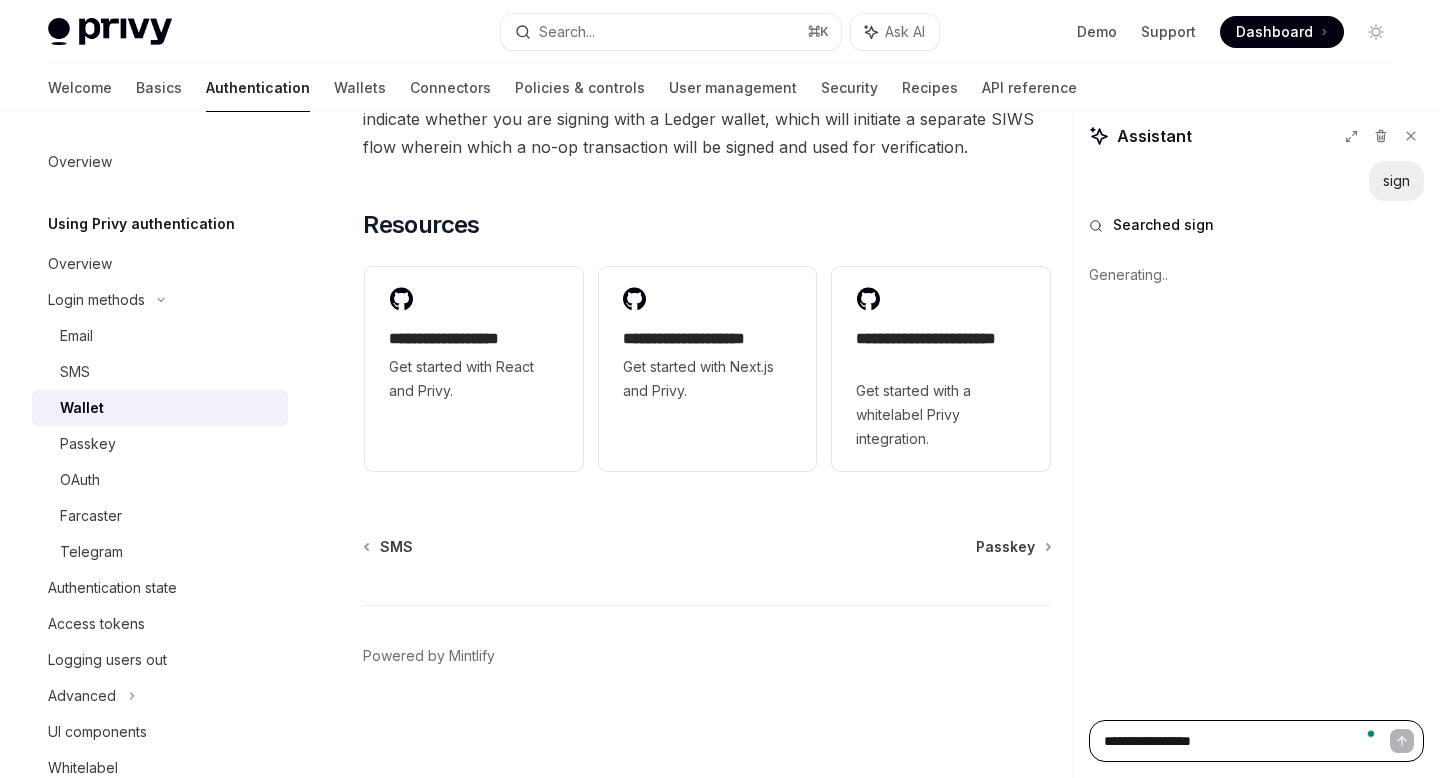 type on "*" 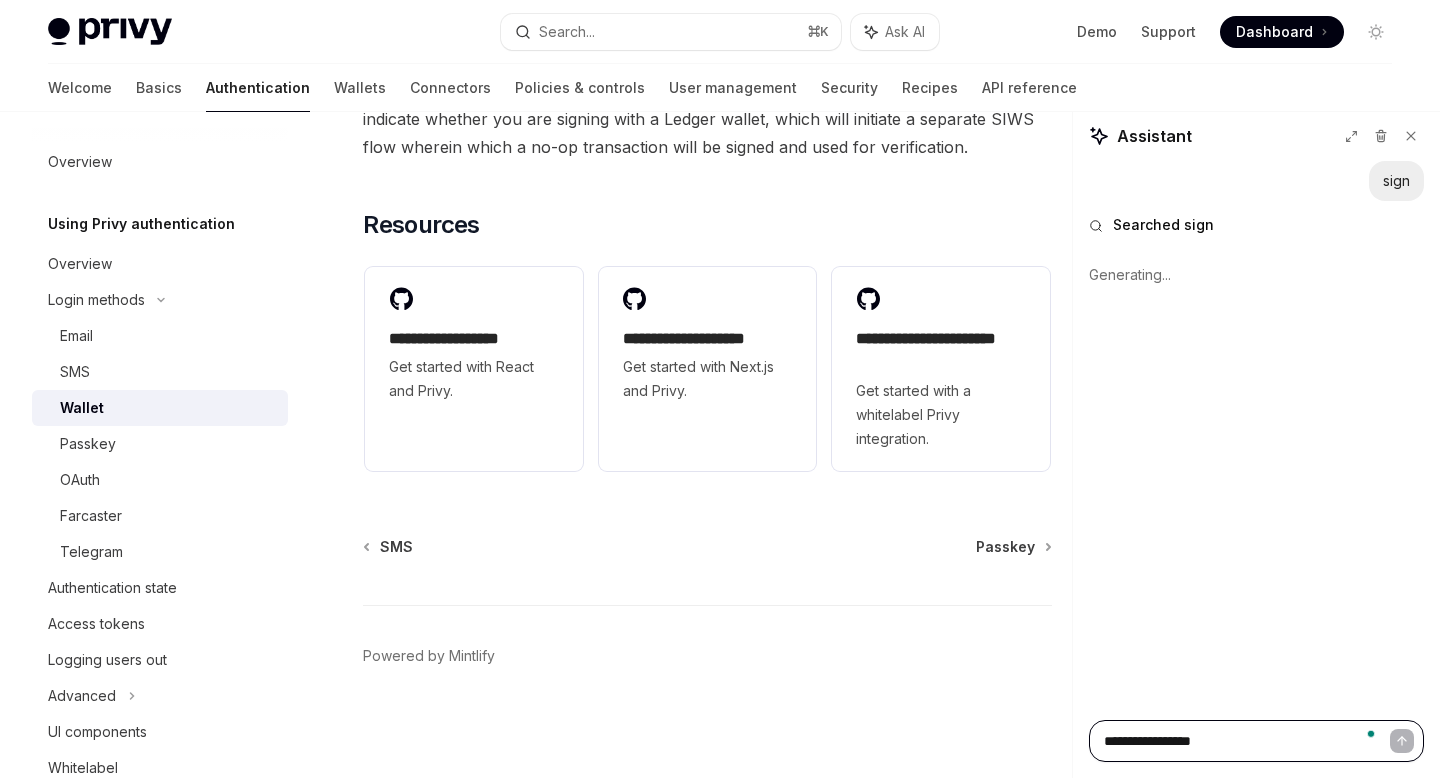type on "**********" 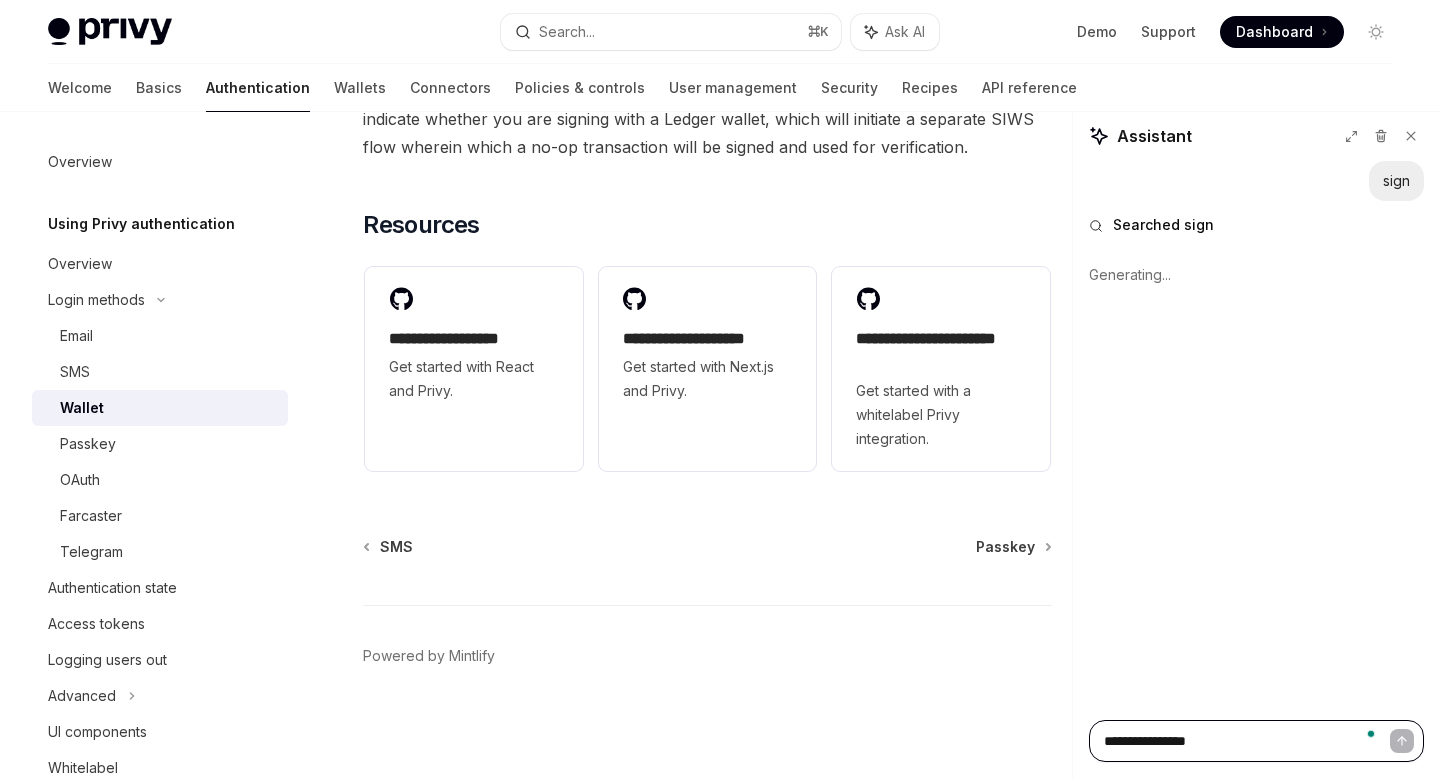 type on "*" 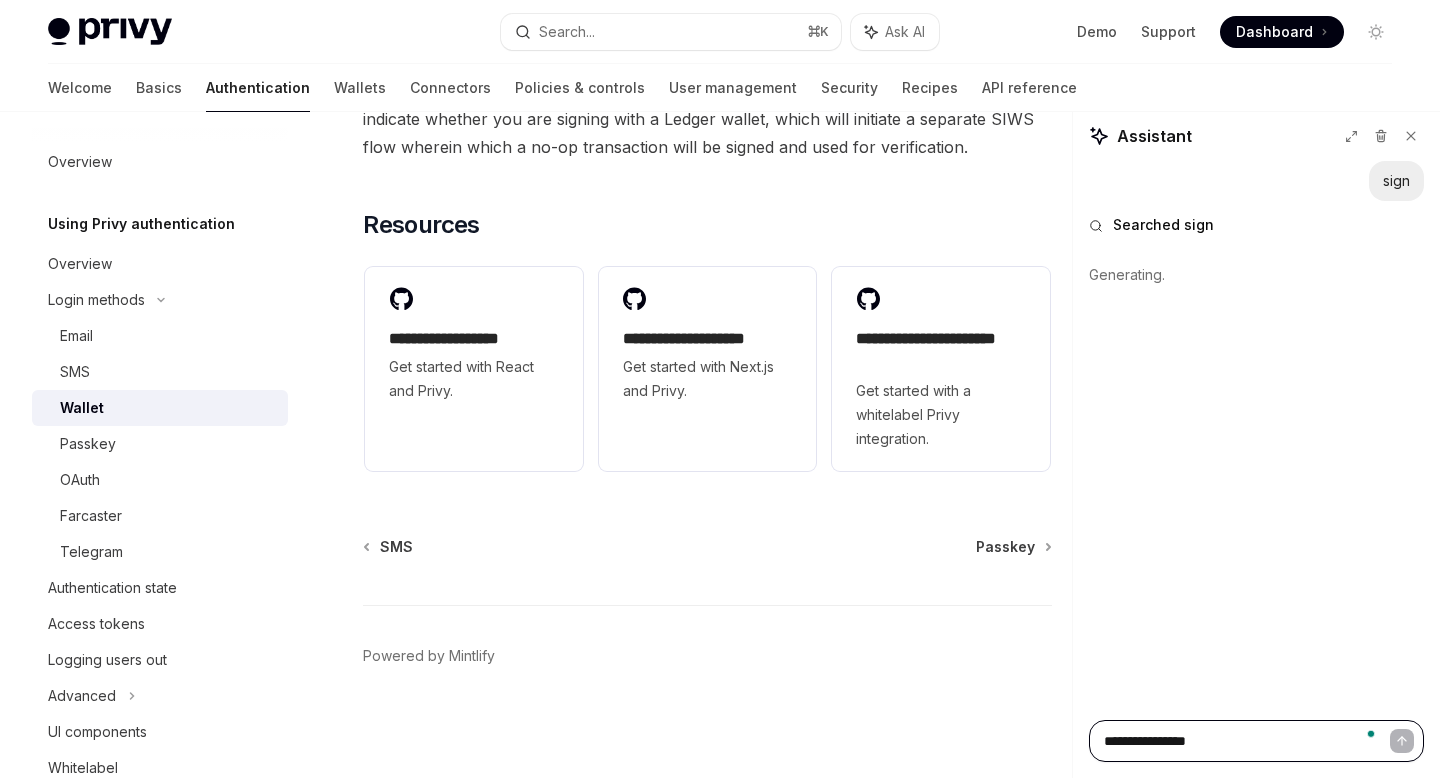 type on "**********" 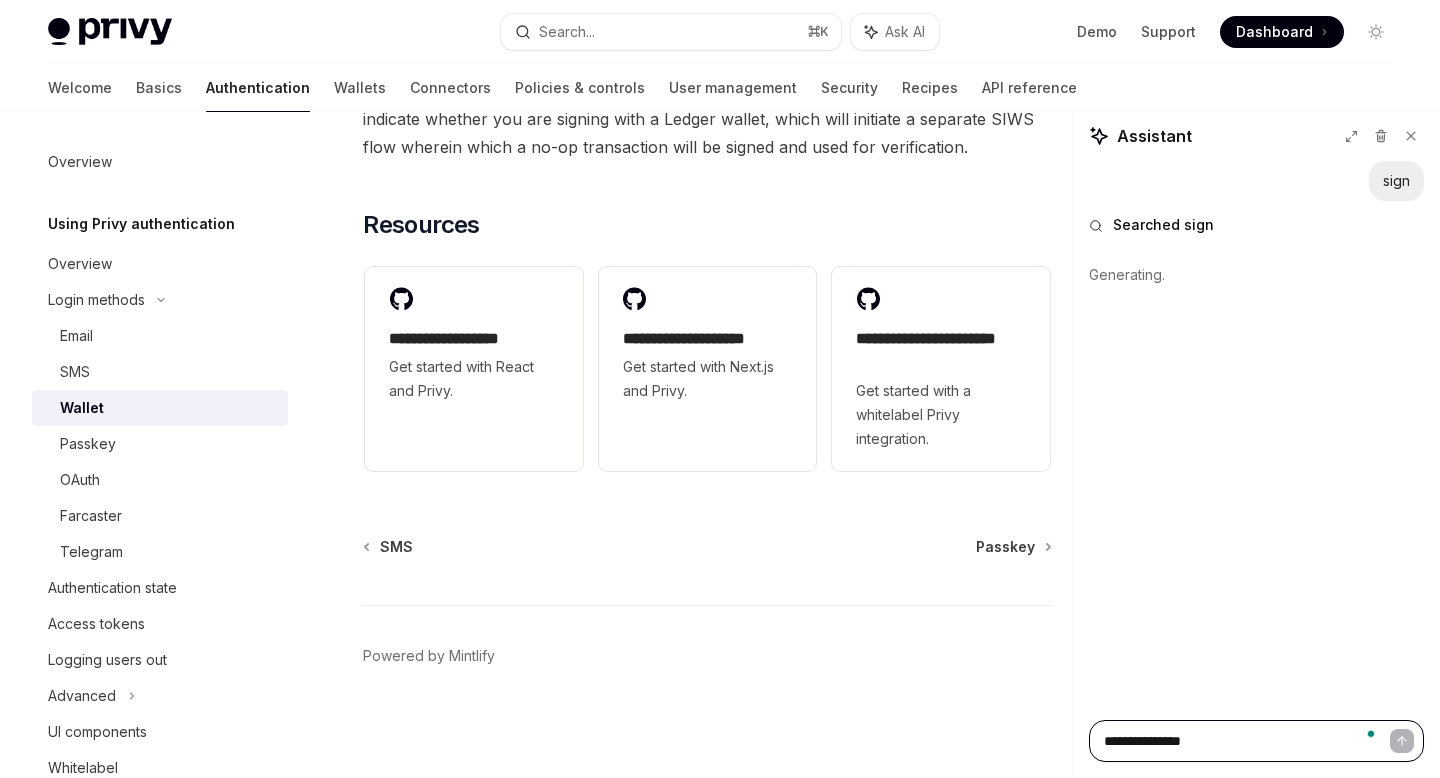 type on "*" 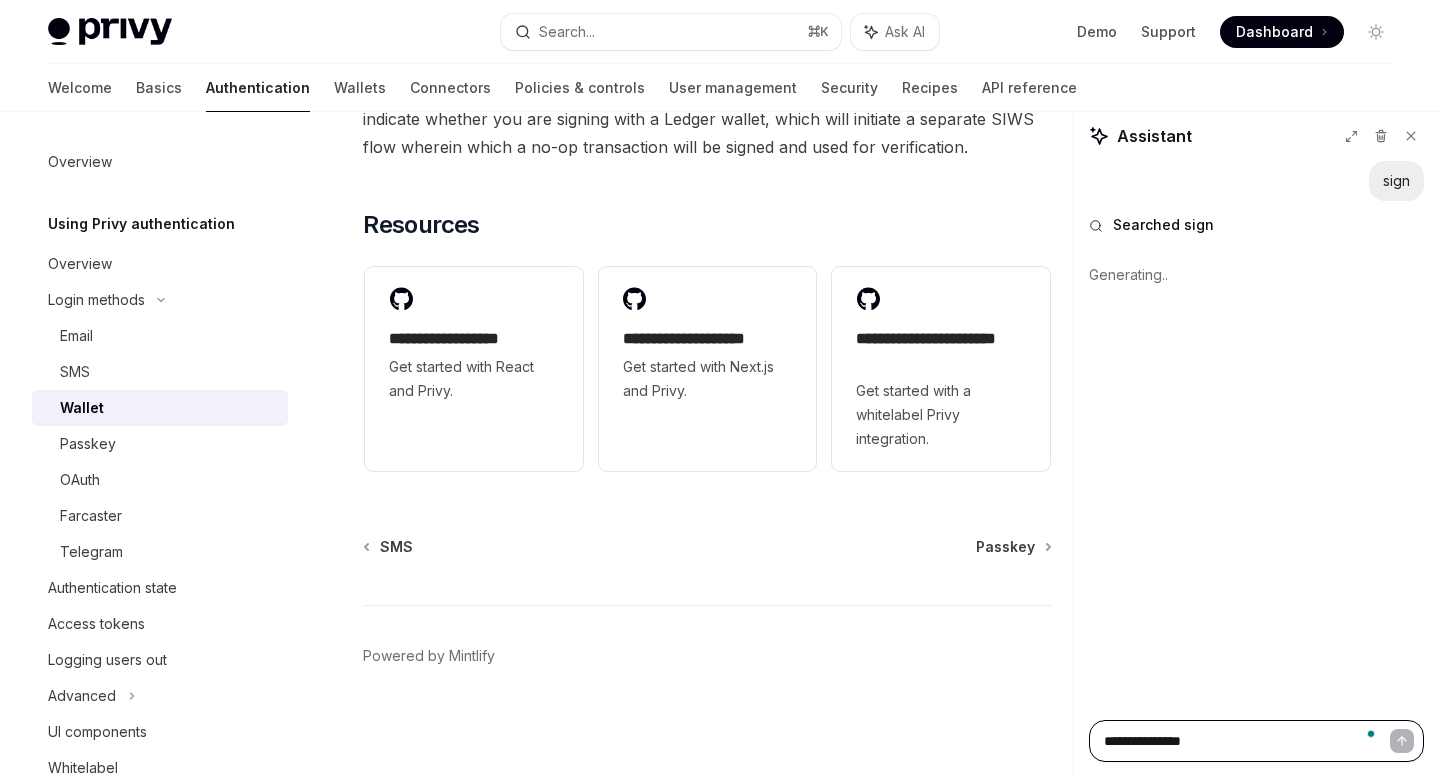 type on "**********" 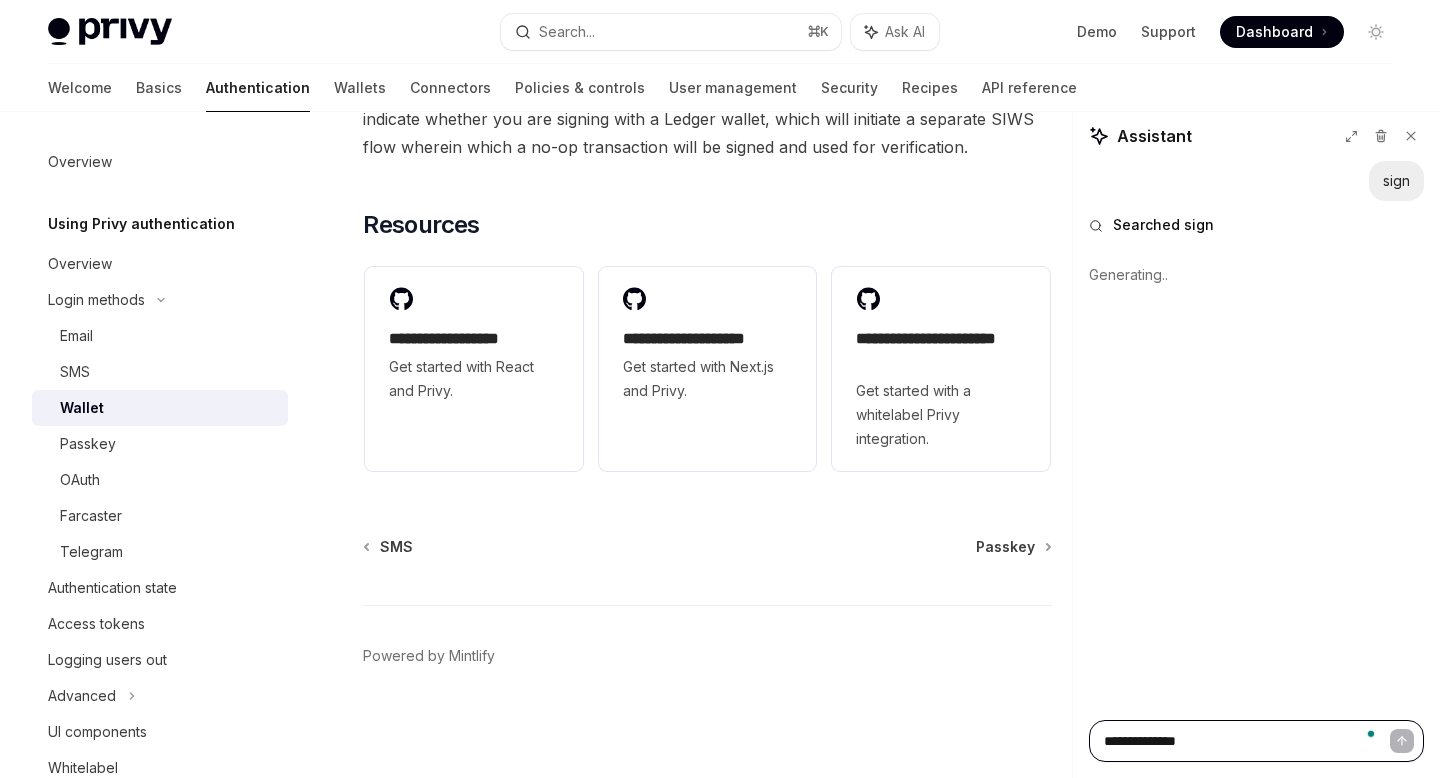 type on "*" 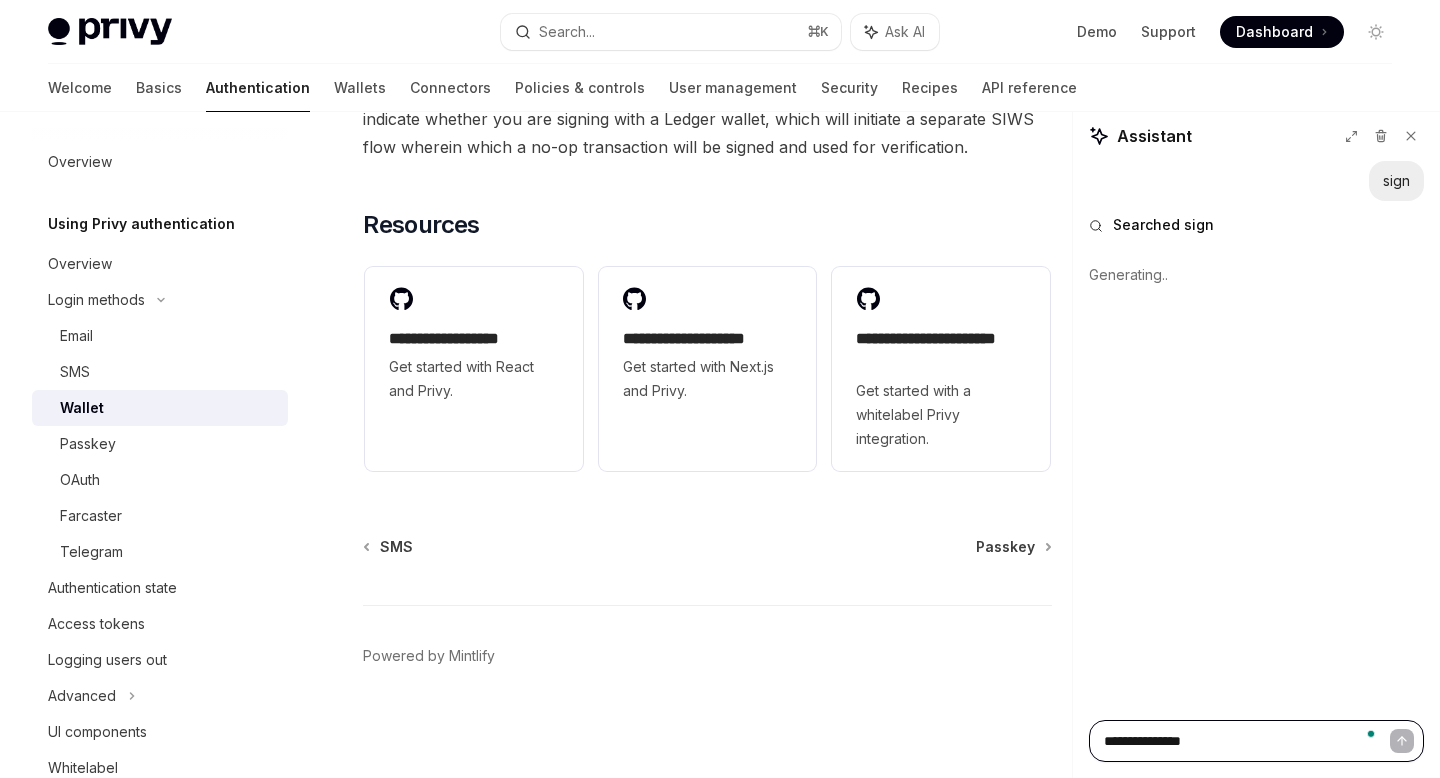 type on "*" 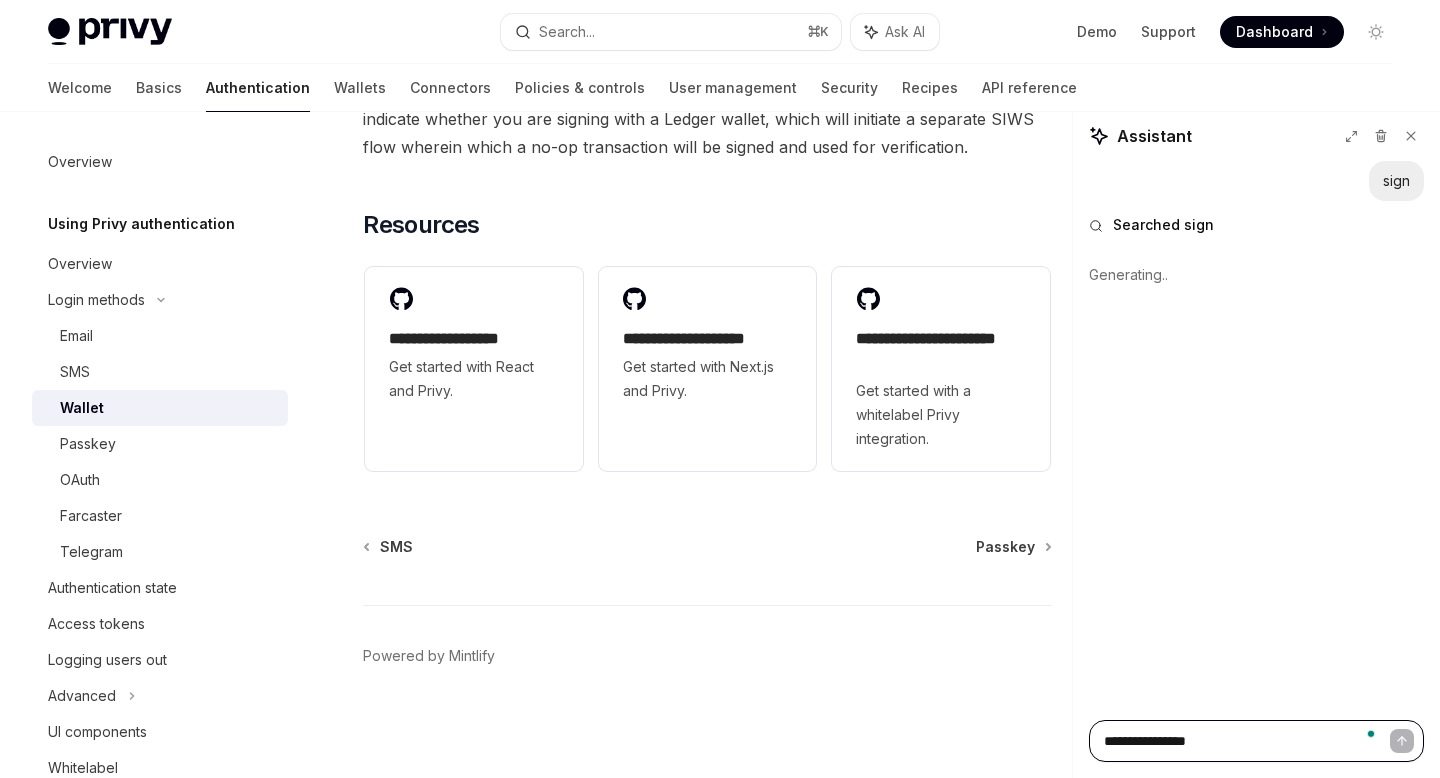 type on "*" 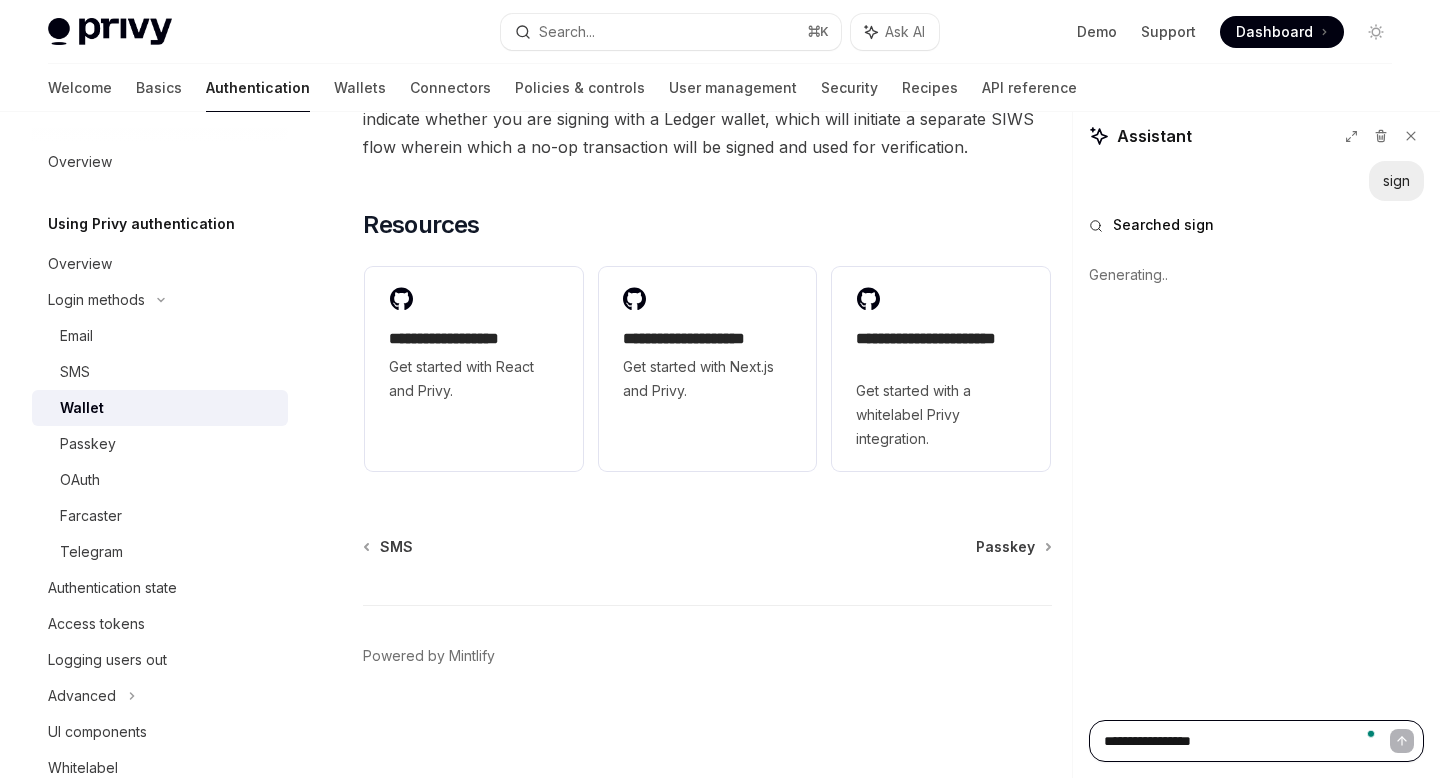type on "*" 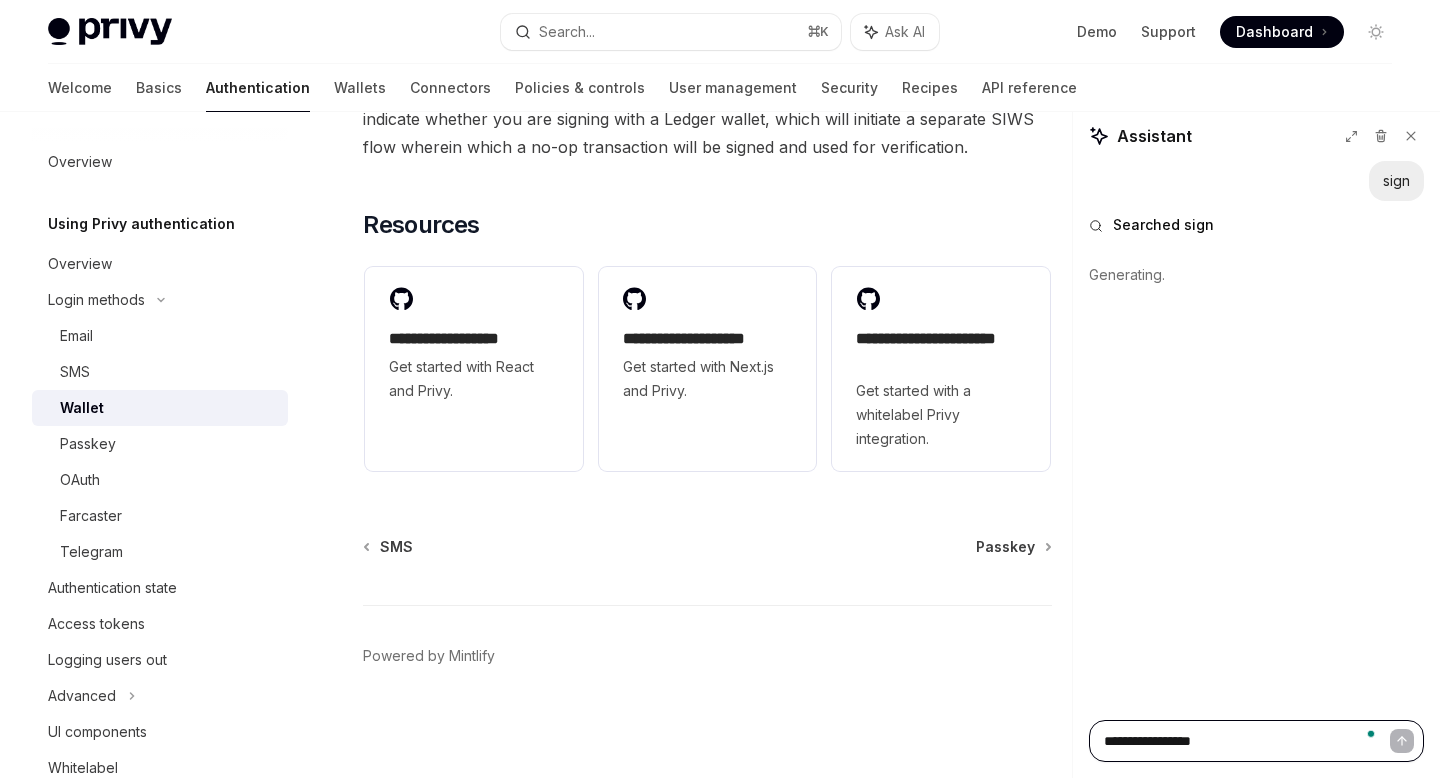 type on "**********" 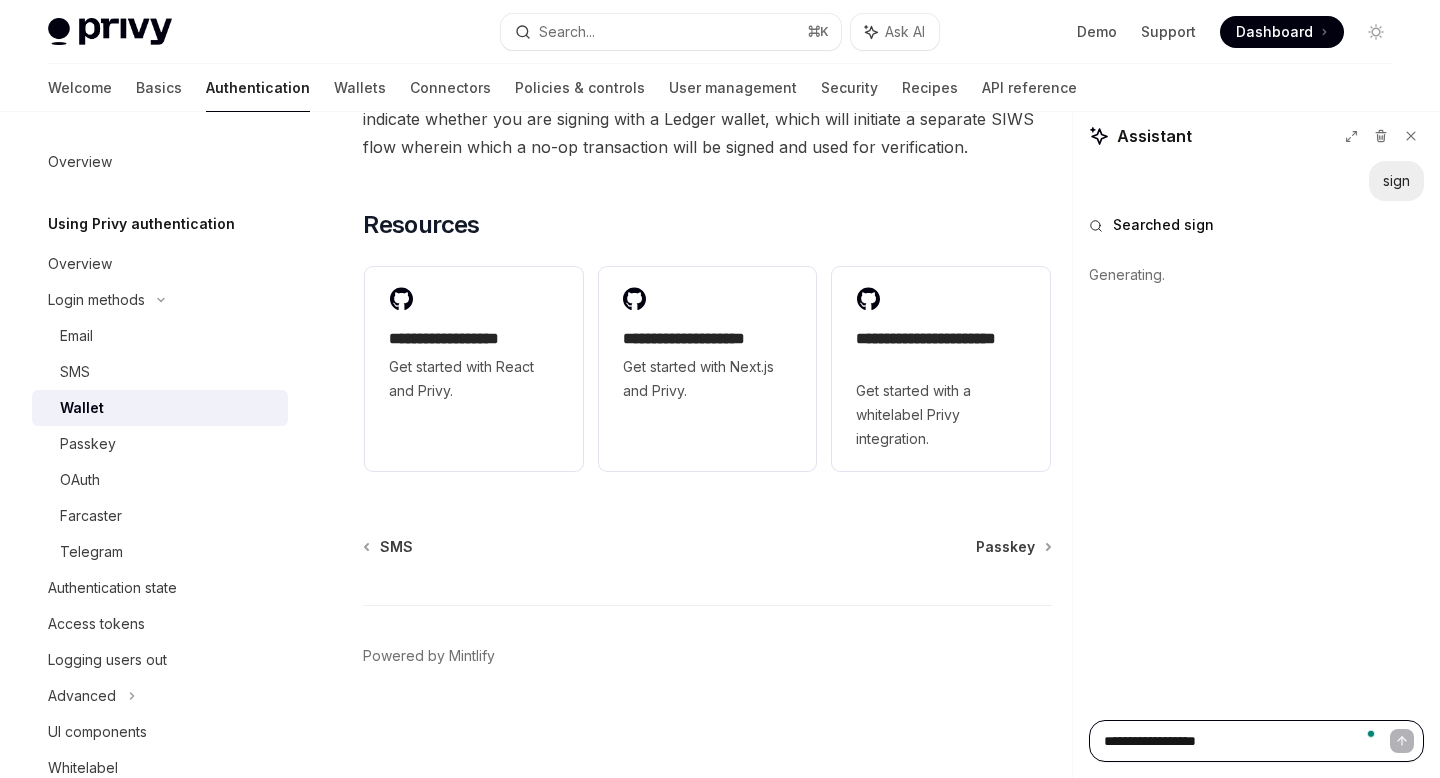 type on "*" 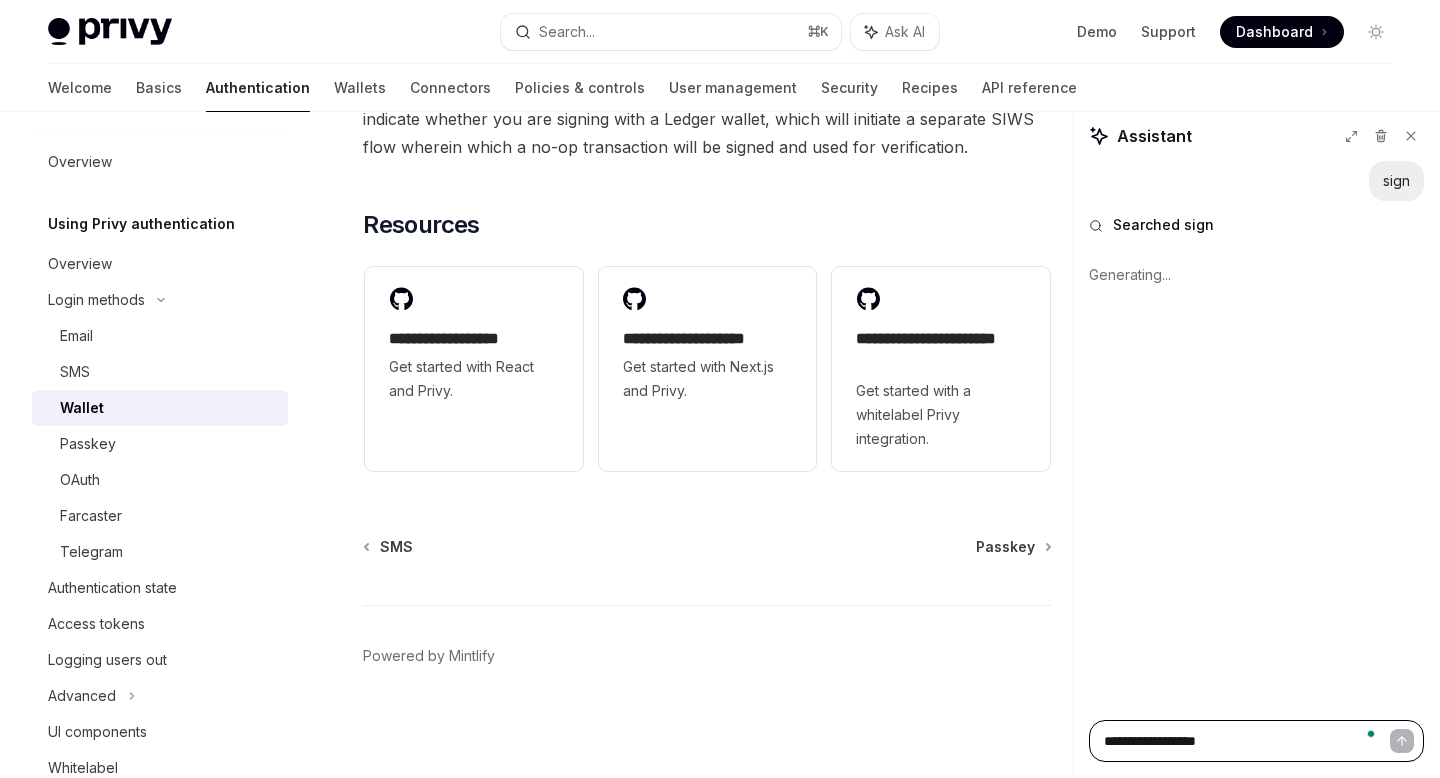 type on "**********" 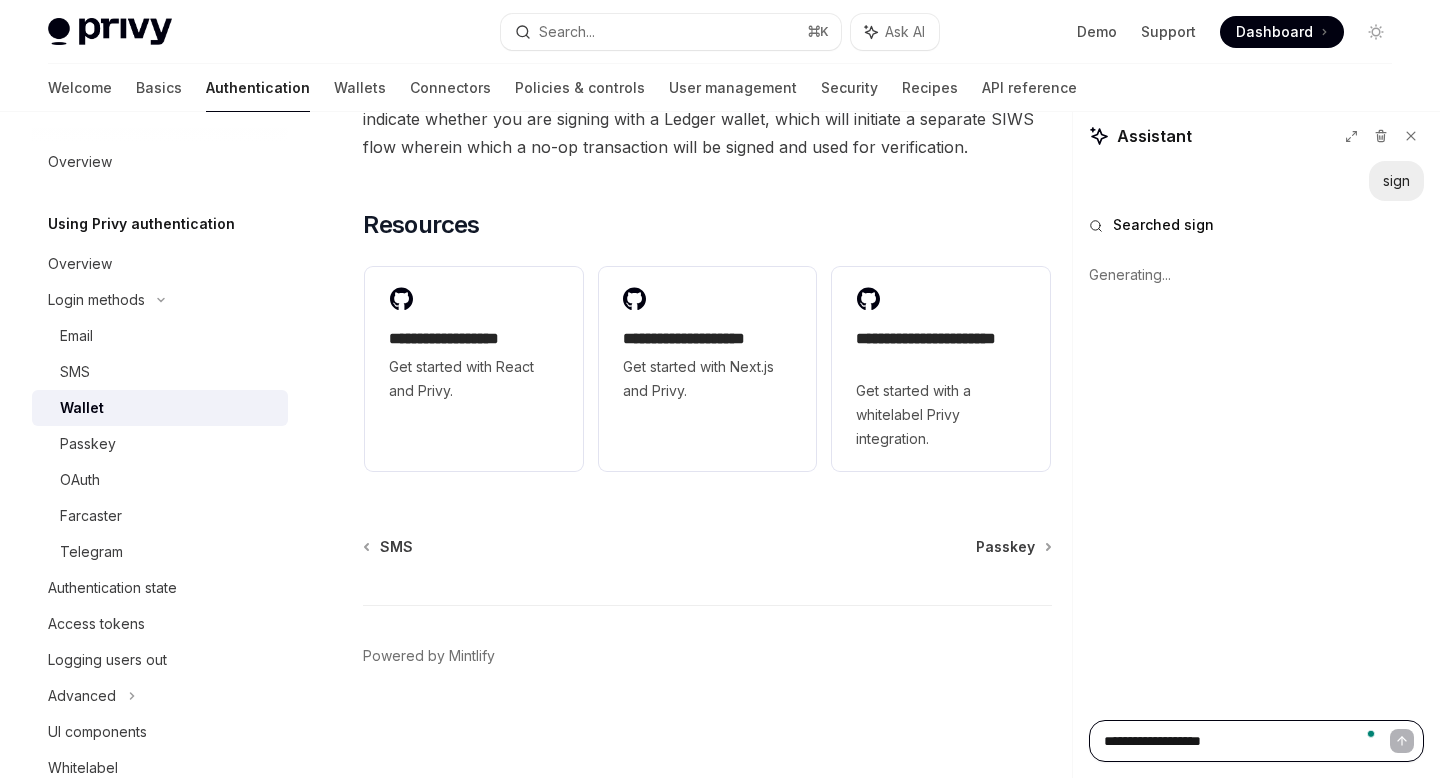 type on "*" 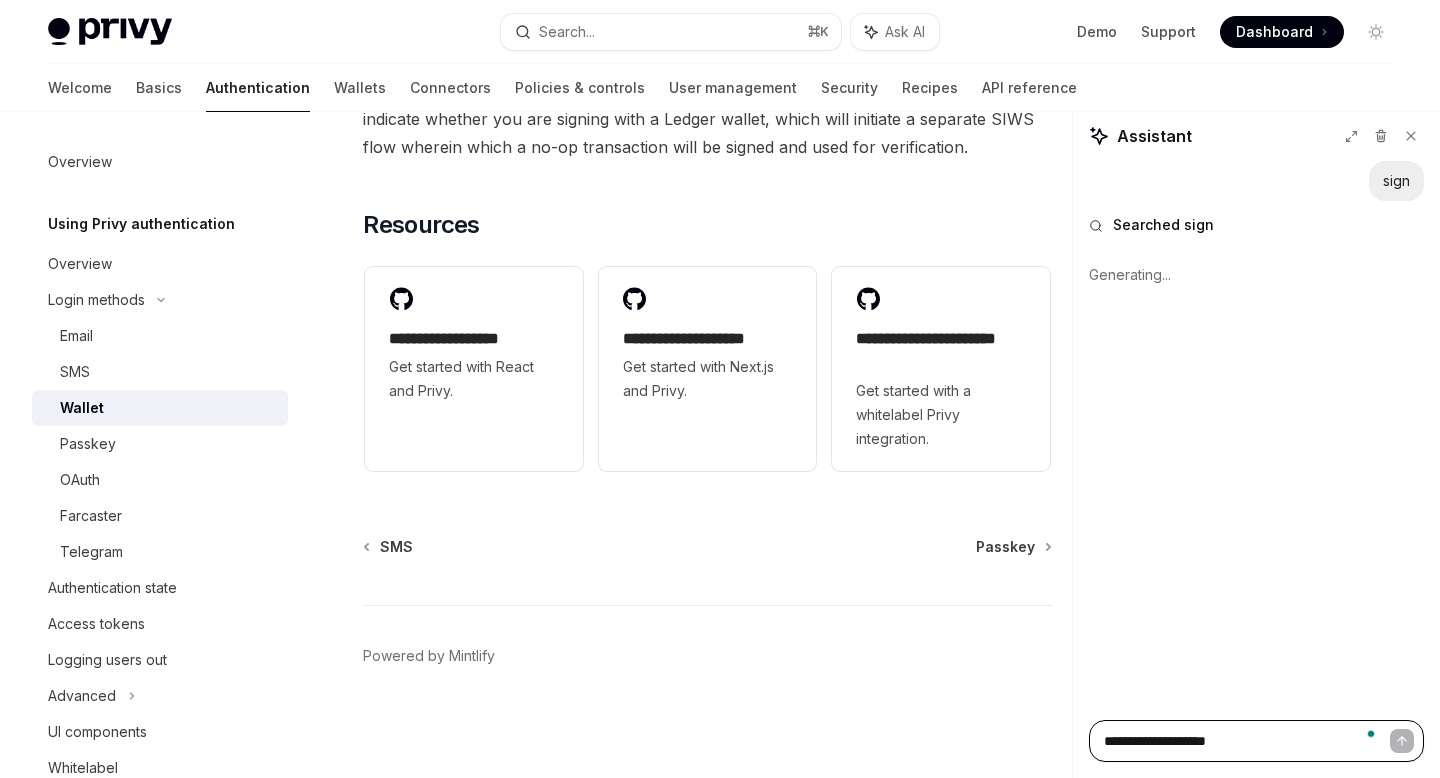 type on "*" 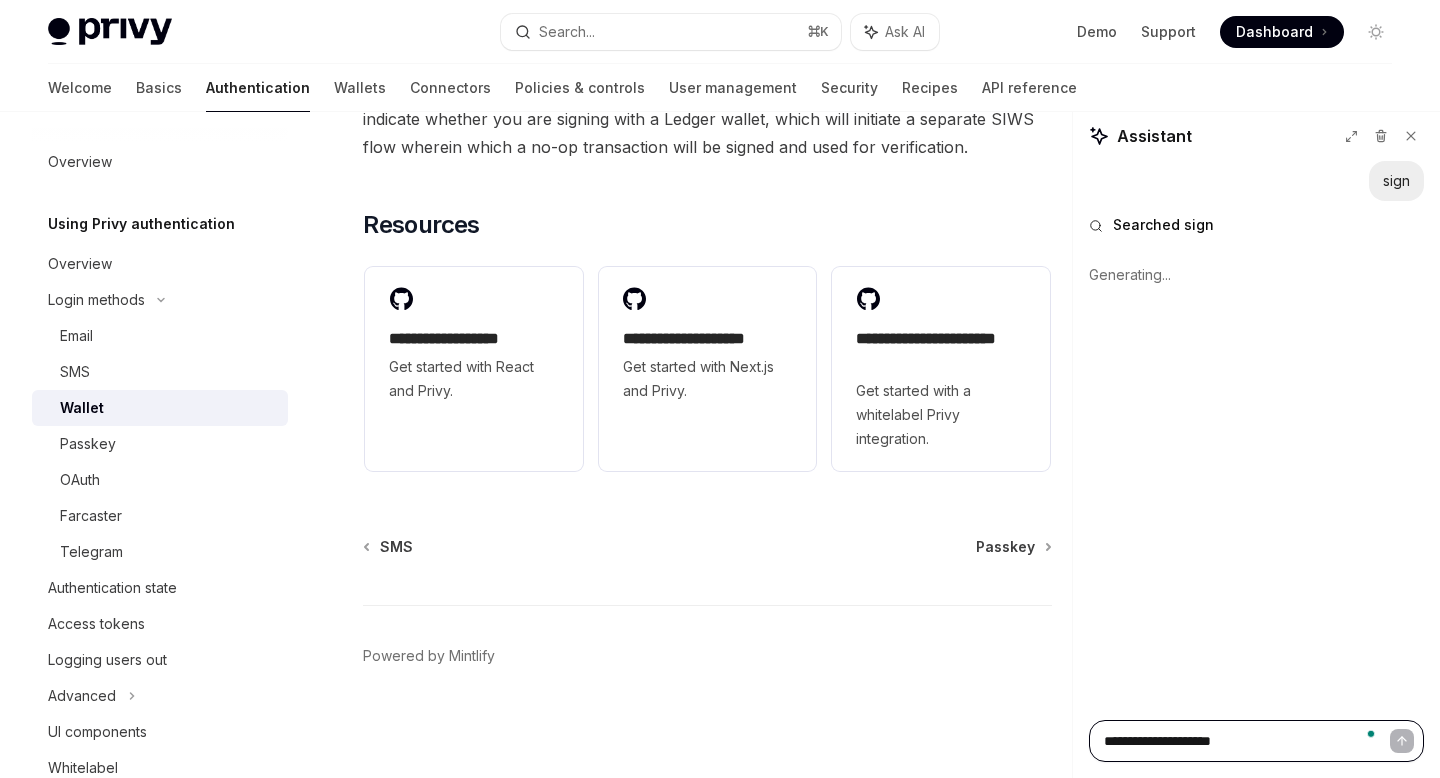 type on "*" 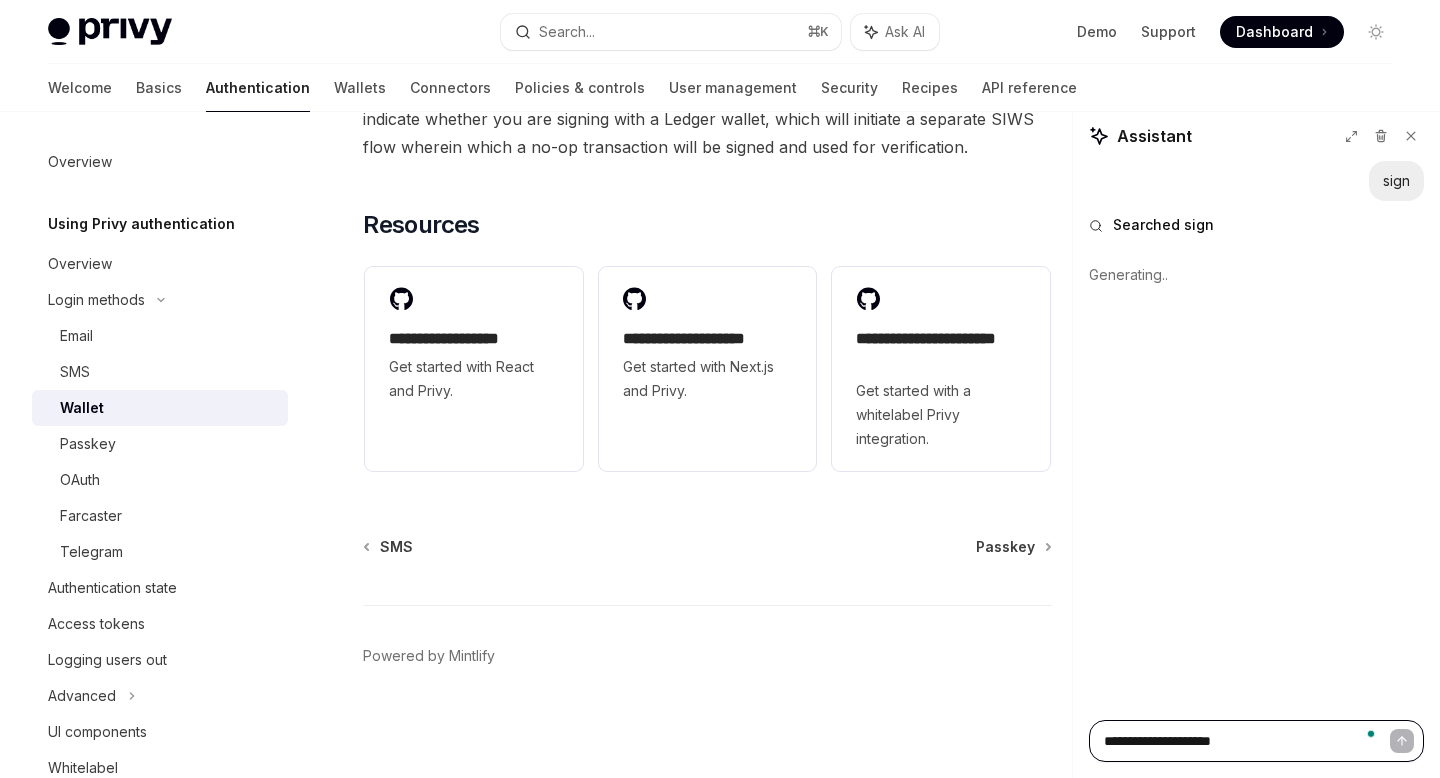 type on "**********" 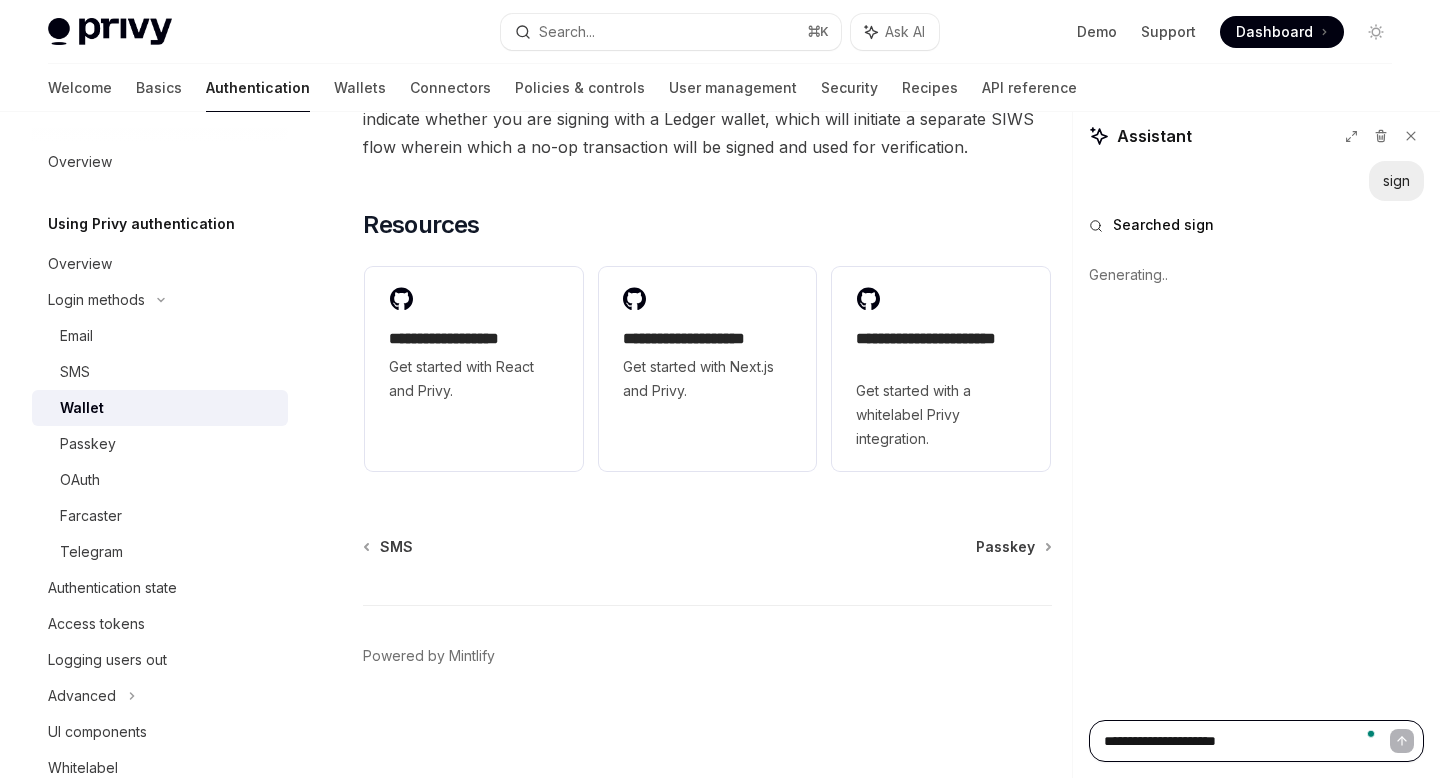 type on "*" 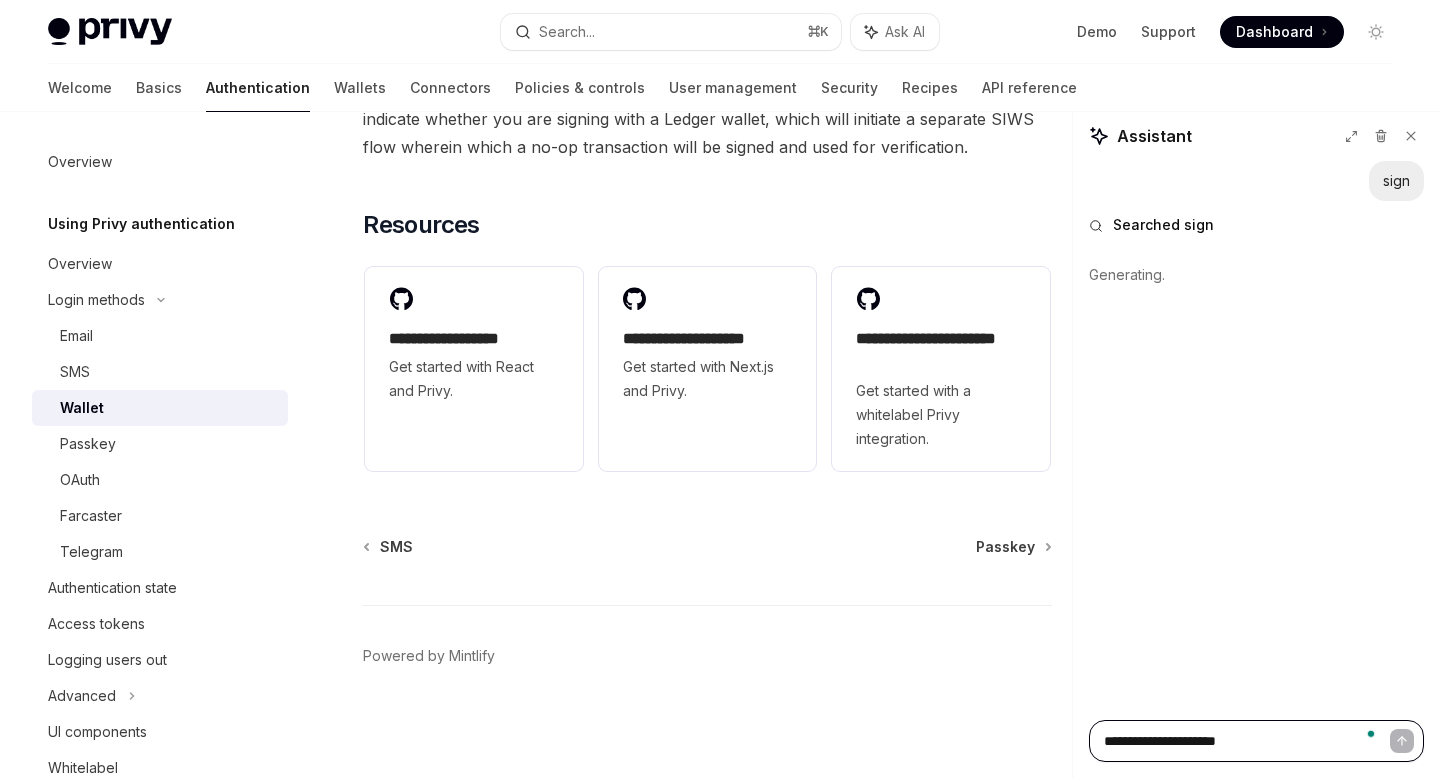 type on "**********" 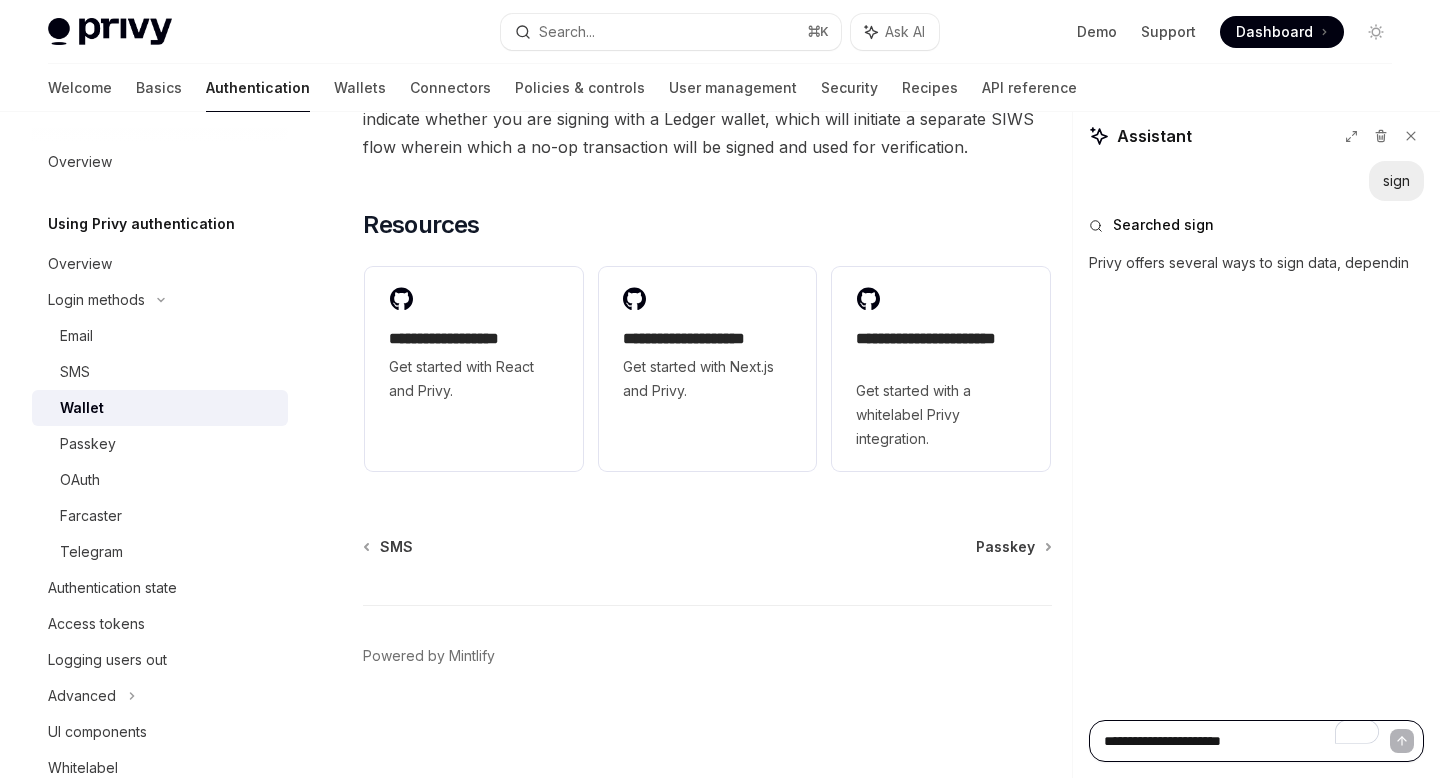 type on "*" 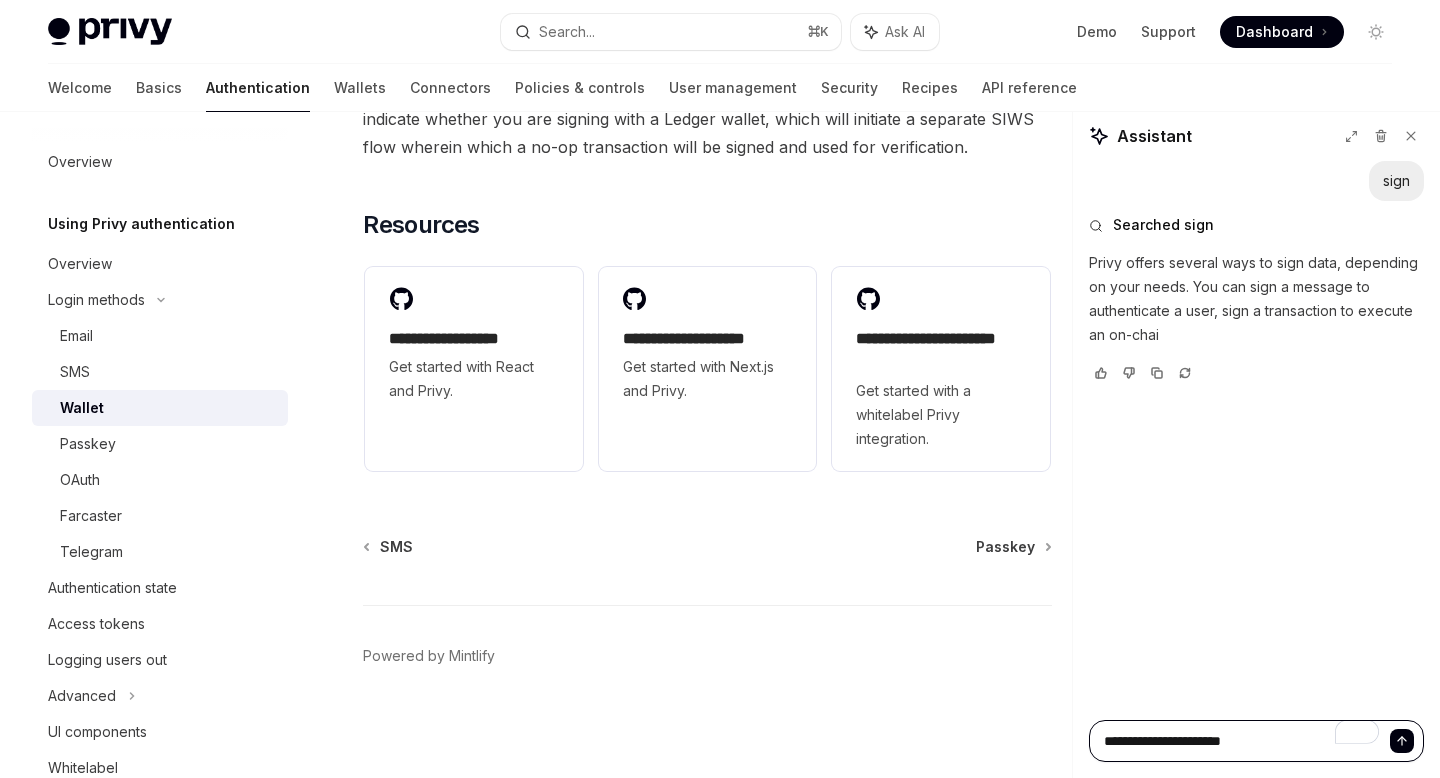 type on "**********" 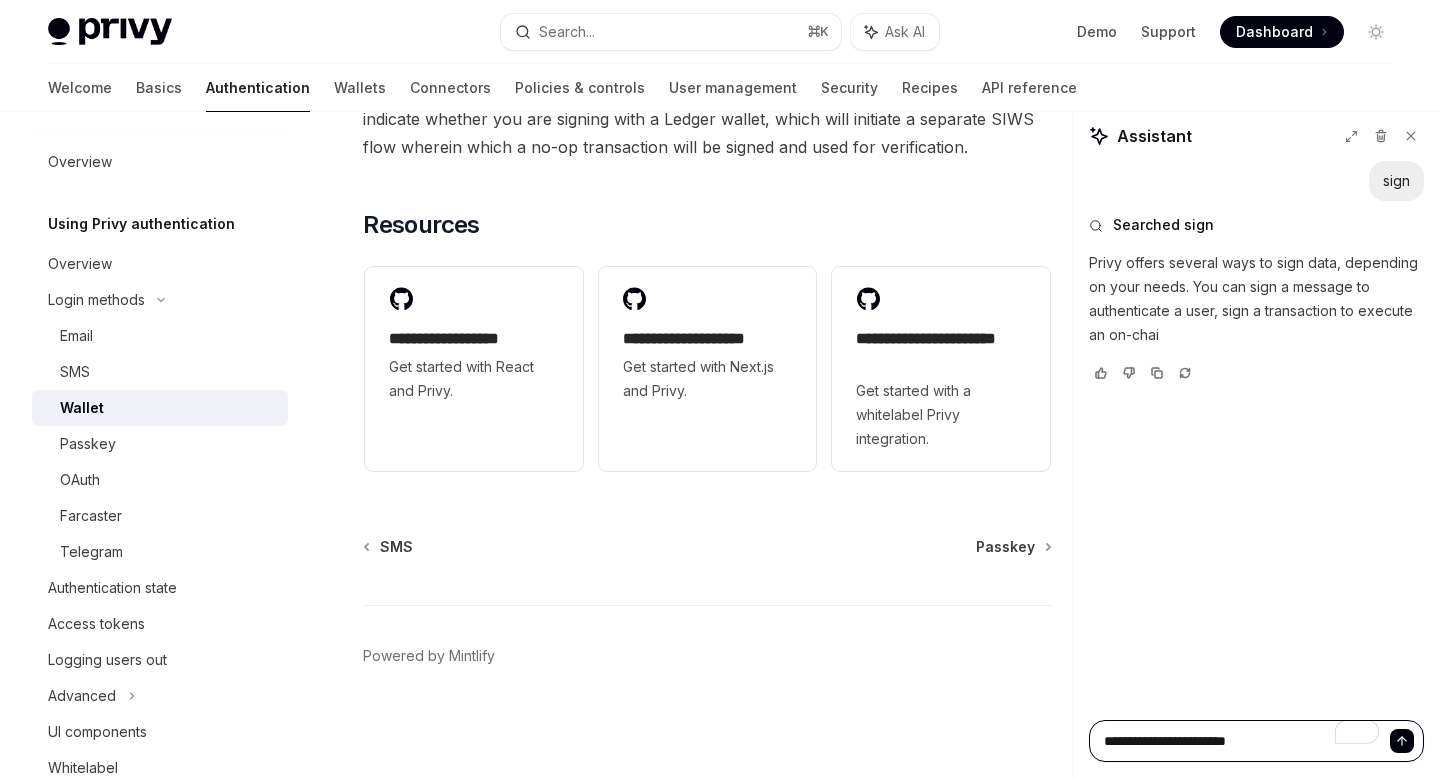 type on "*" 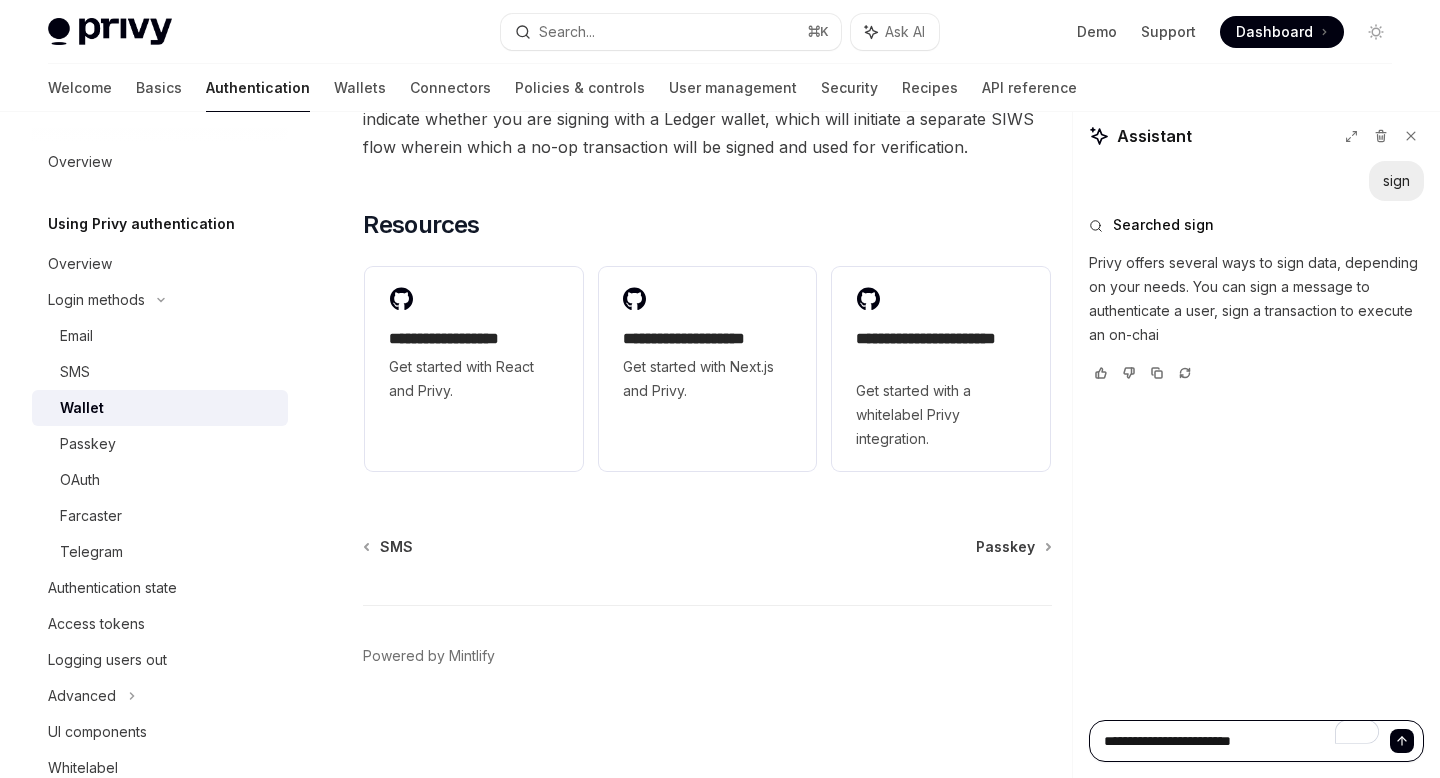 type on "*" 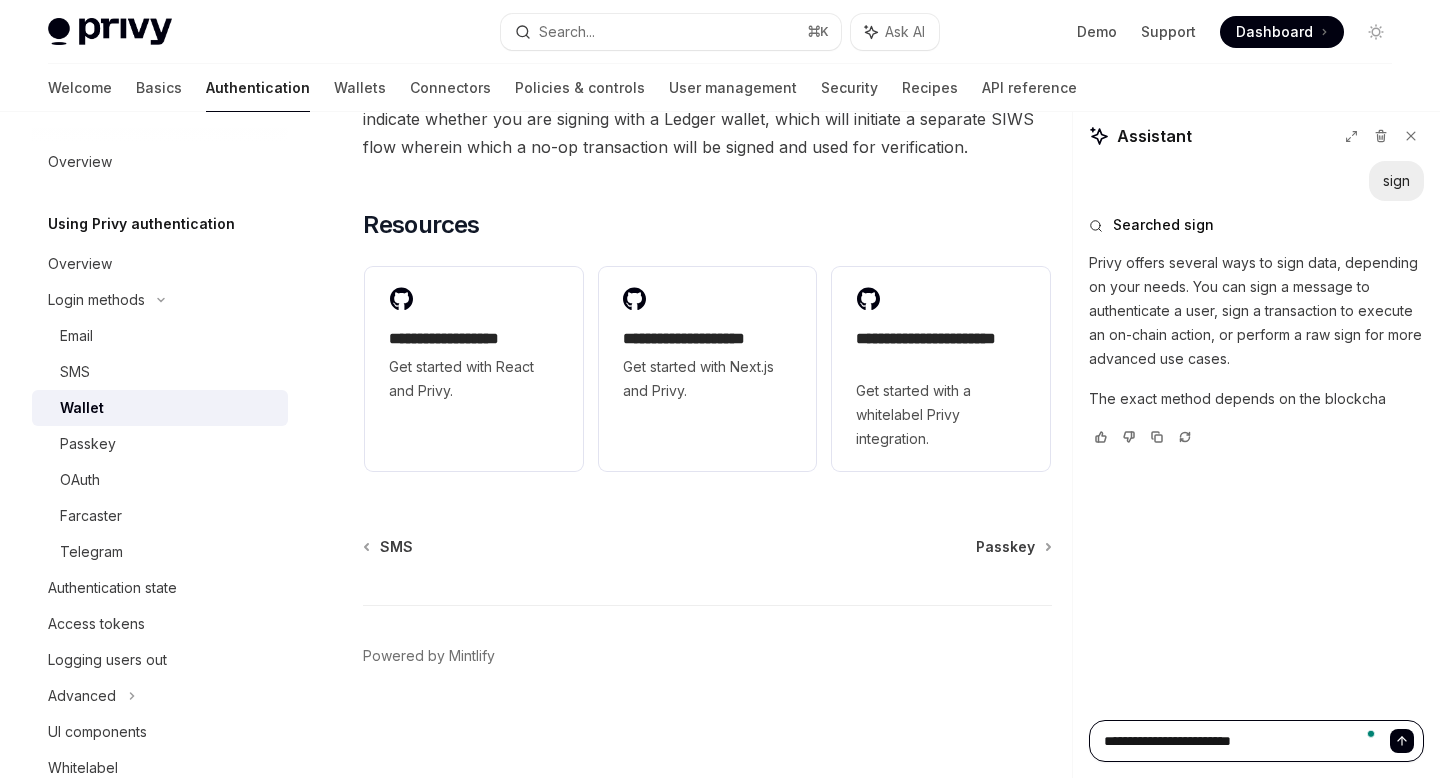 type on "**********" 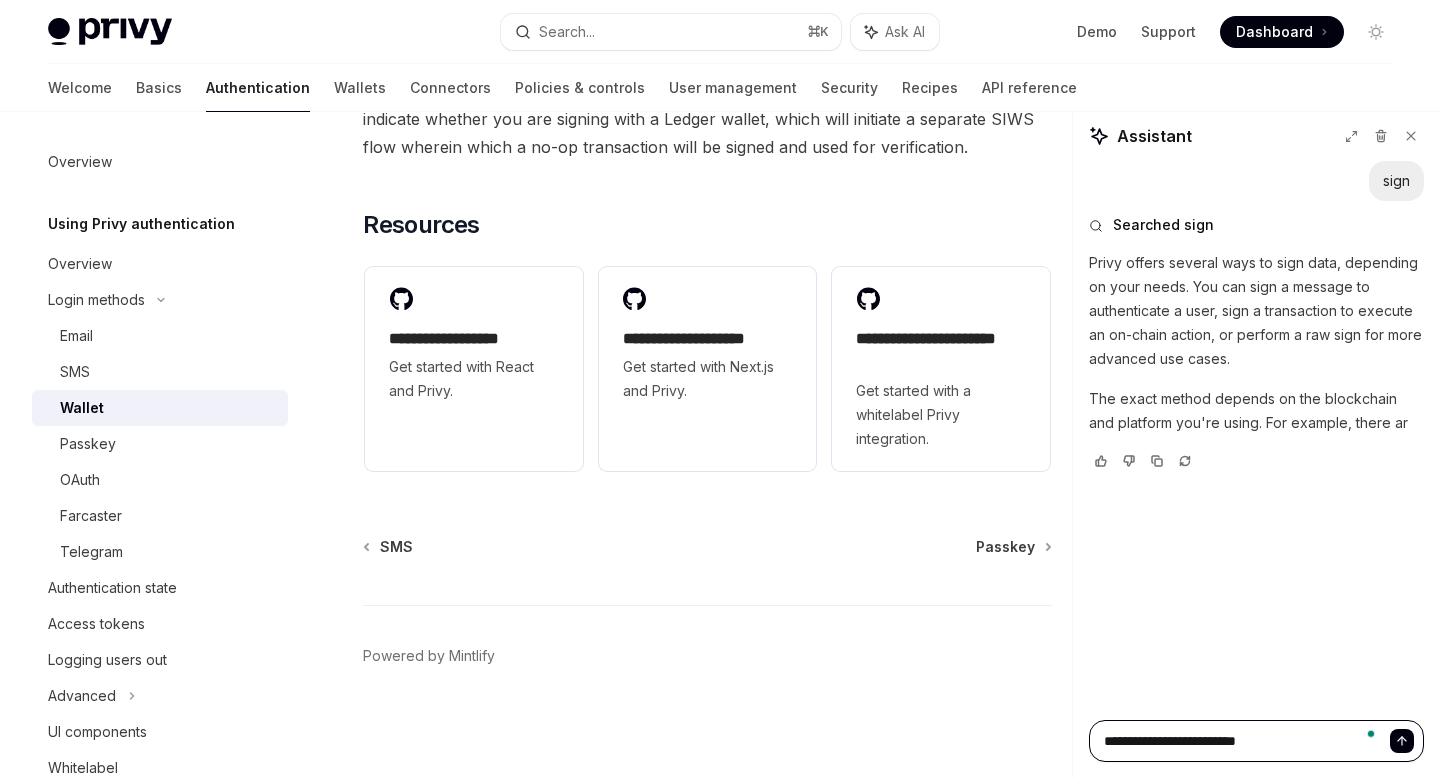 type on "**********" 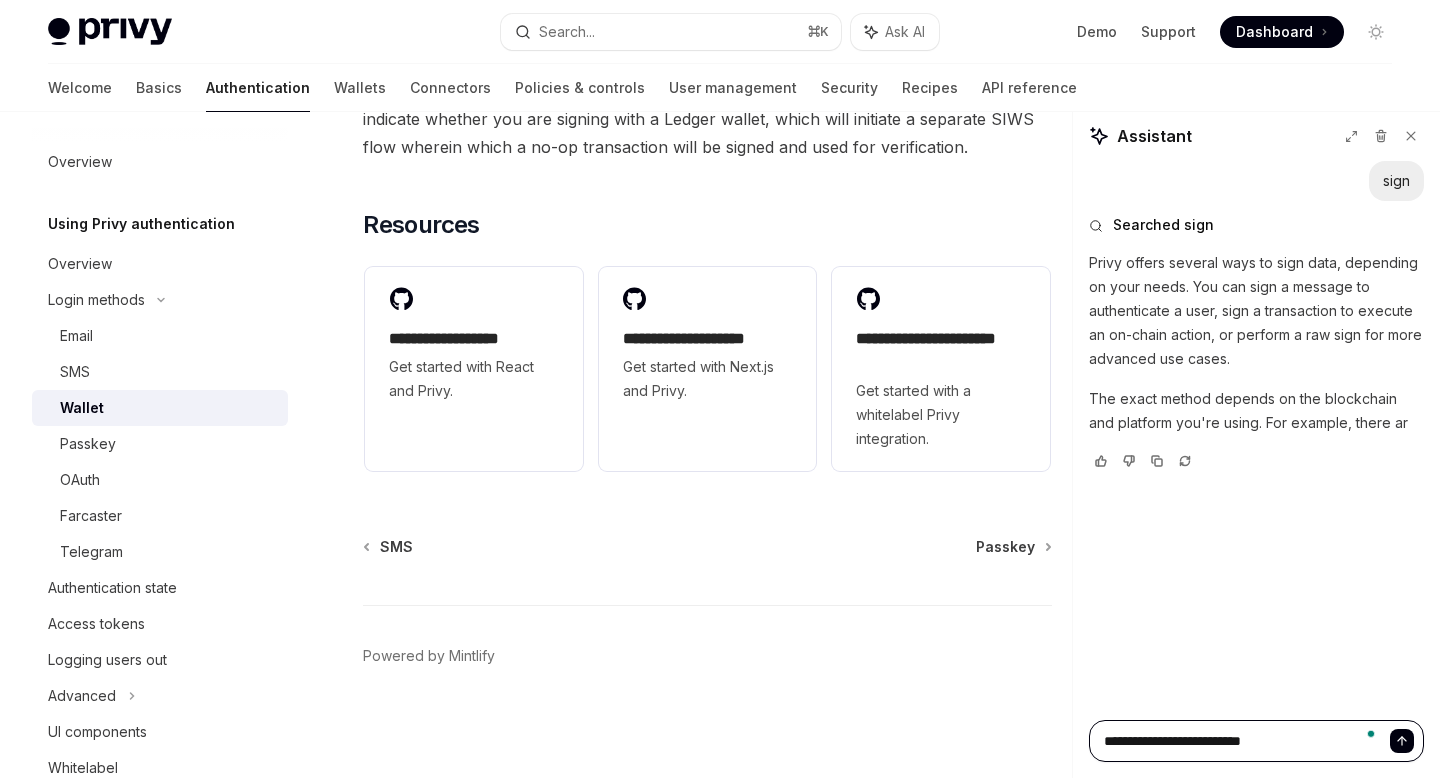 type on "*" 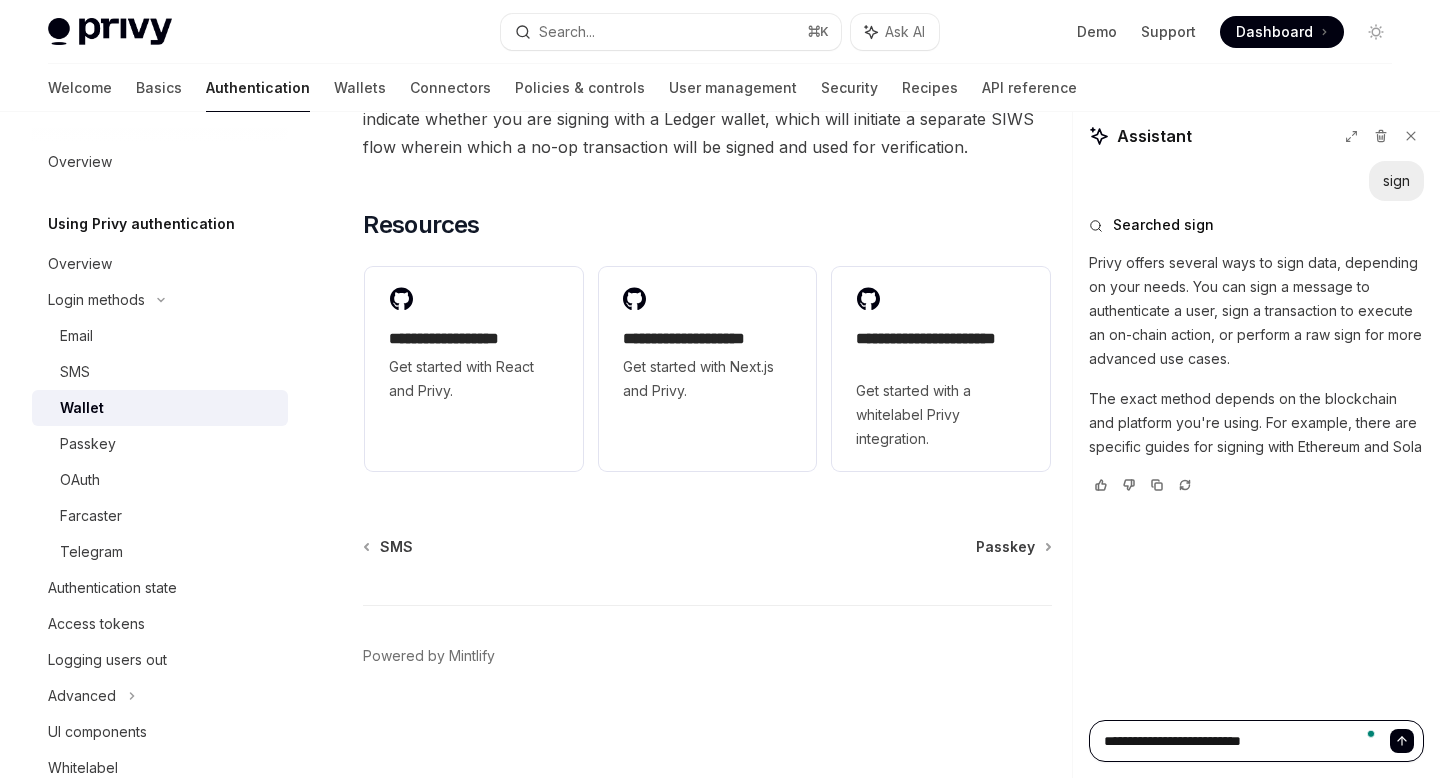 type on "**********" 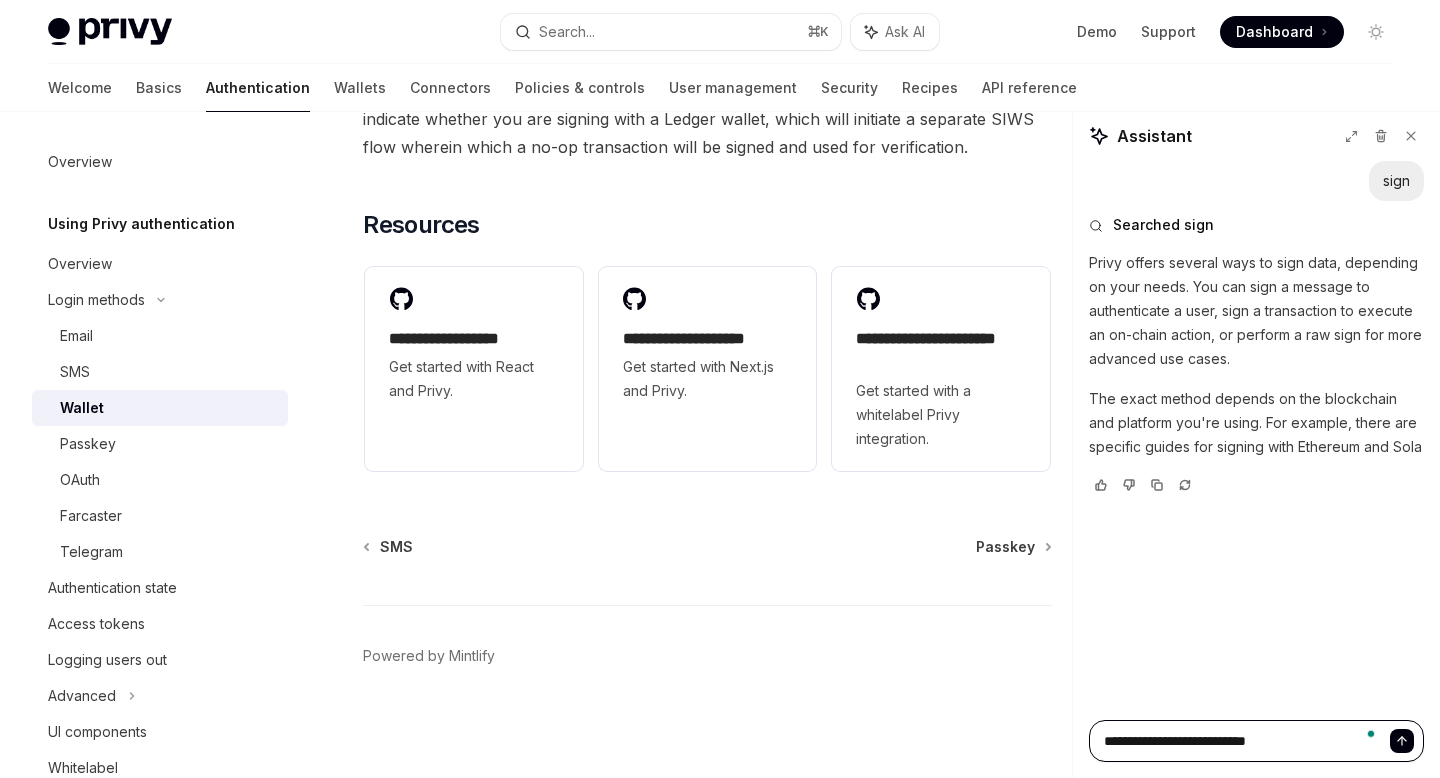 type on "*" 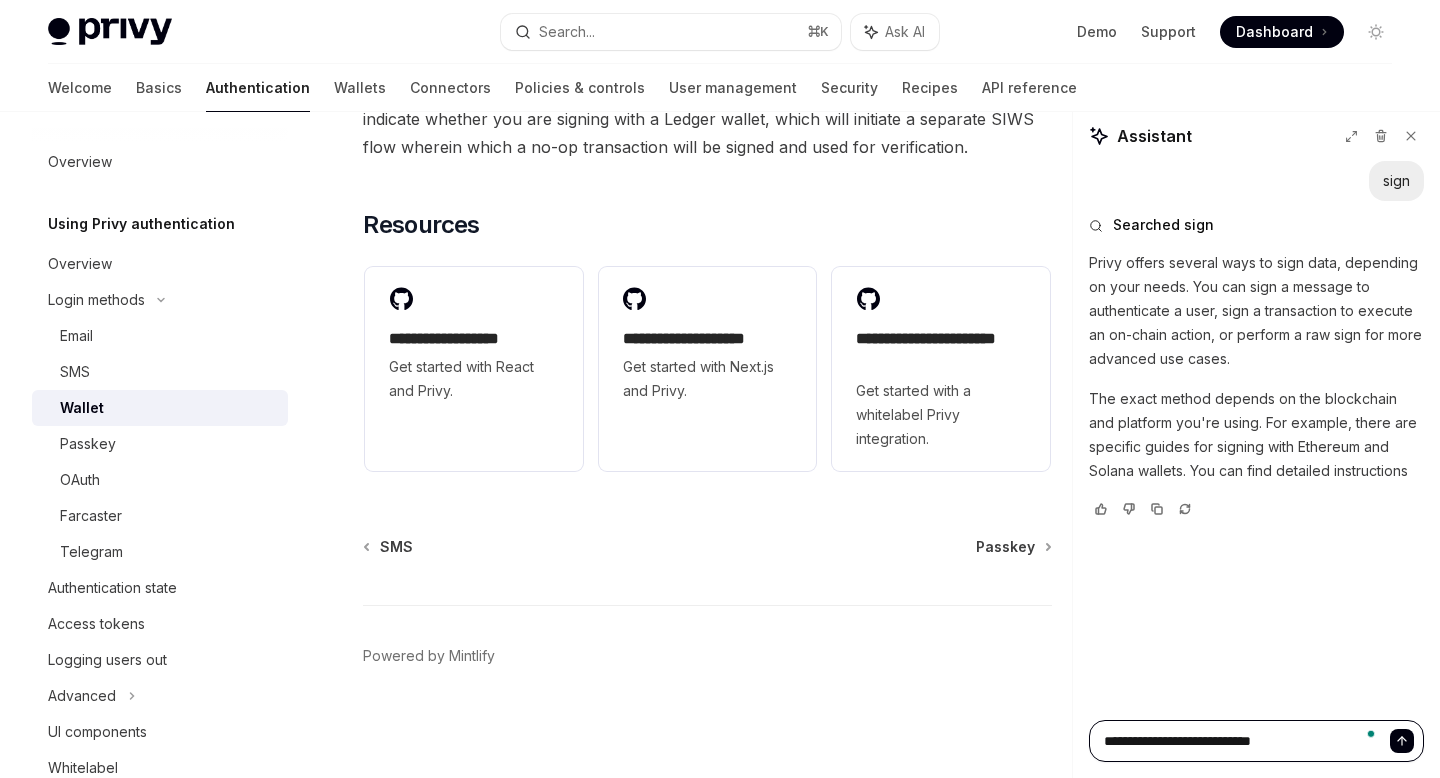 type on "**********" 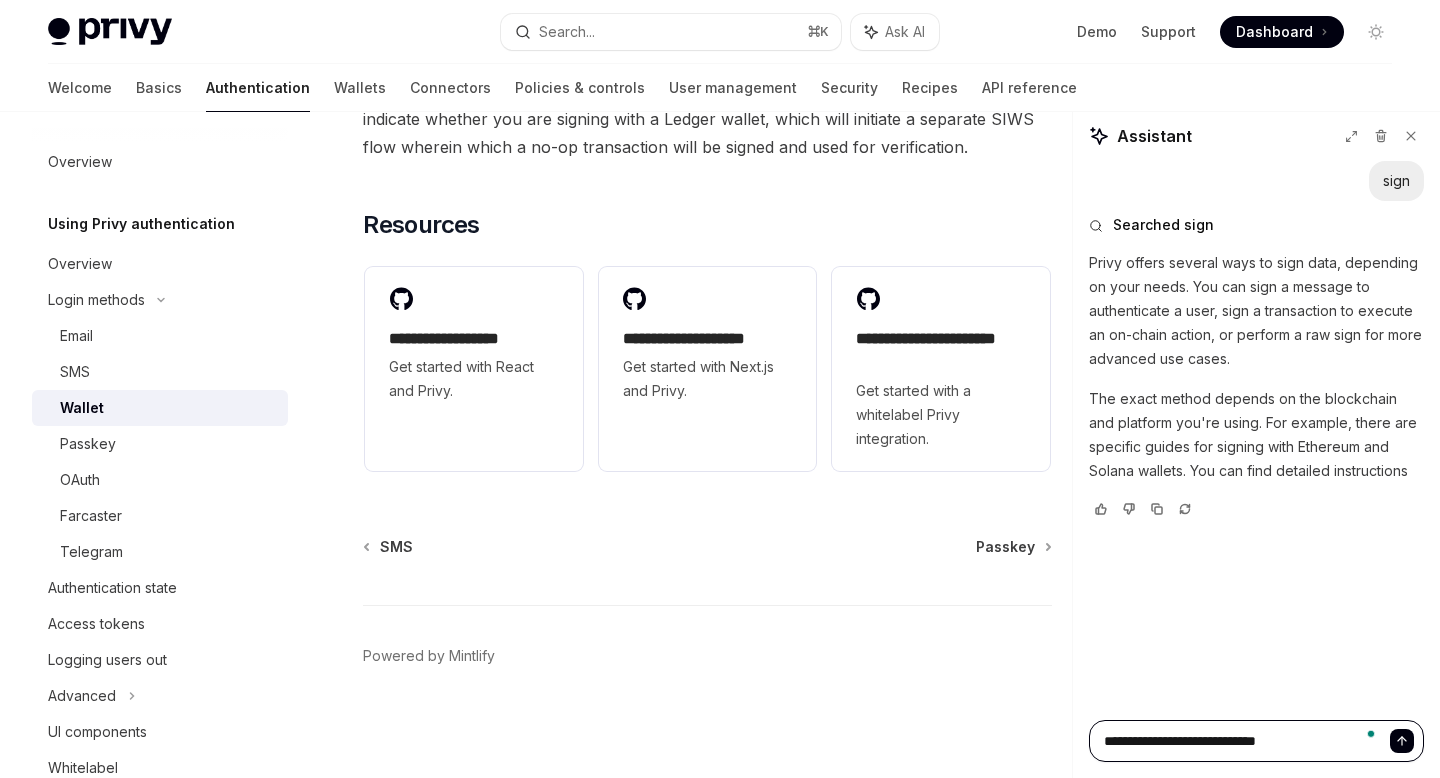 type on "*" 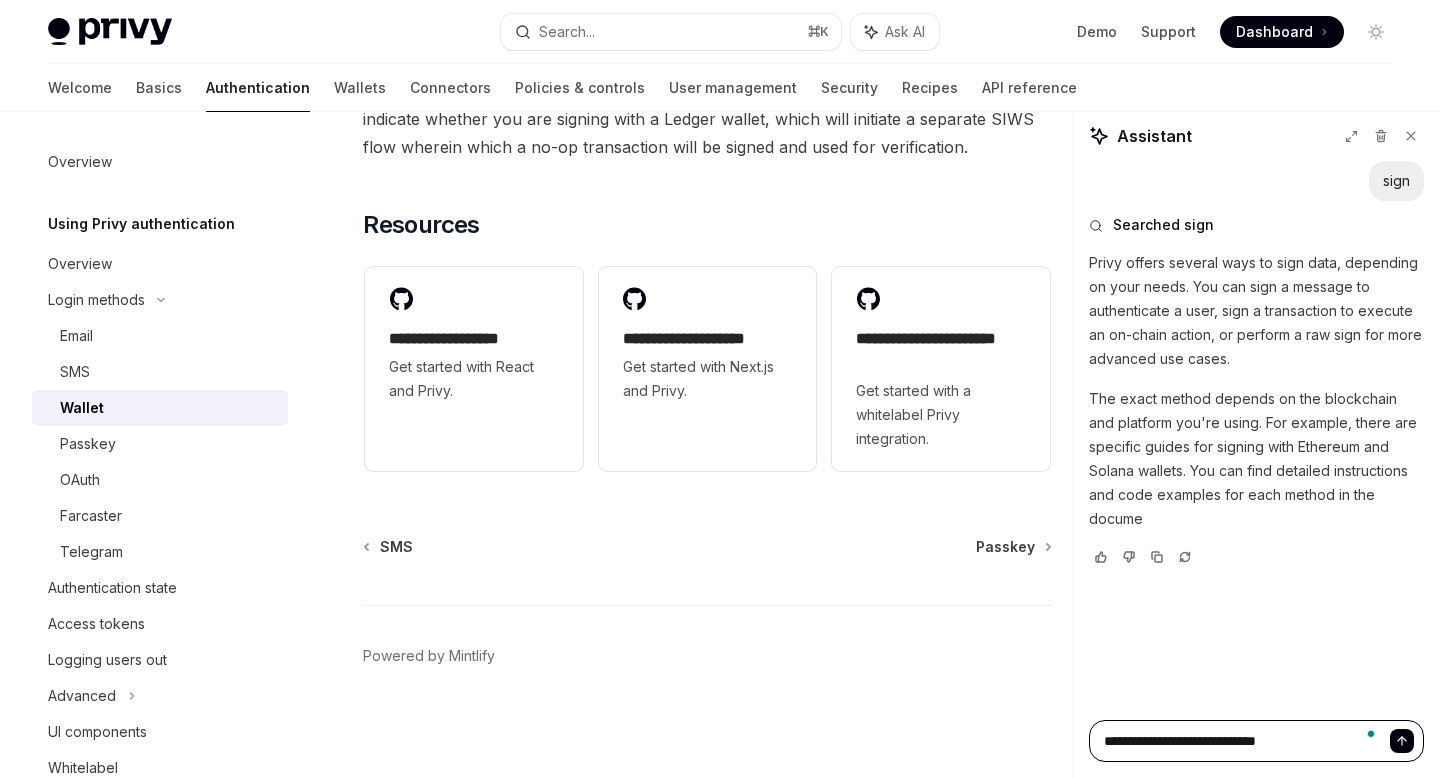 type on "**********" 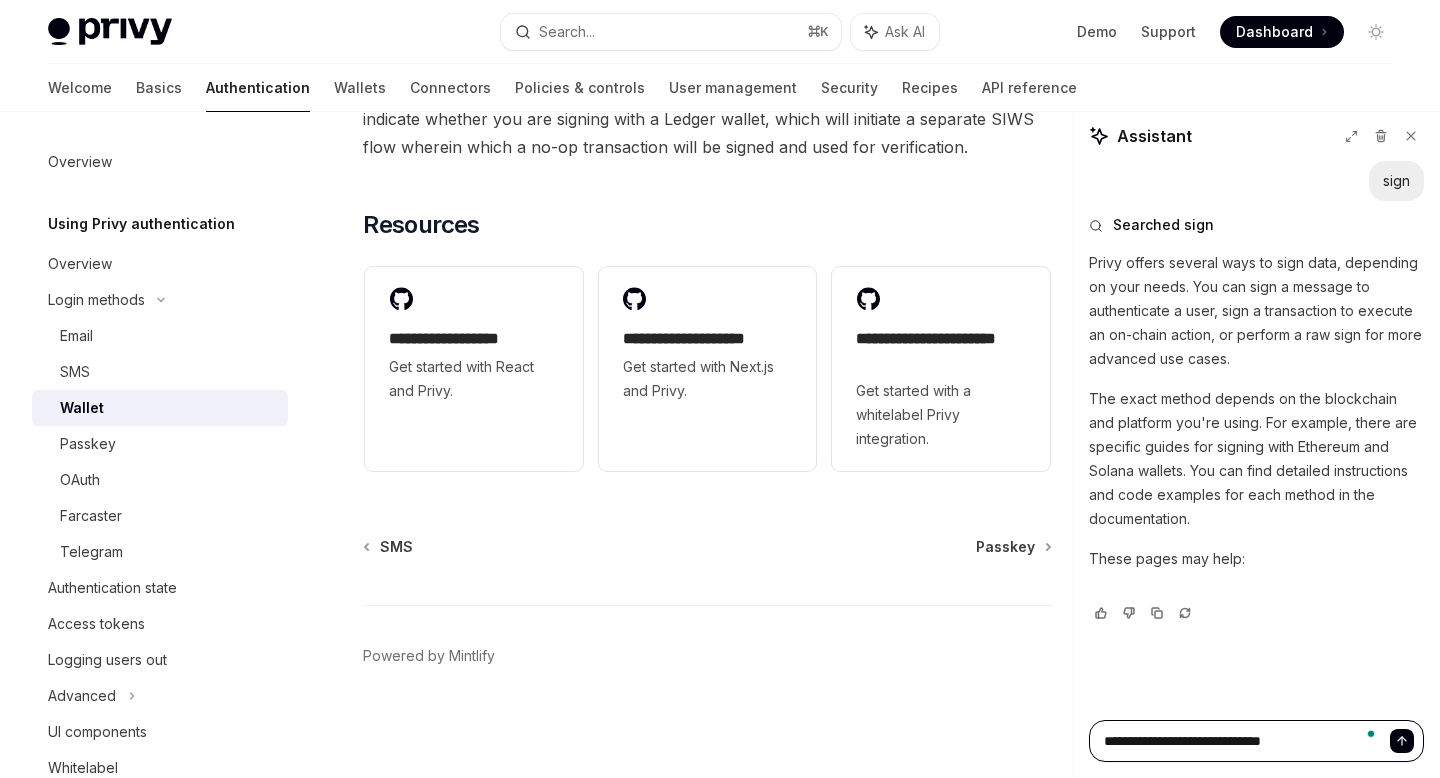 type on "*" 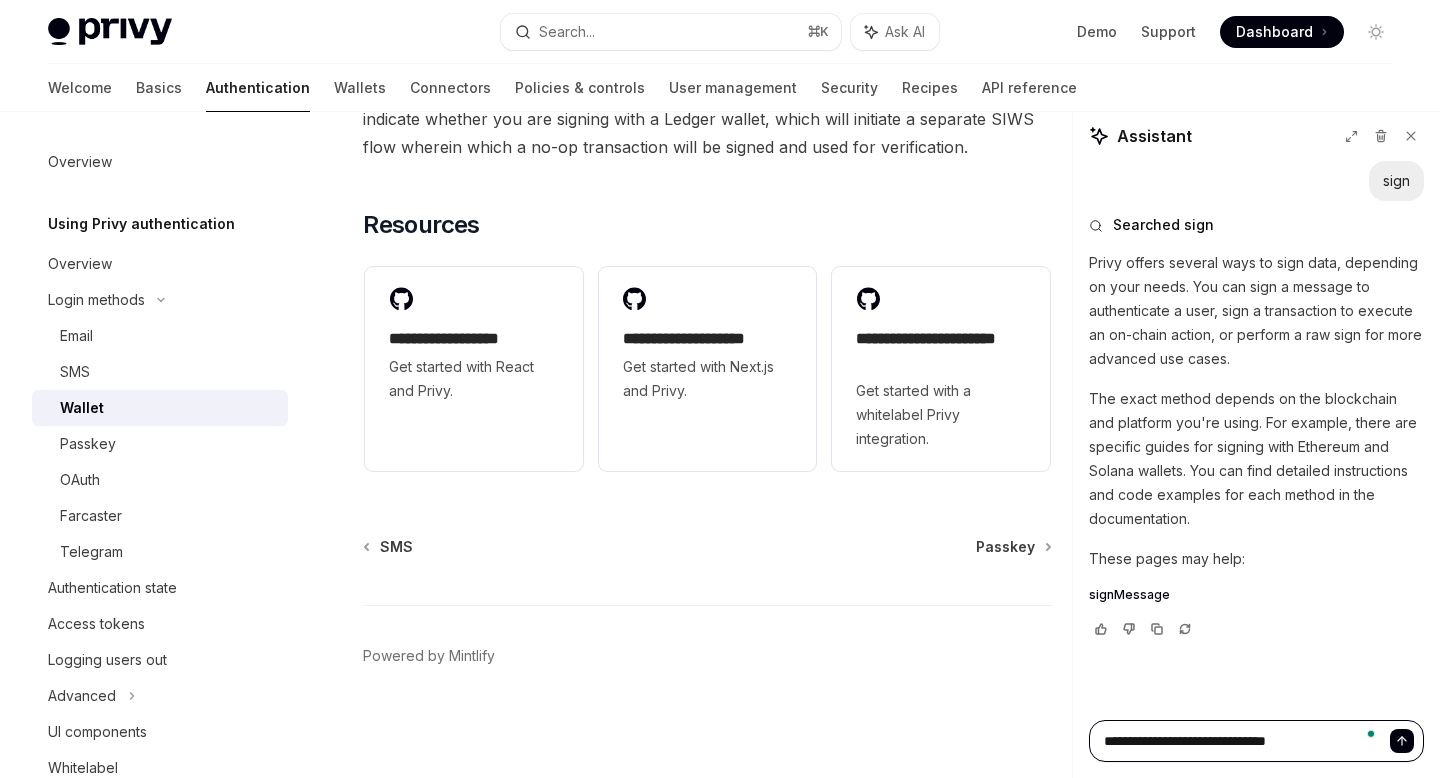 type on "*" 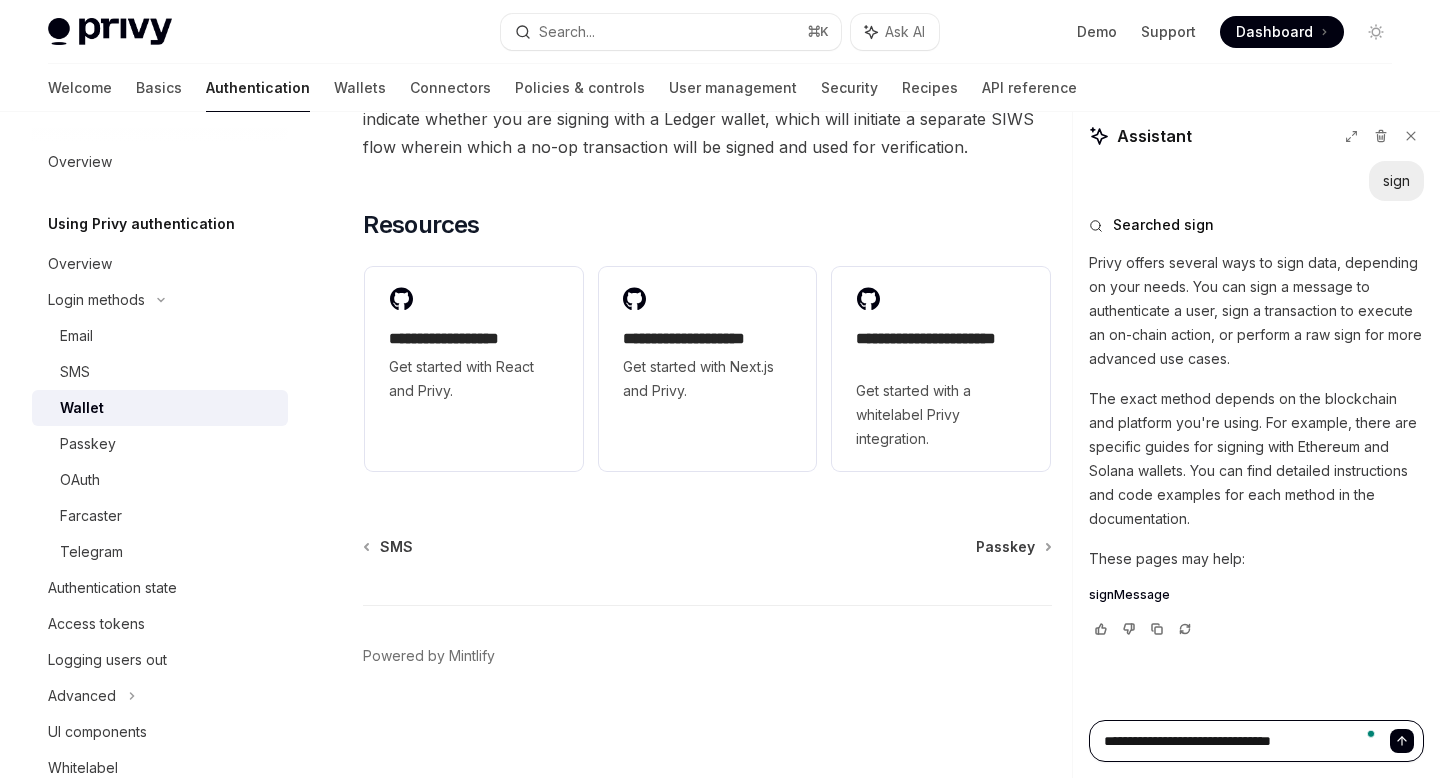type on "*" 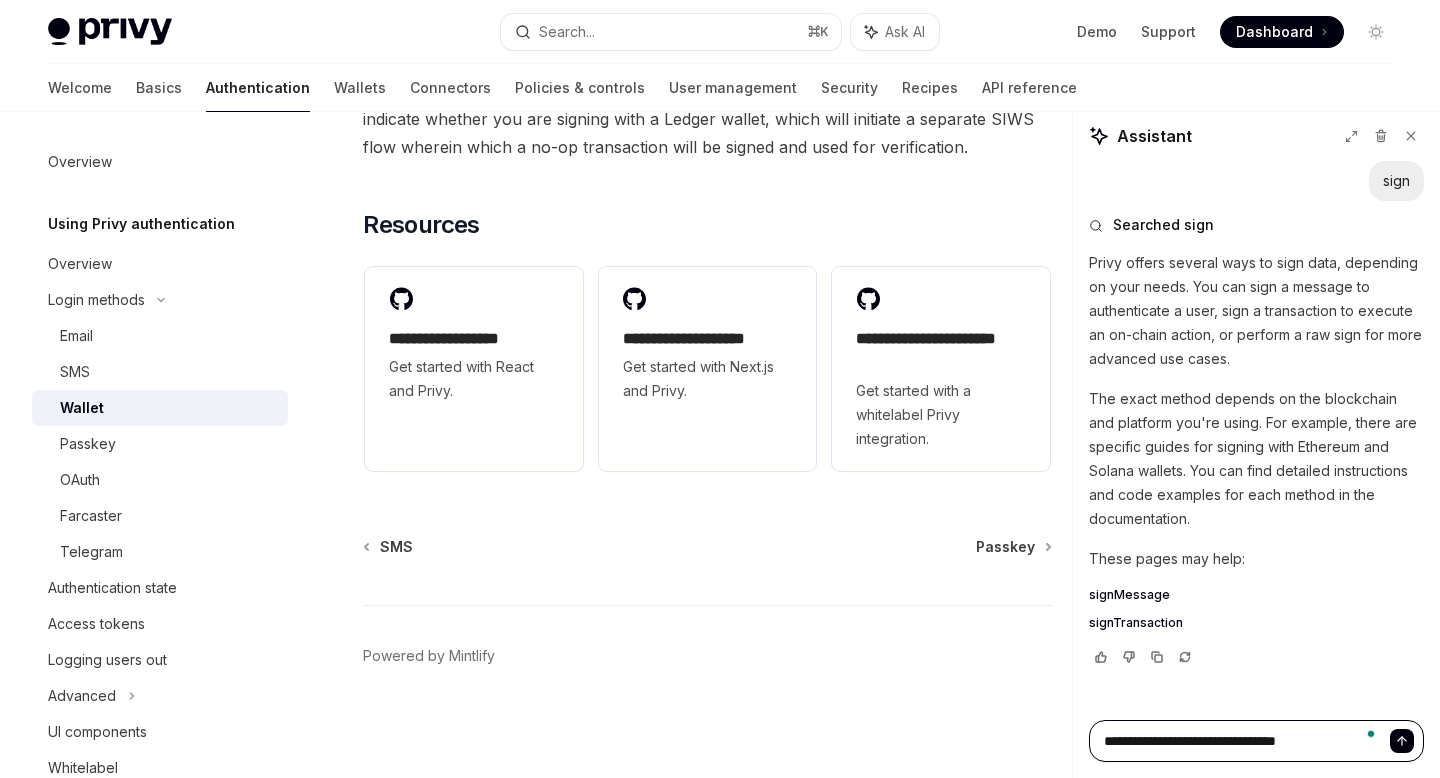 type on "*" 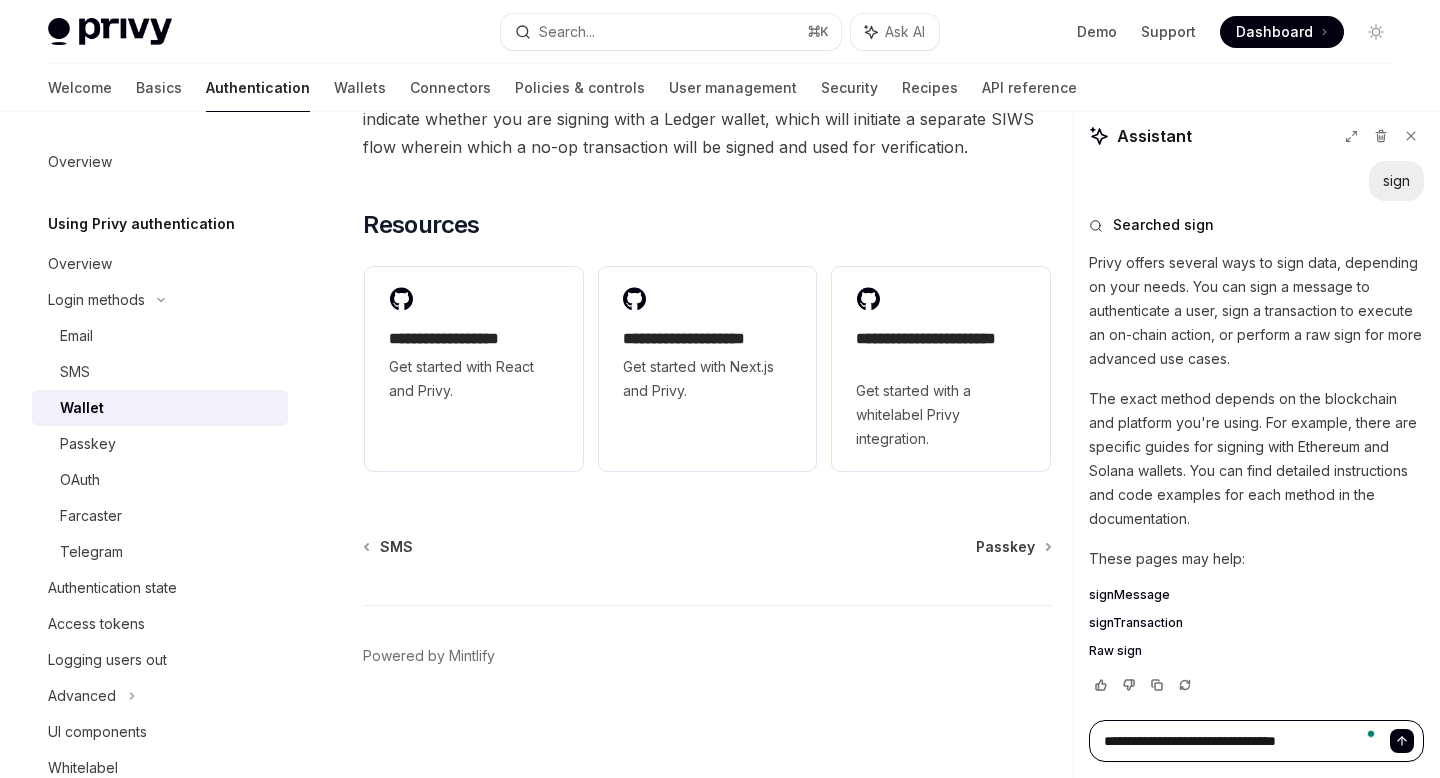 type on "**********" 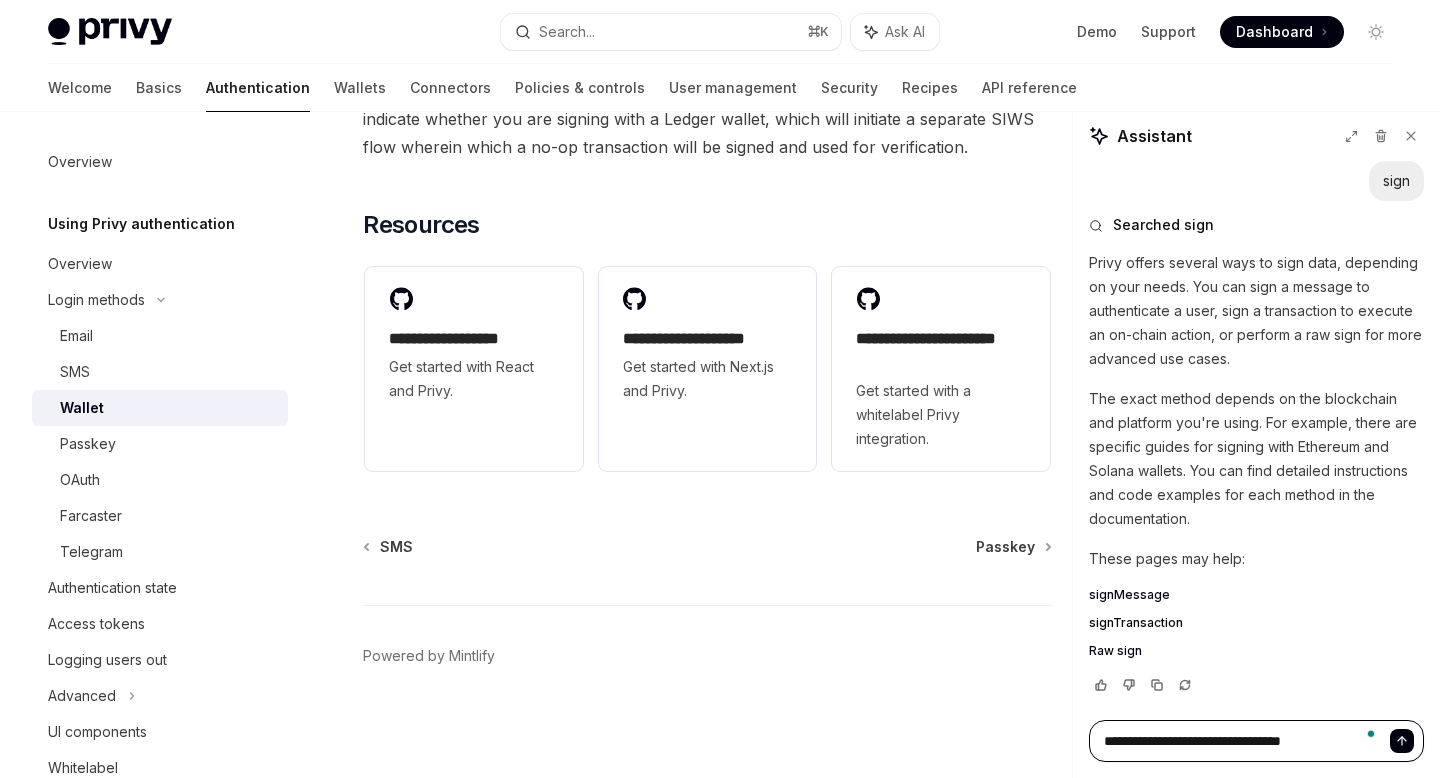 type on "*" 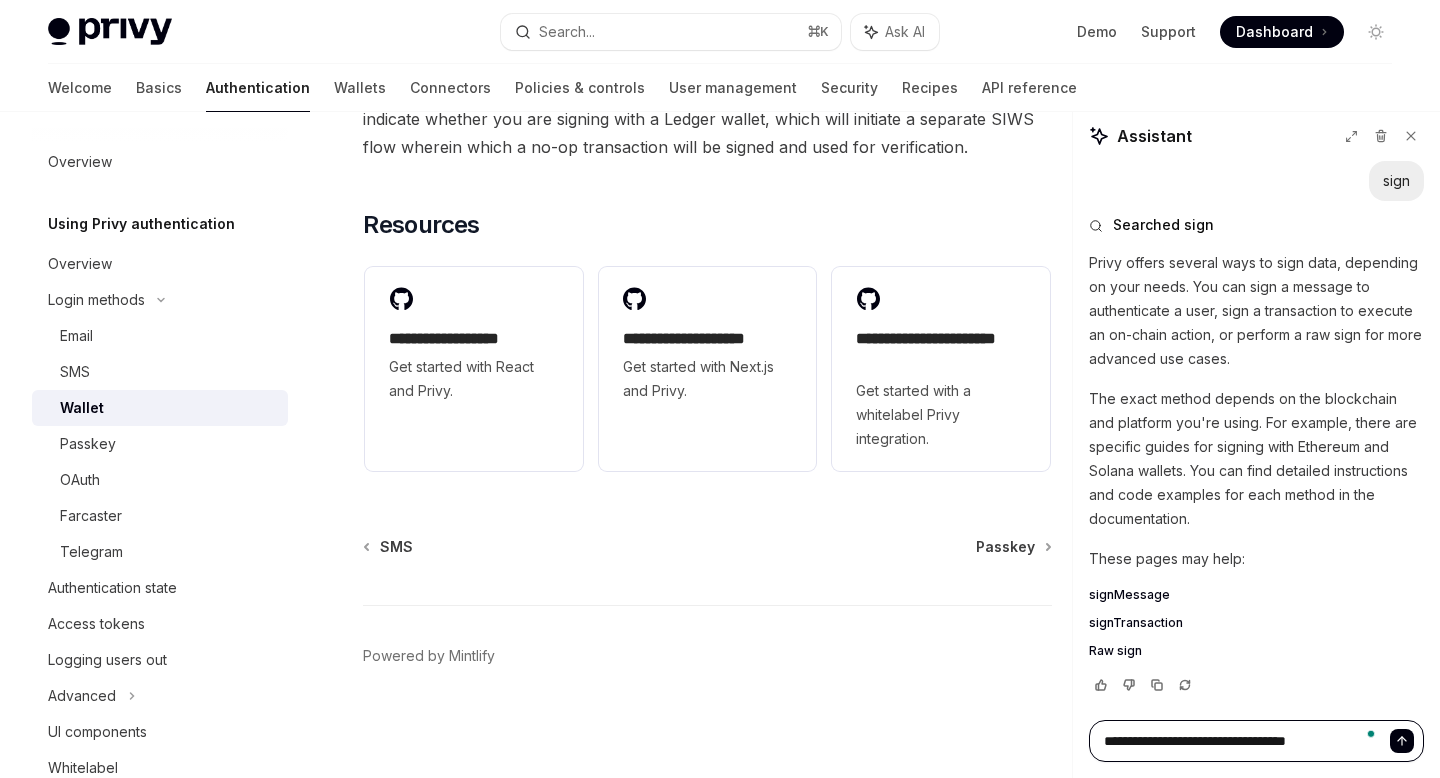 type on "*" 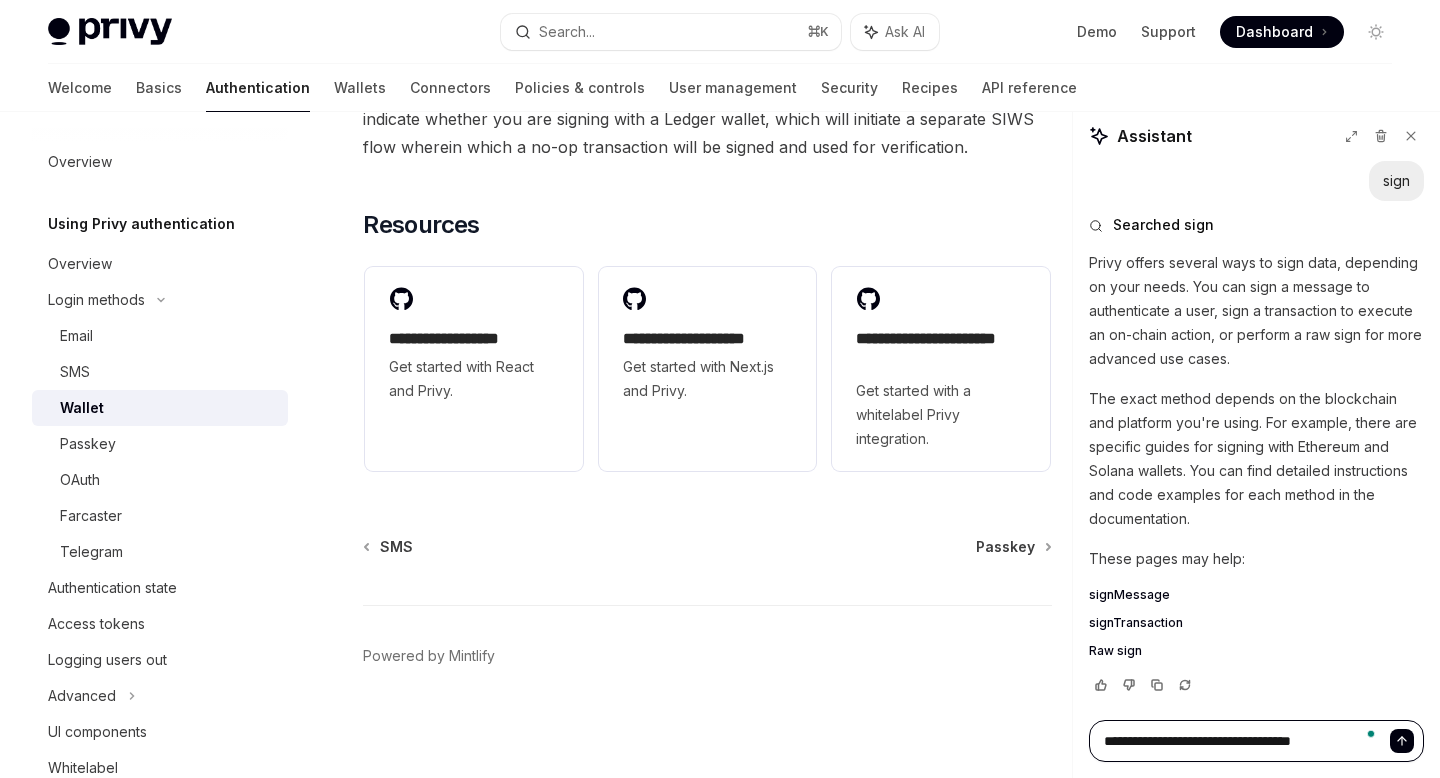 type on "**********" 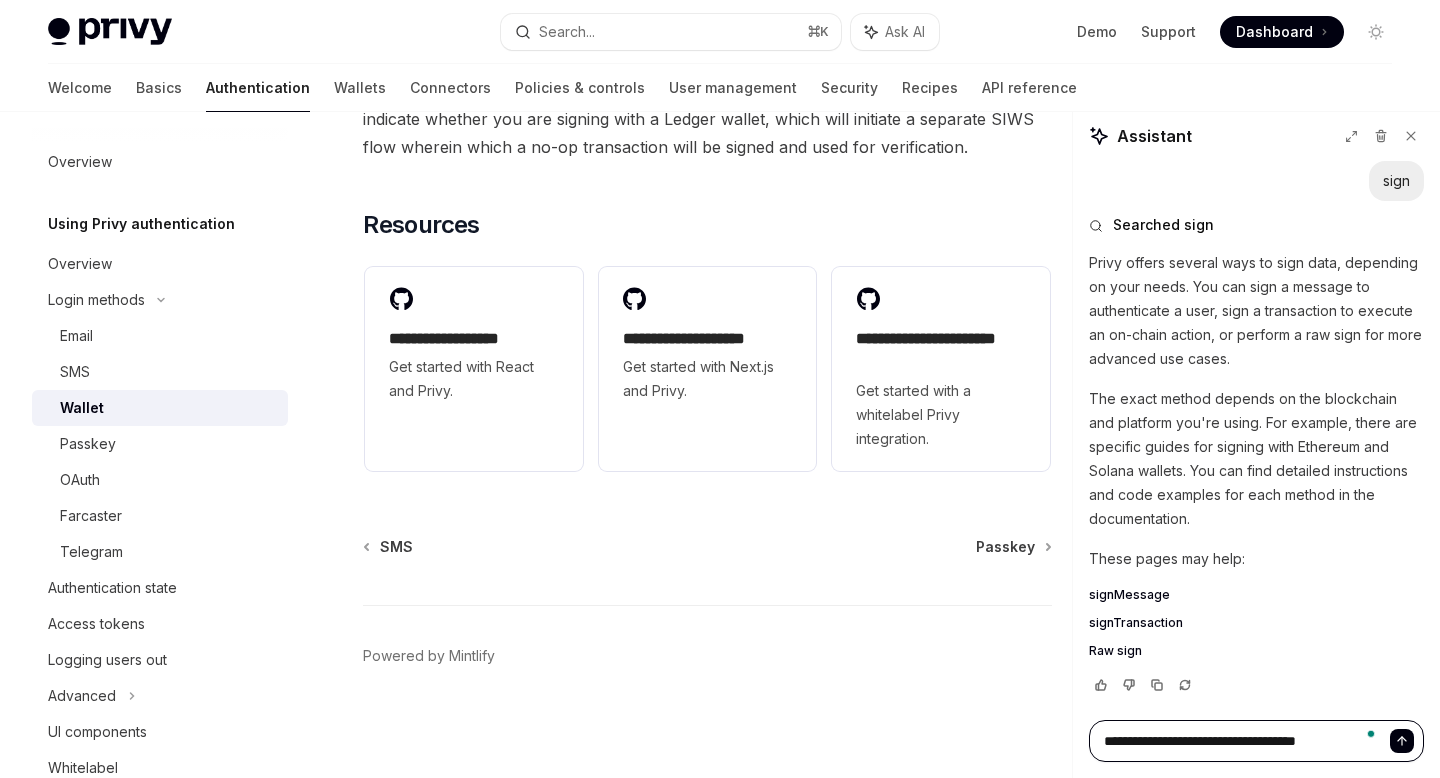 type on "*" 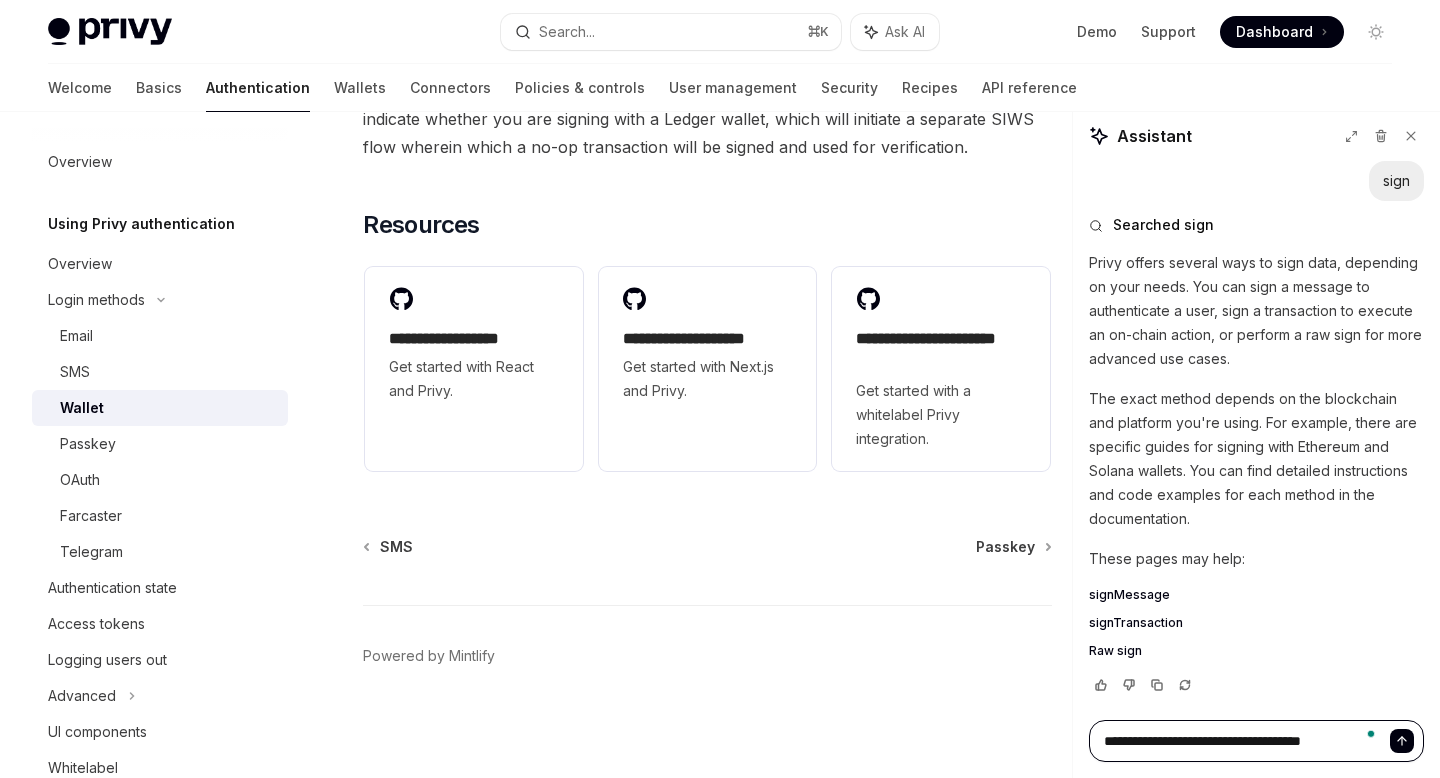 type on "*" 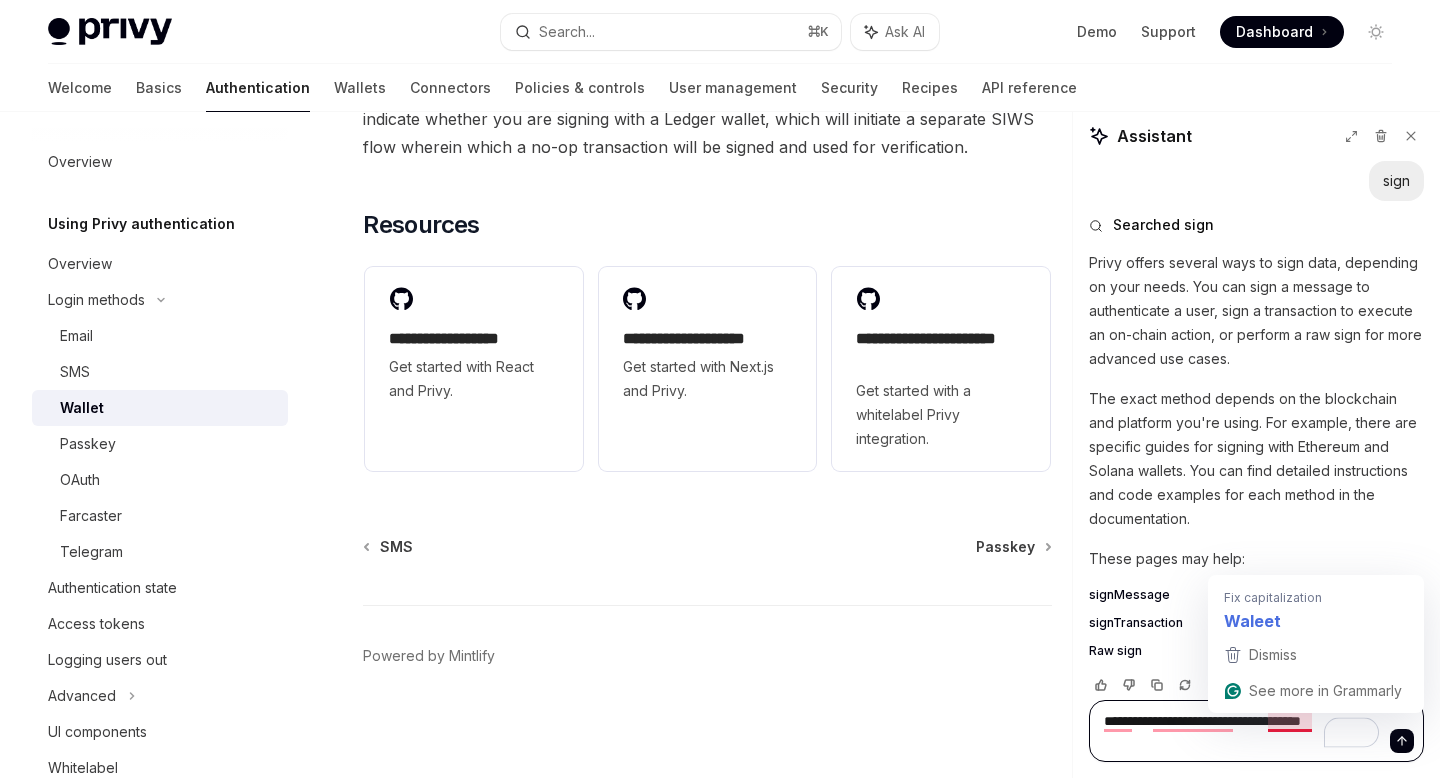 click on "**********" at bounding box center [1256, 731] 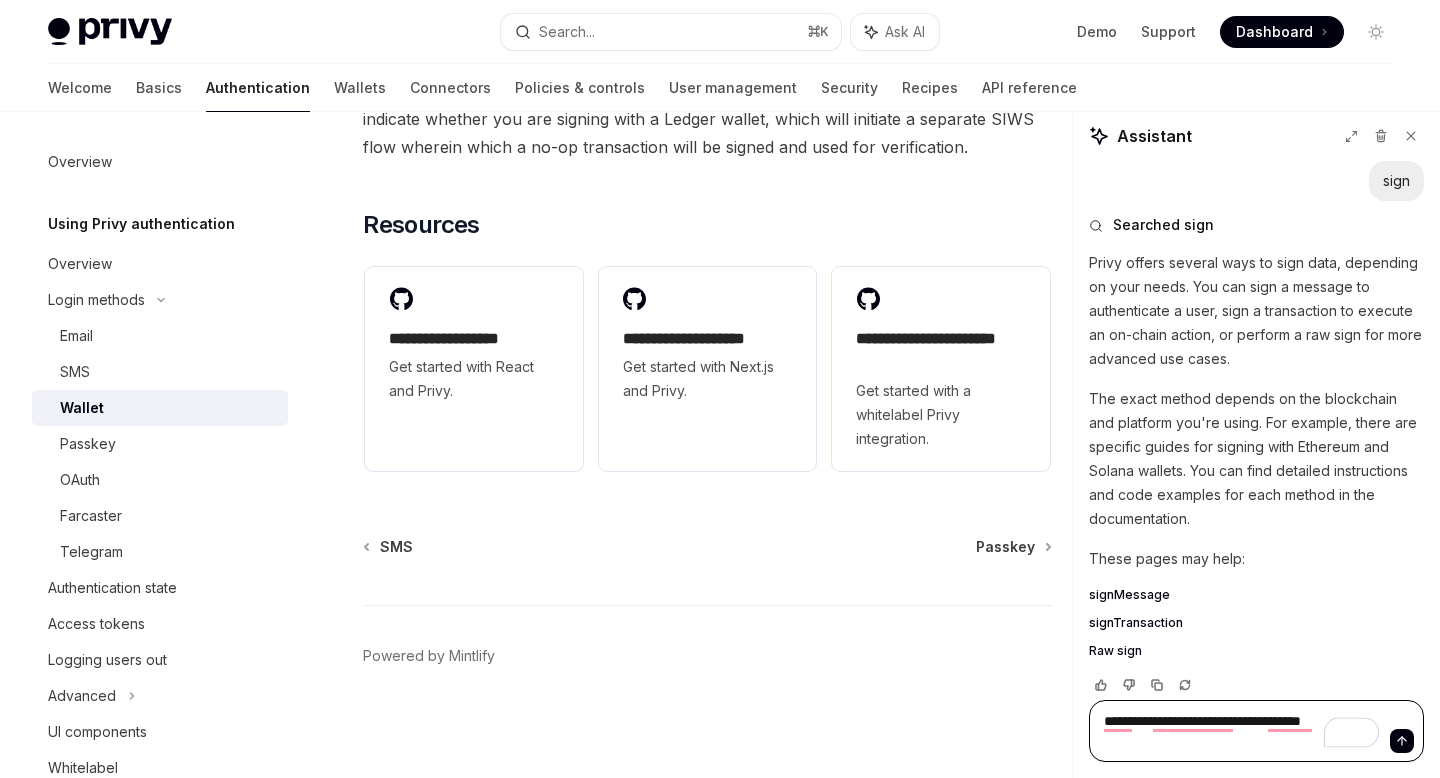 type on "**********" 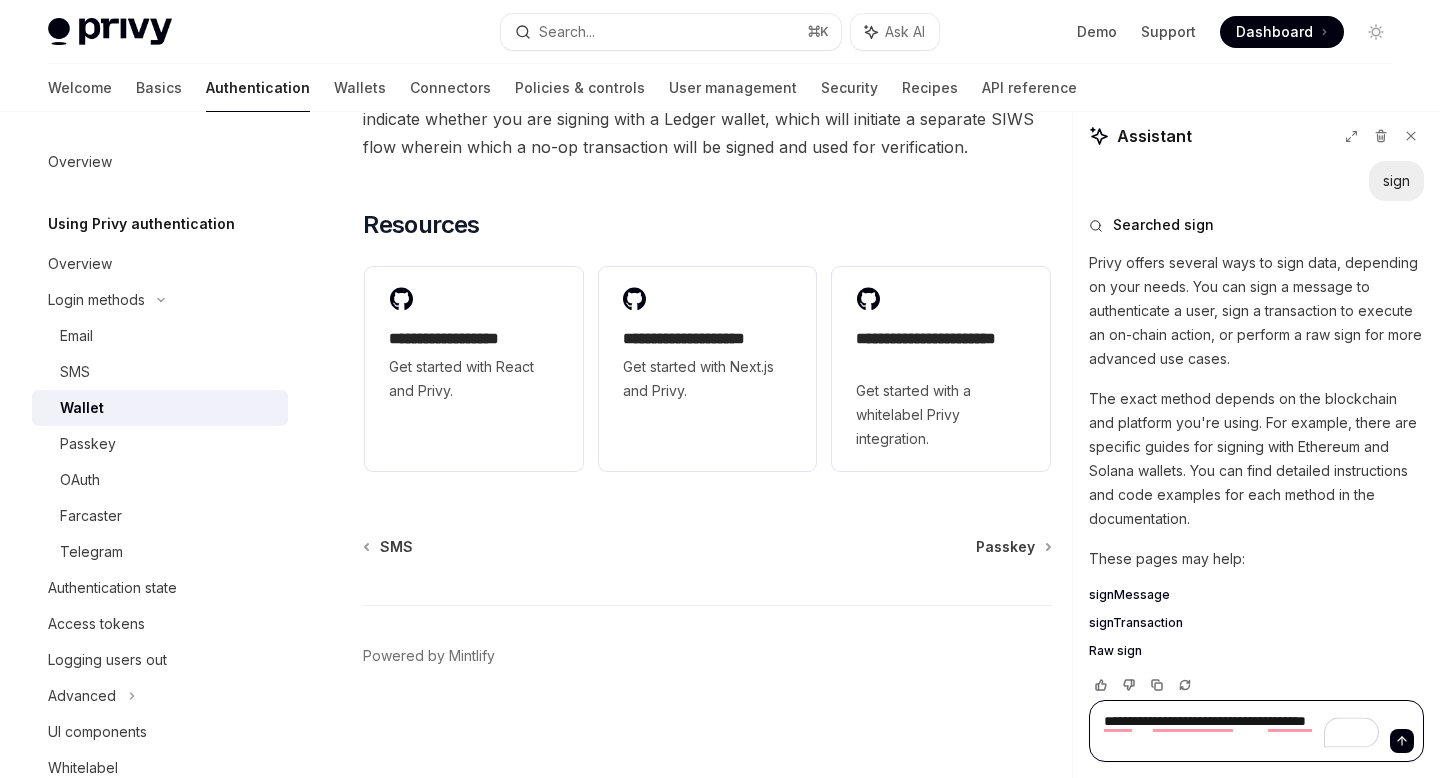 type on "*" 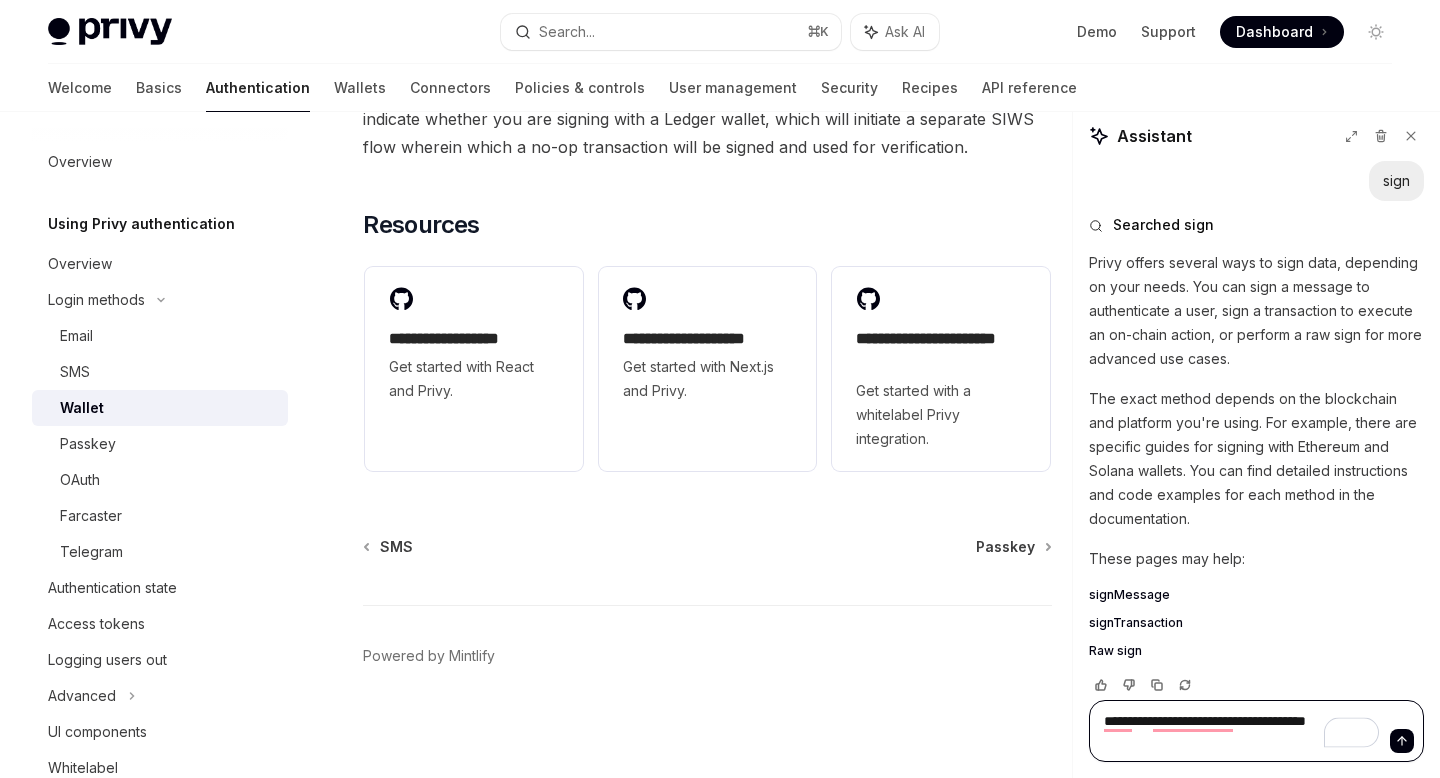 type on "**********" 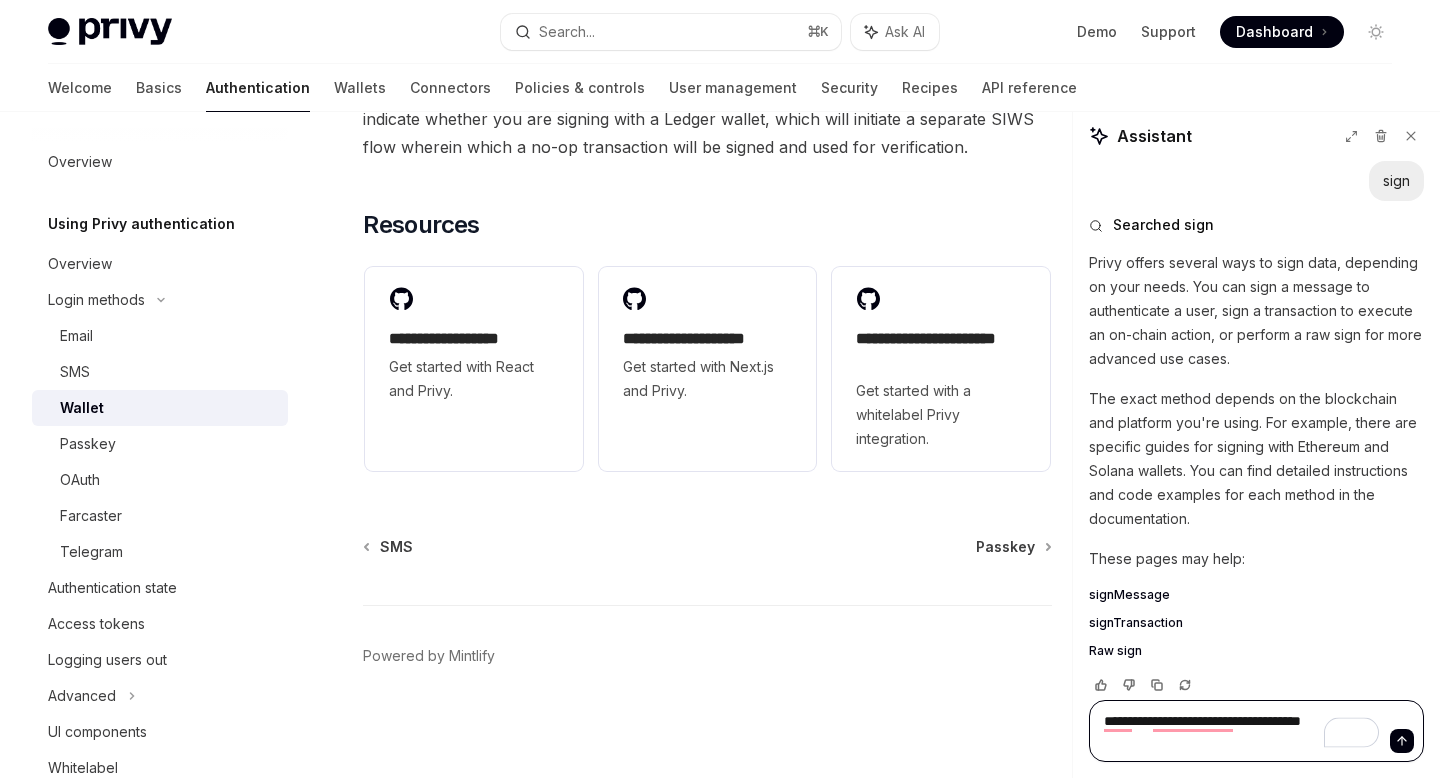 type on "*" 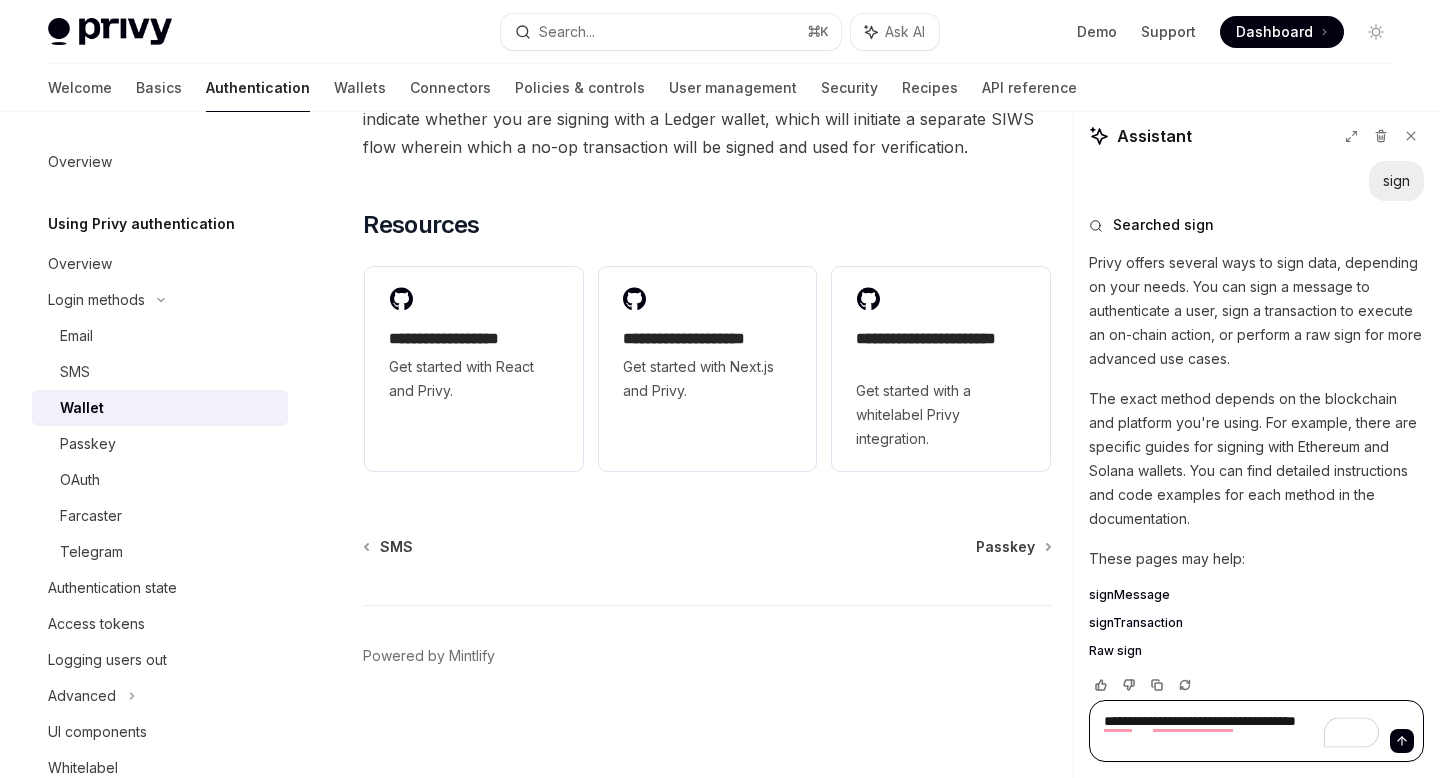 type on "*" 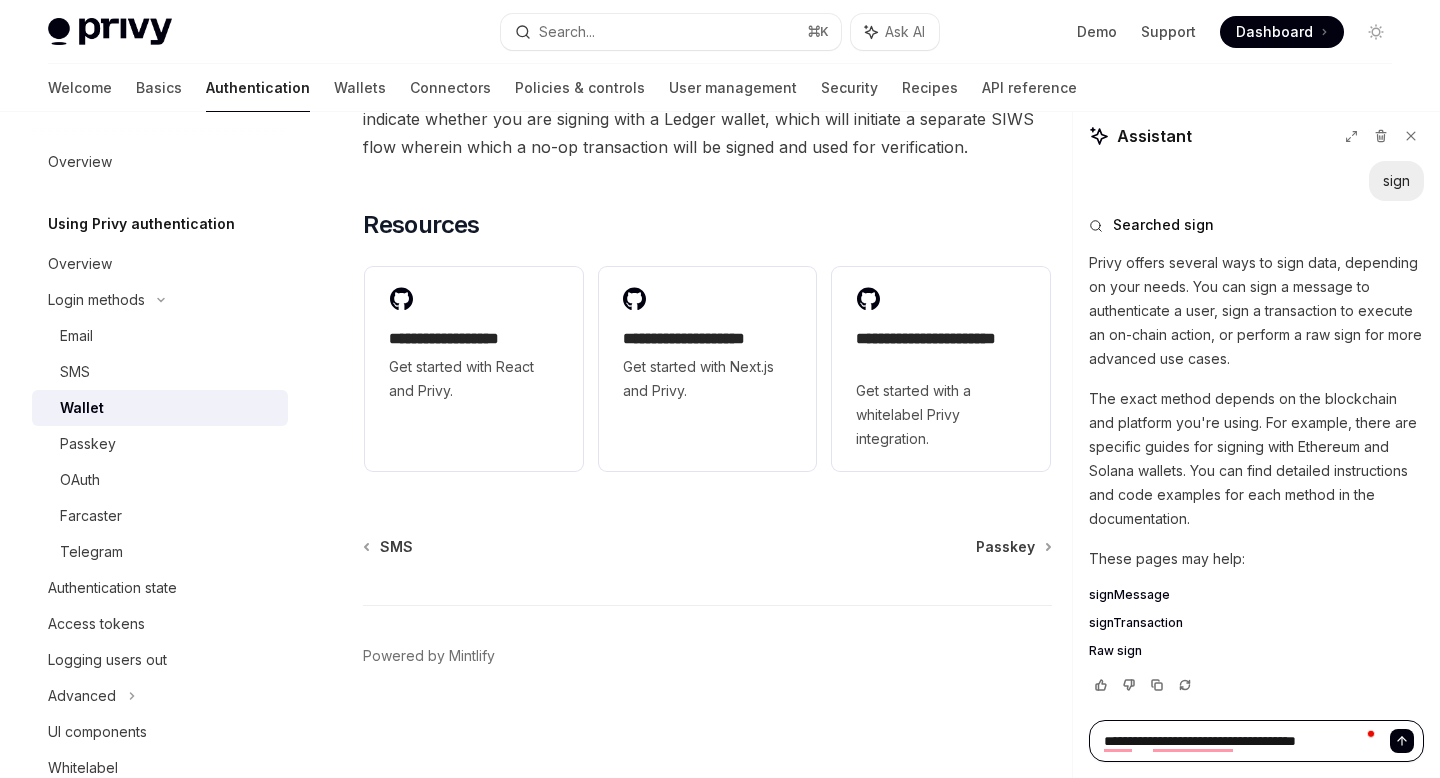 type on "**********" 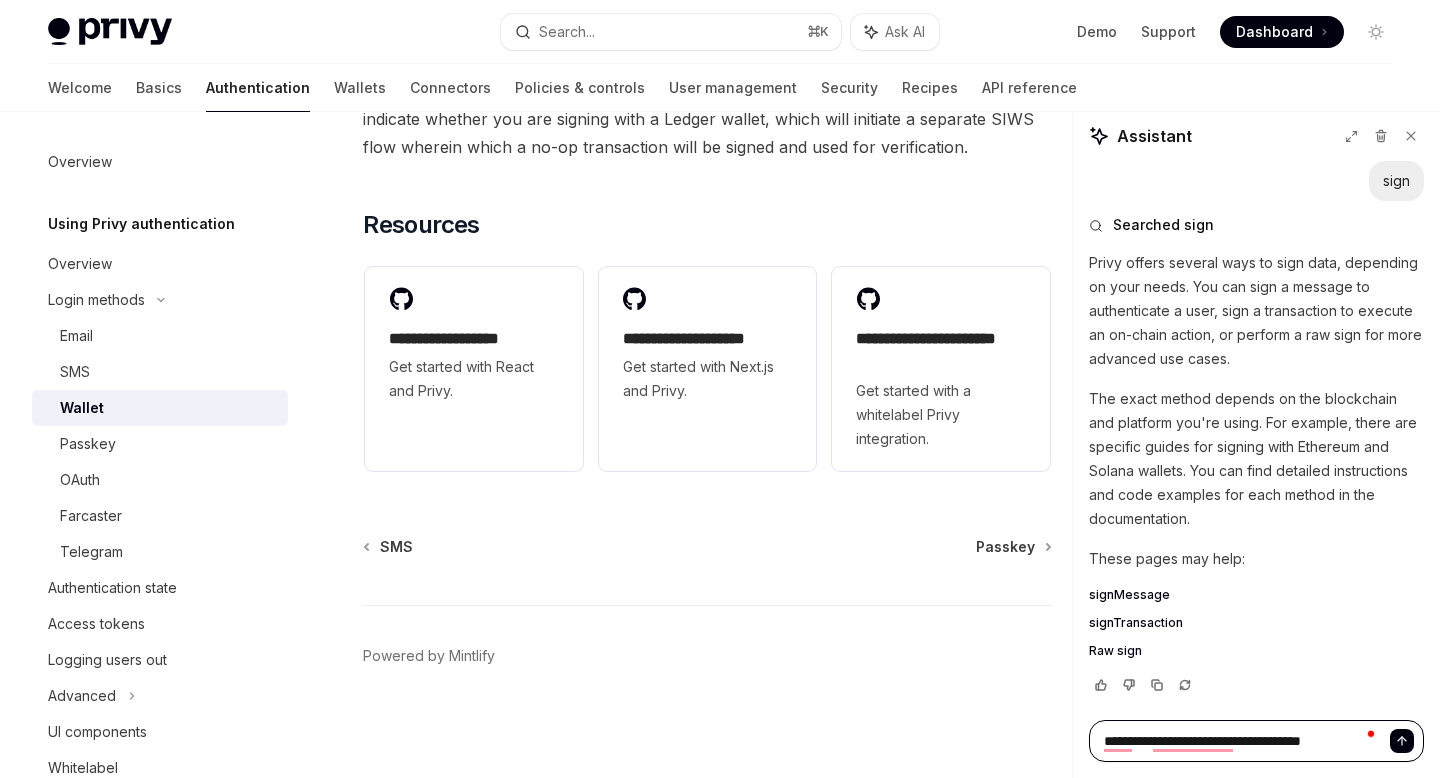 type on "*" 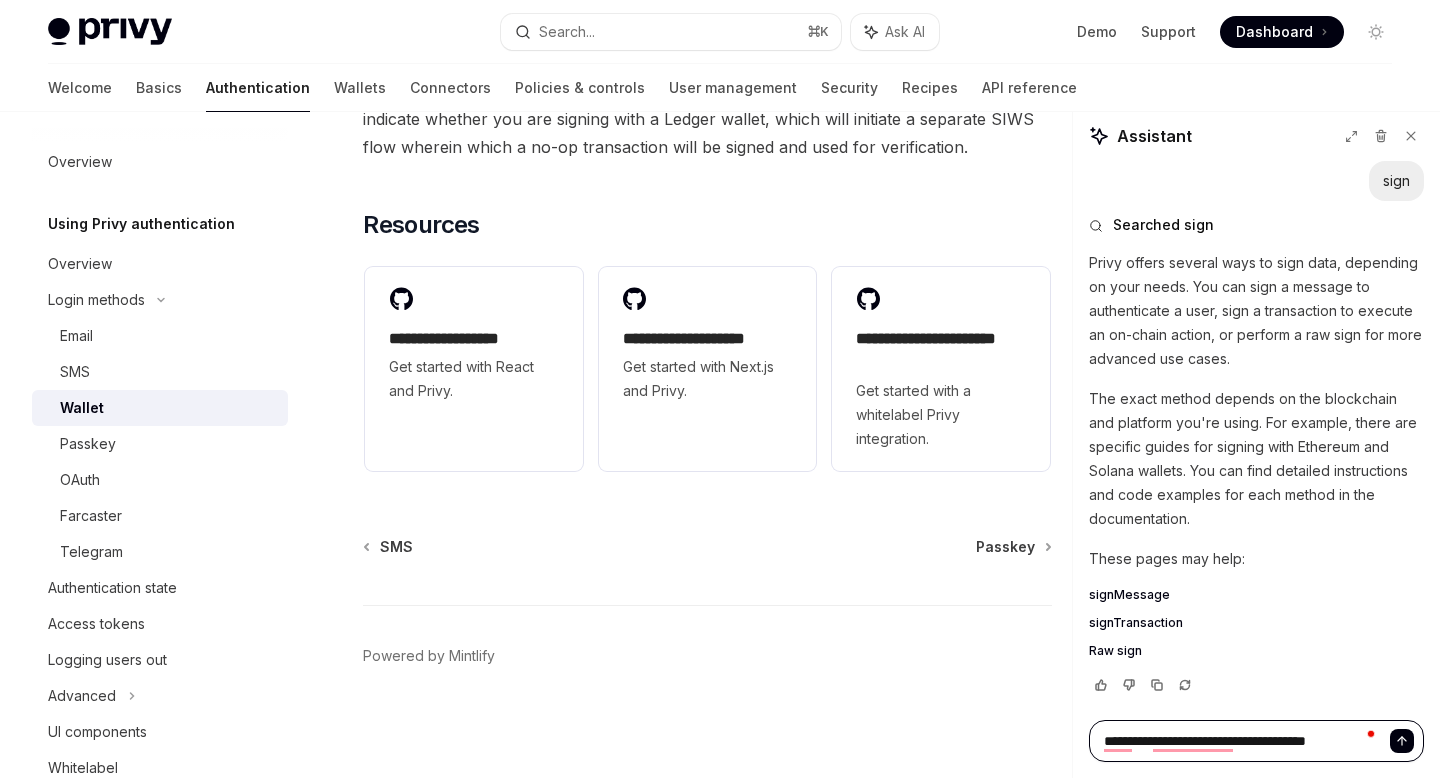 type on "*" 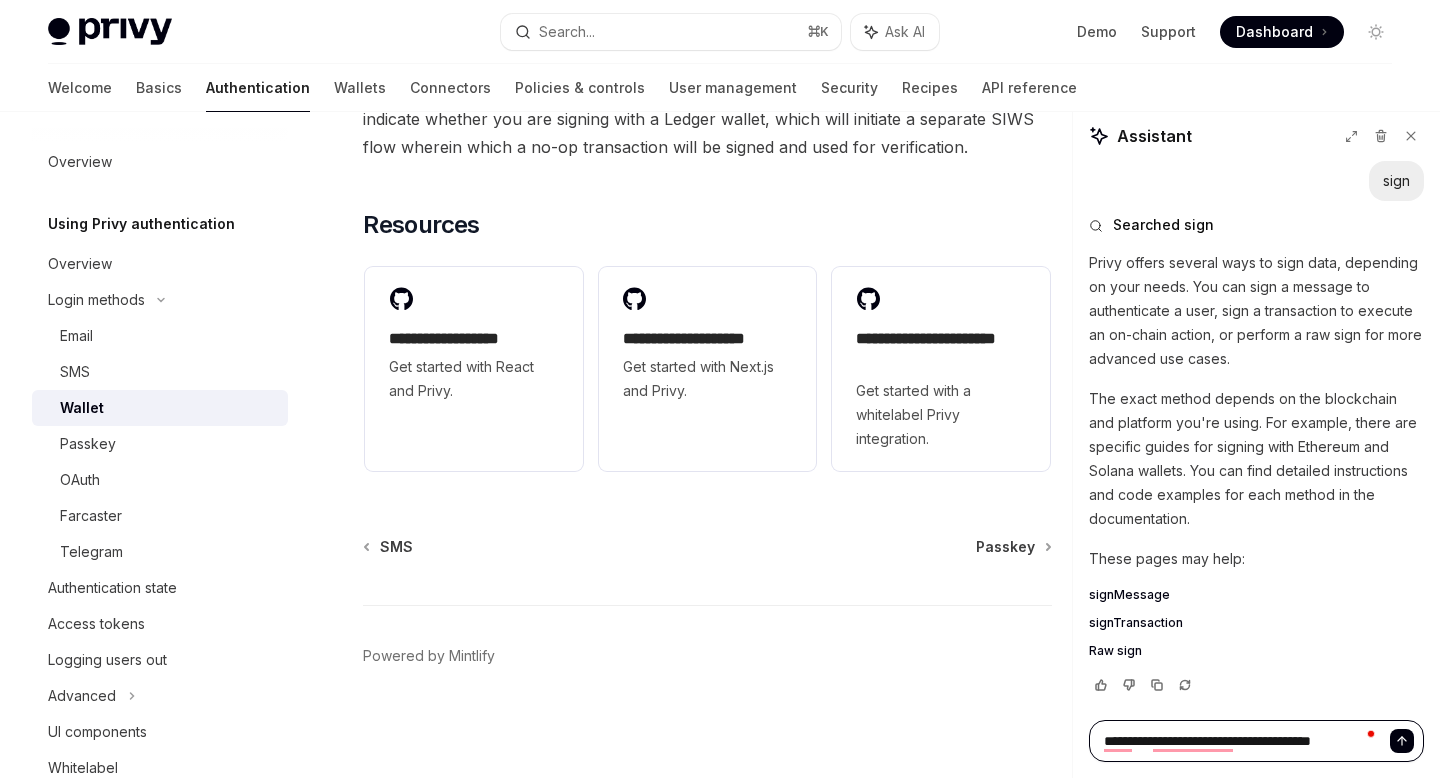 type on "*" 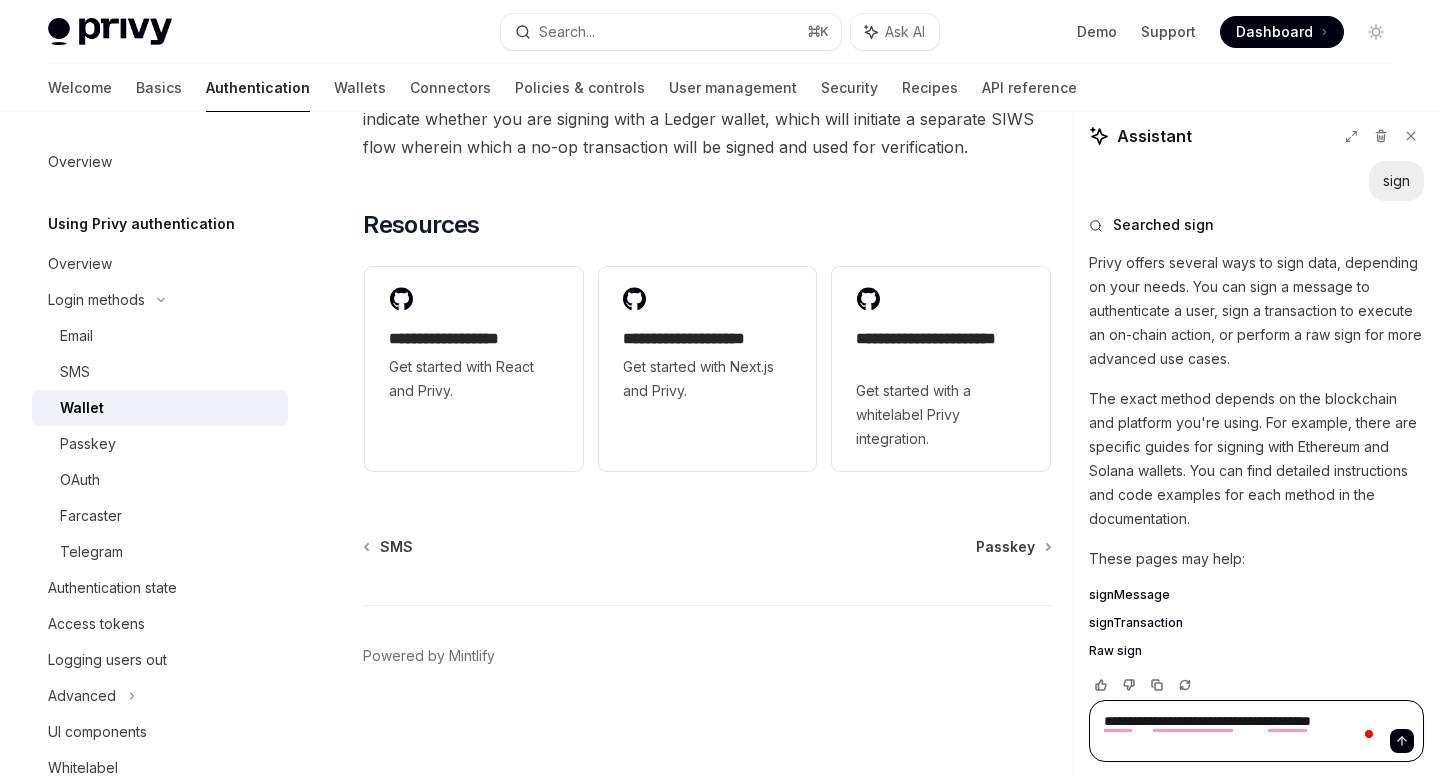 type on "**********" 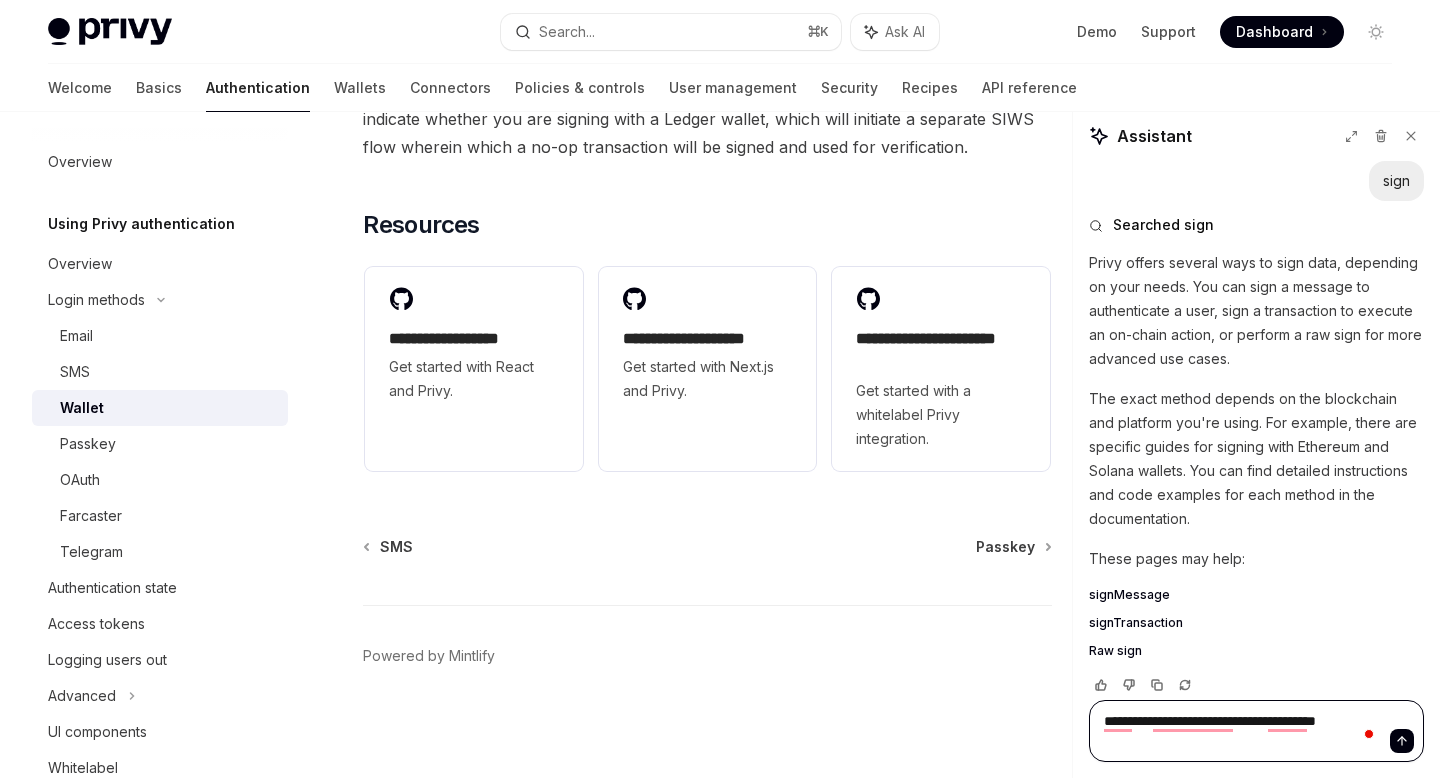 type on "*" 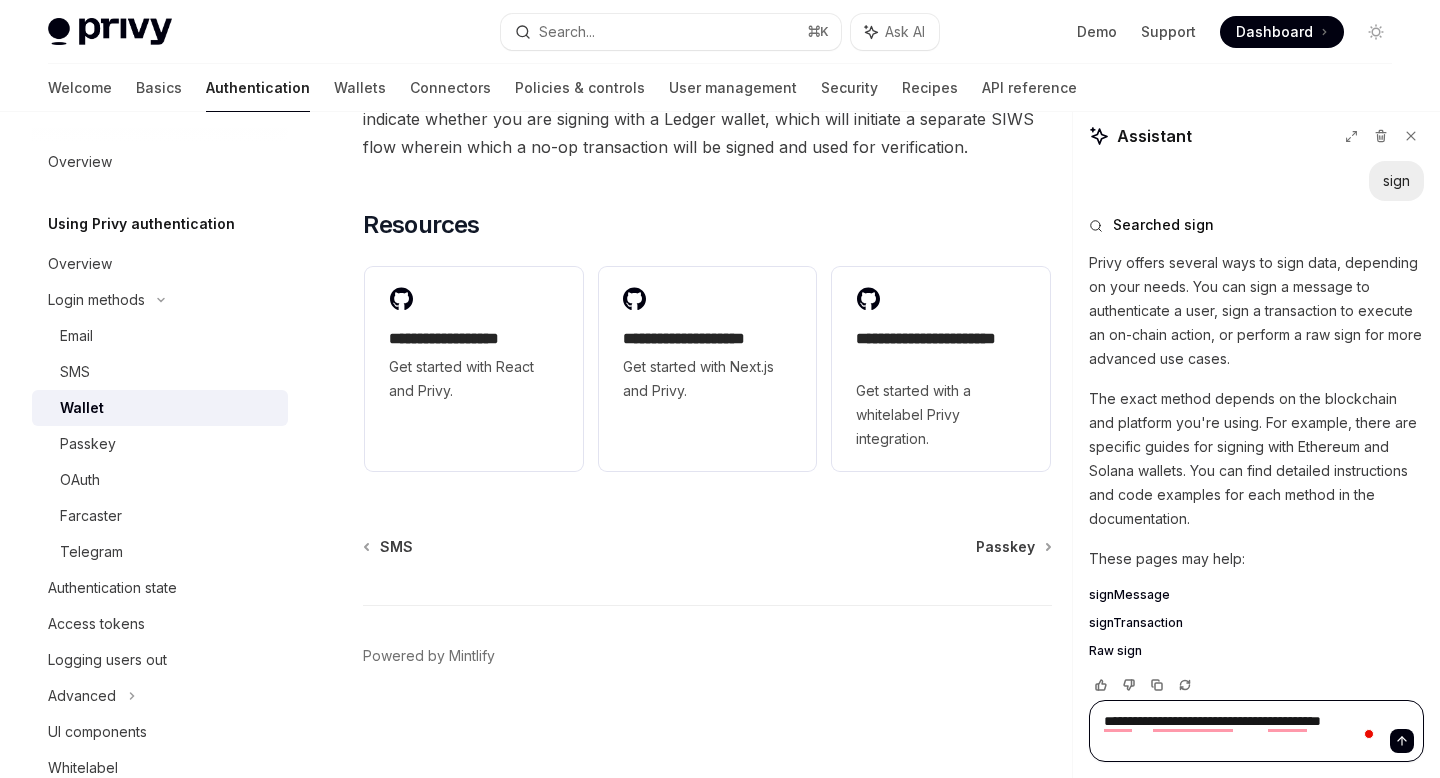type on "*" 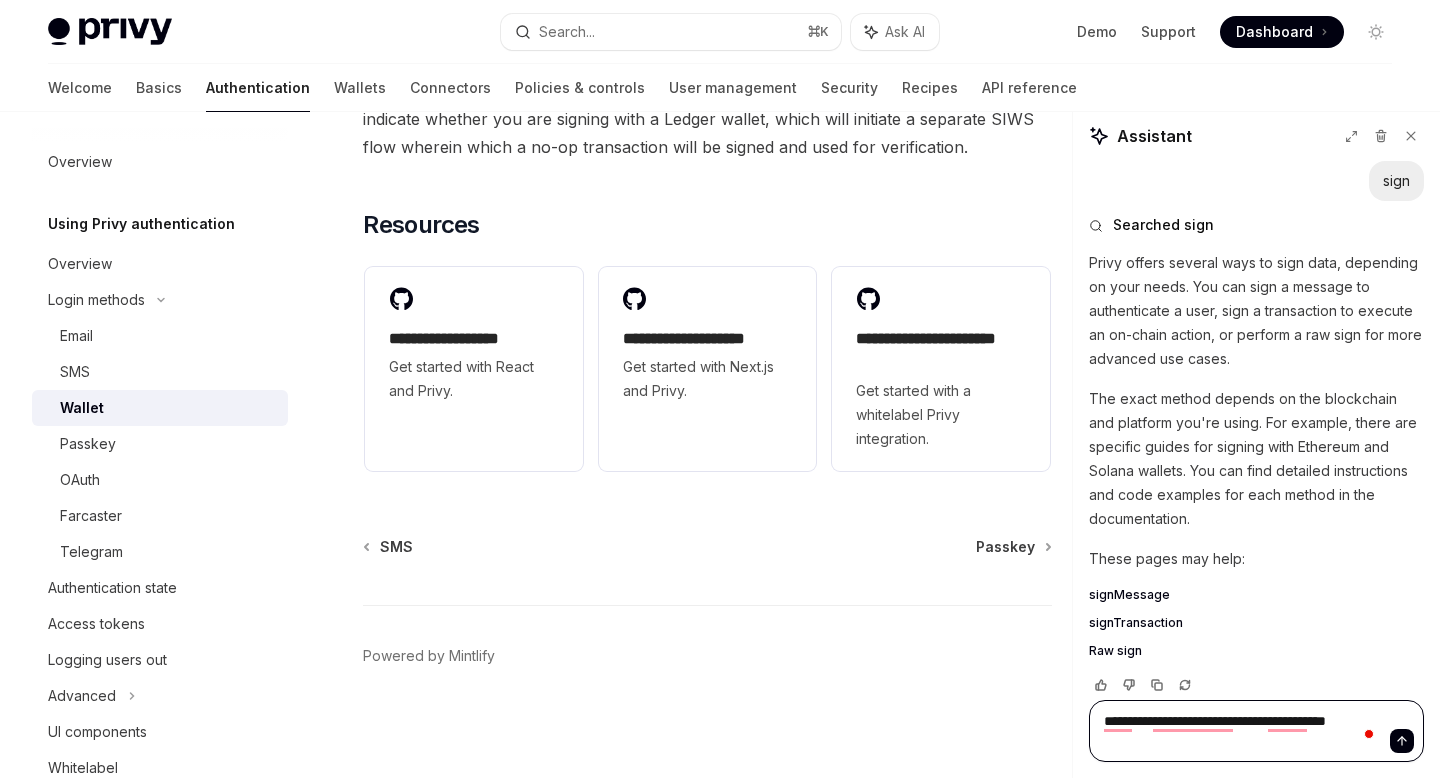 type on "*" 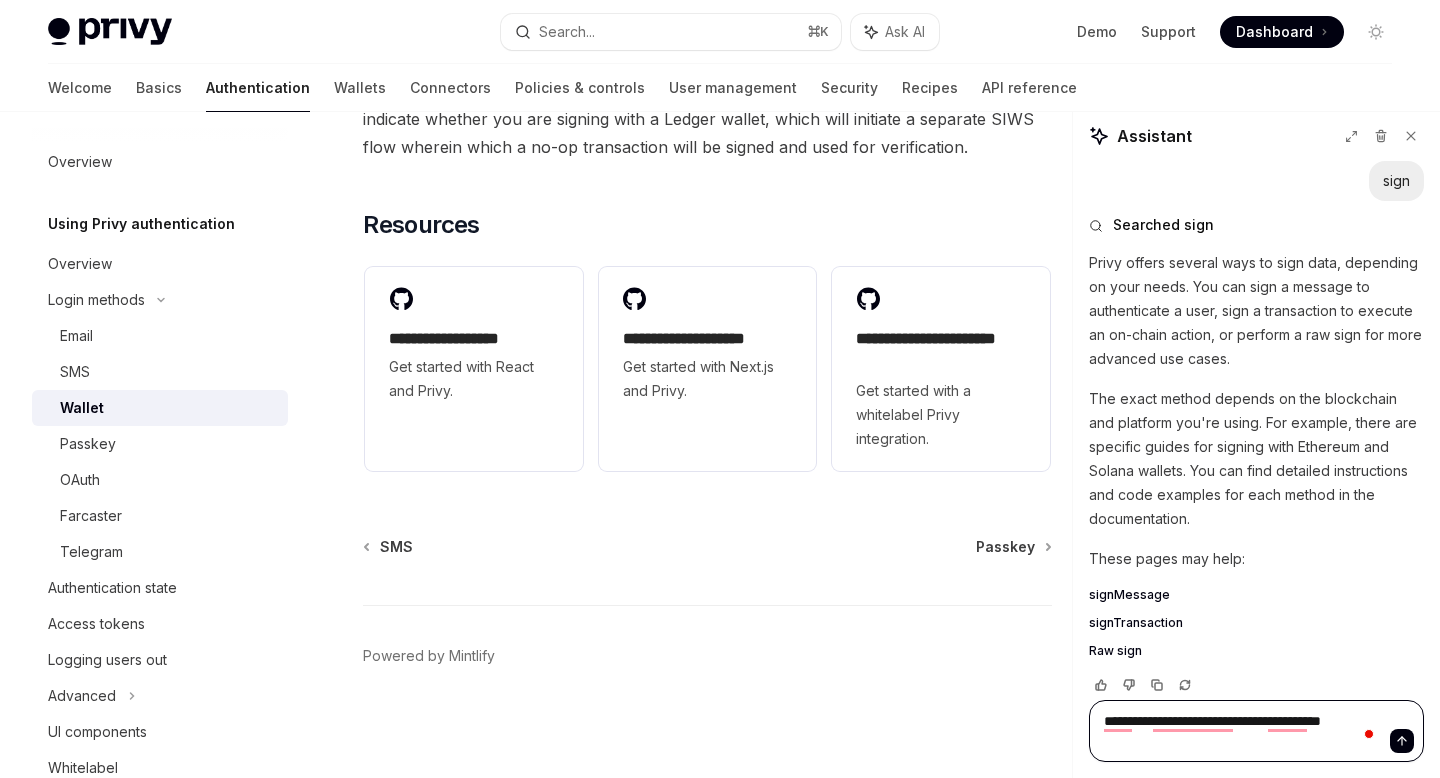 type on "*" 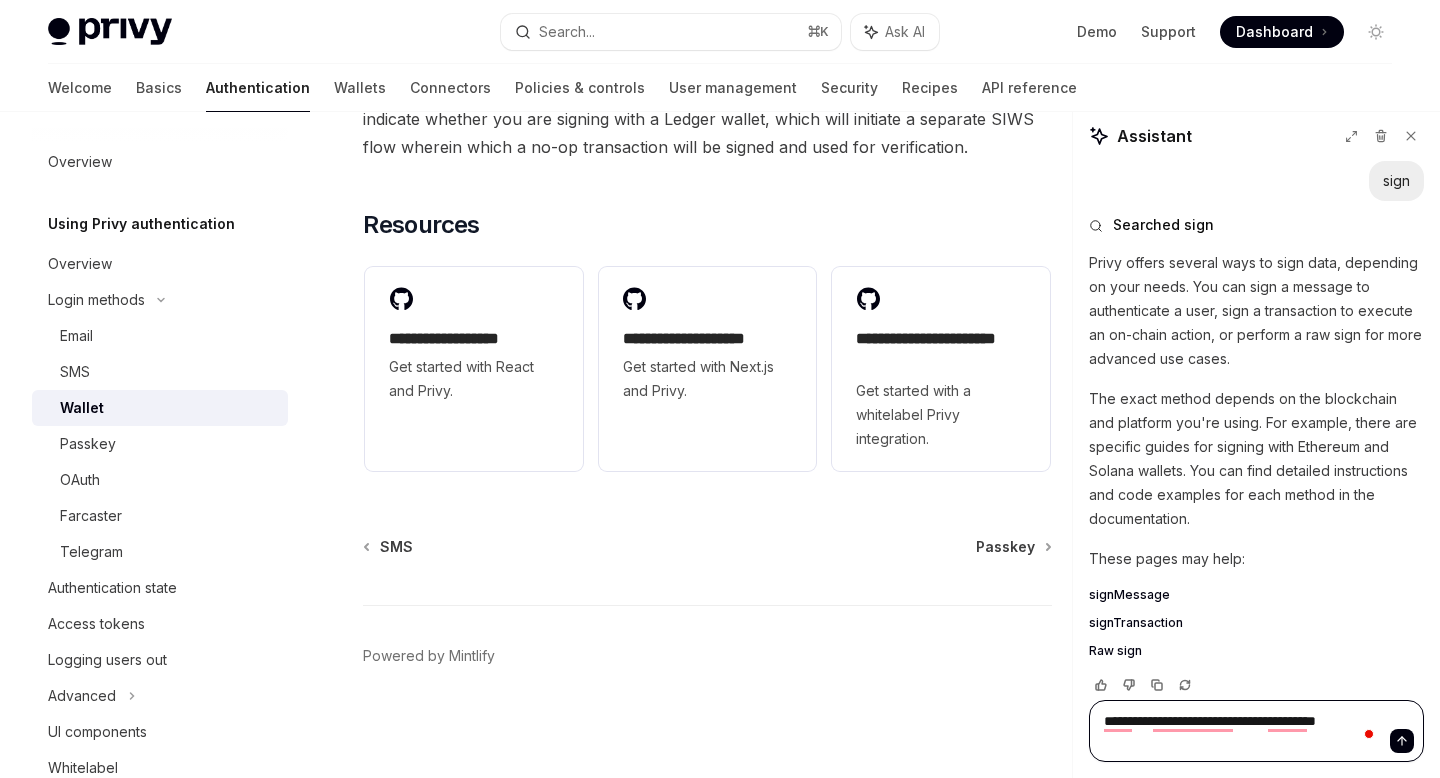type on "*" 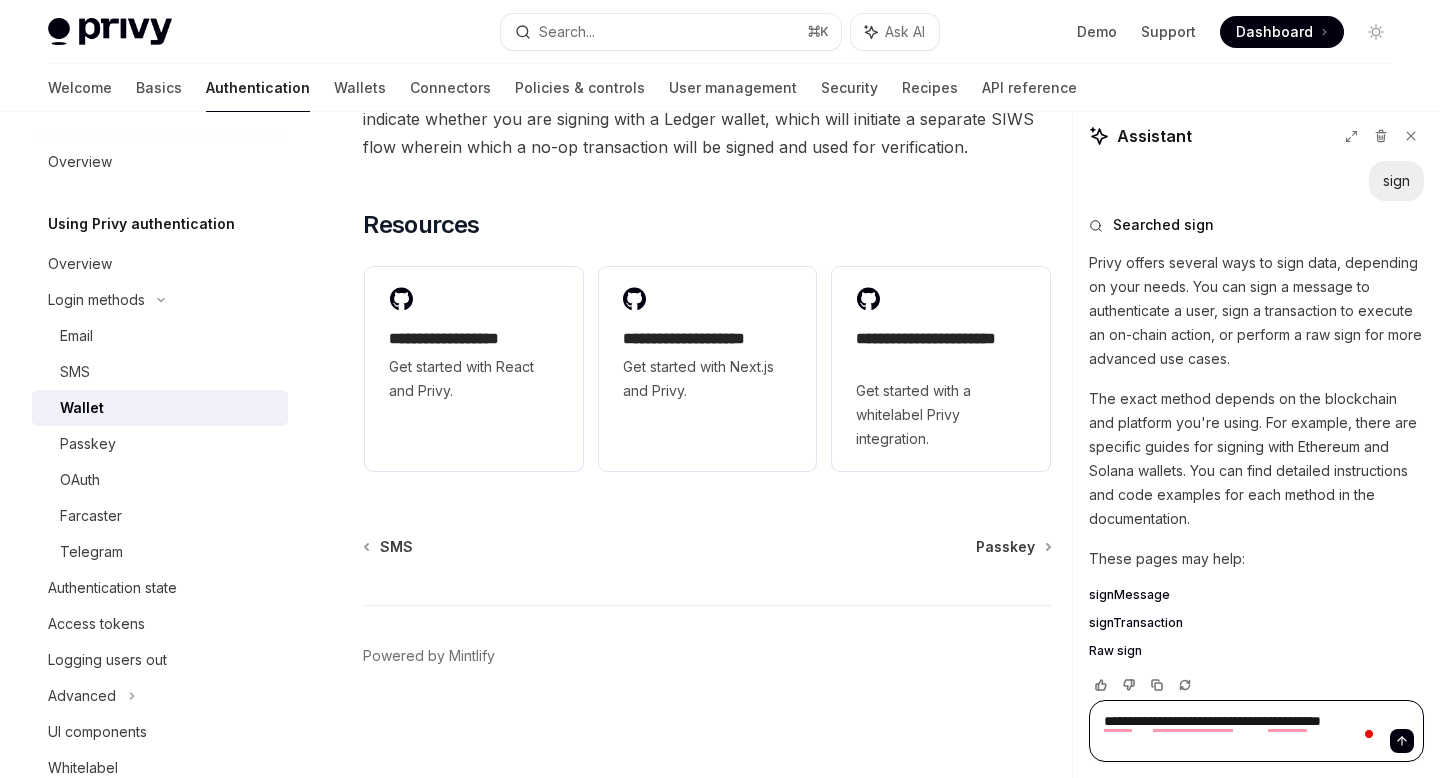 type on "*" 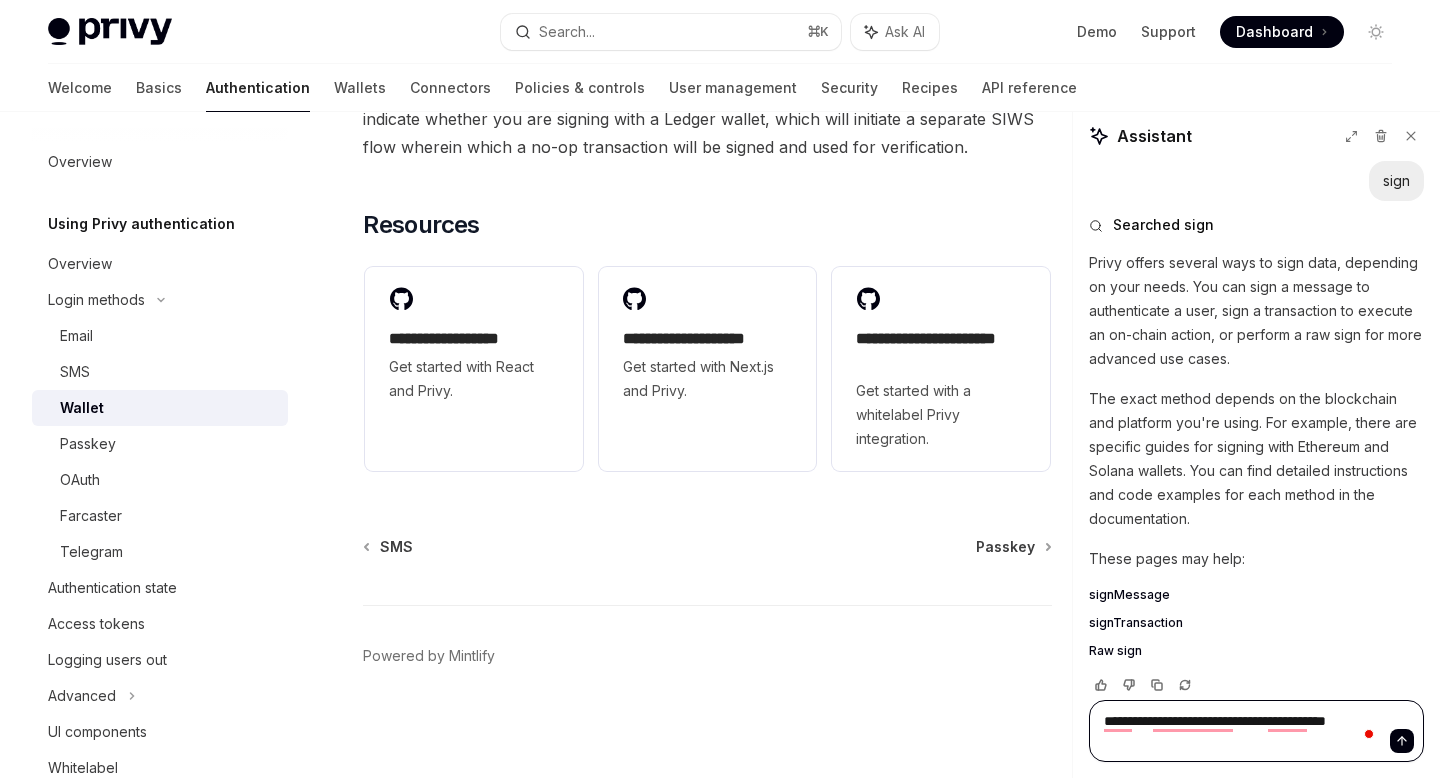 type on "*" 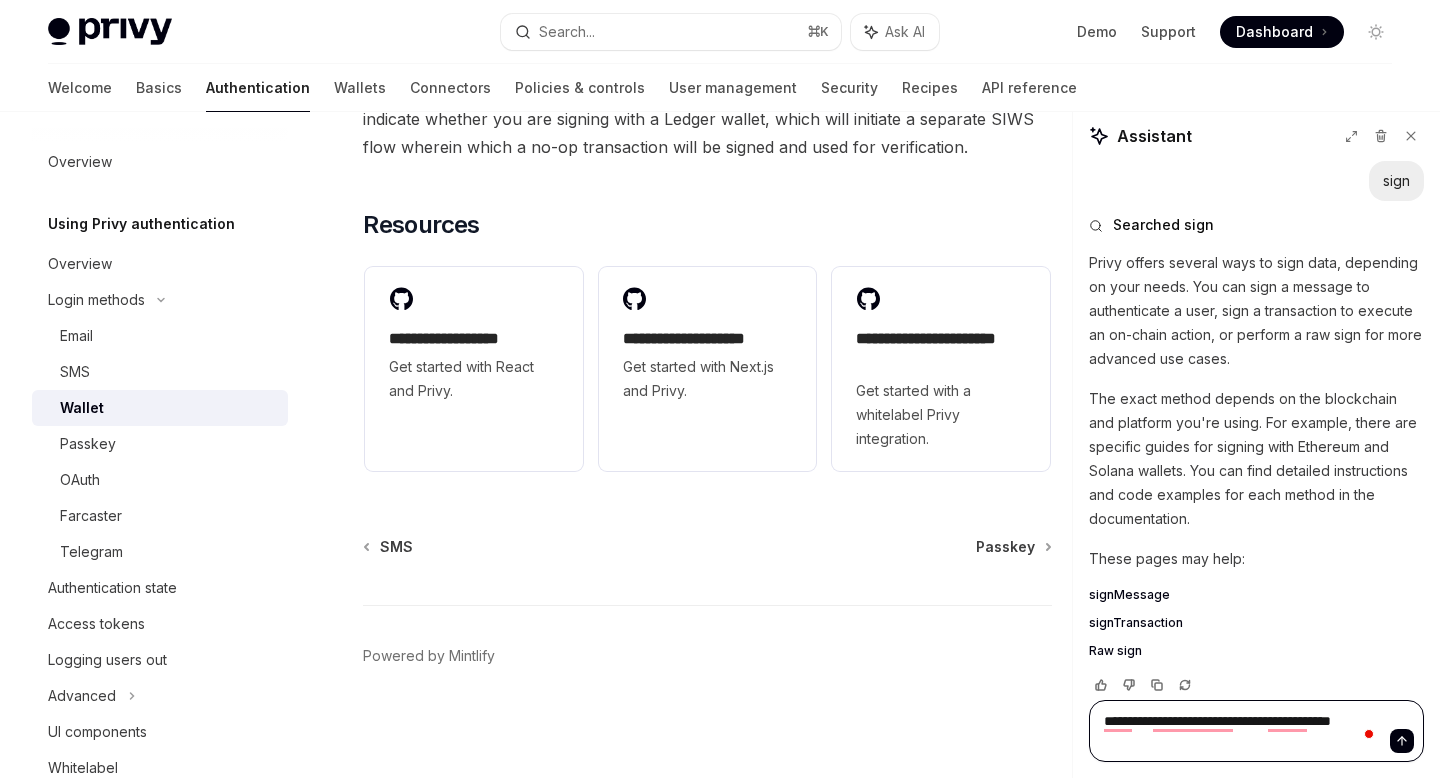 type on "*" 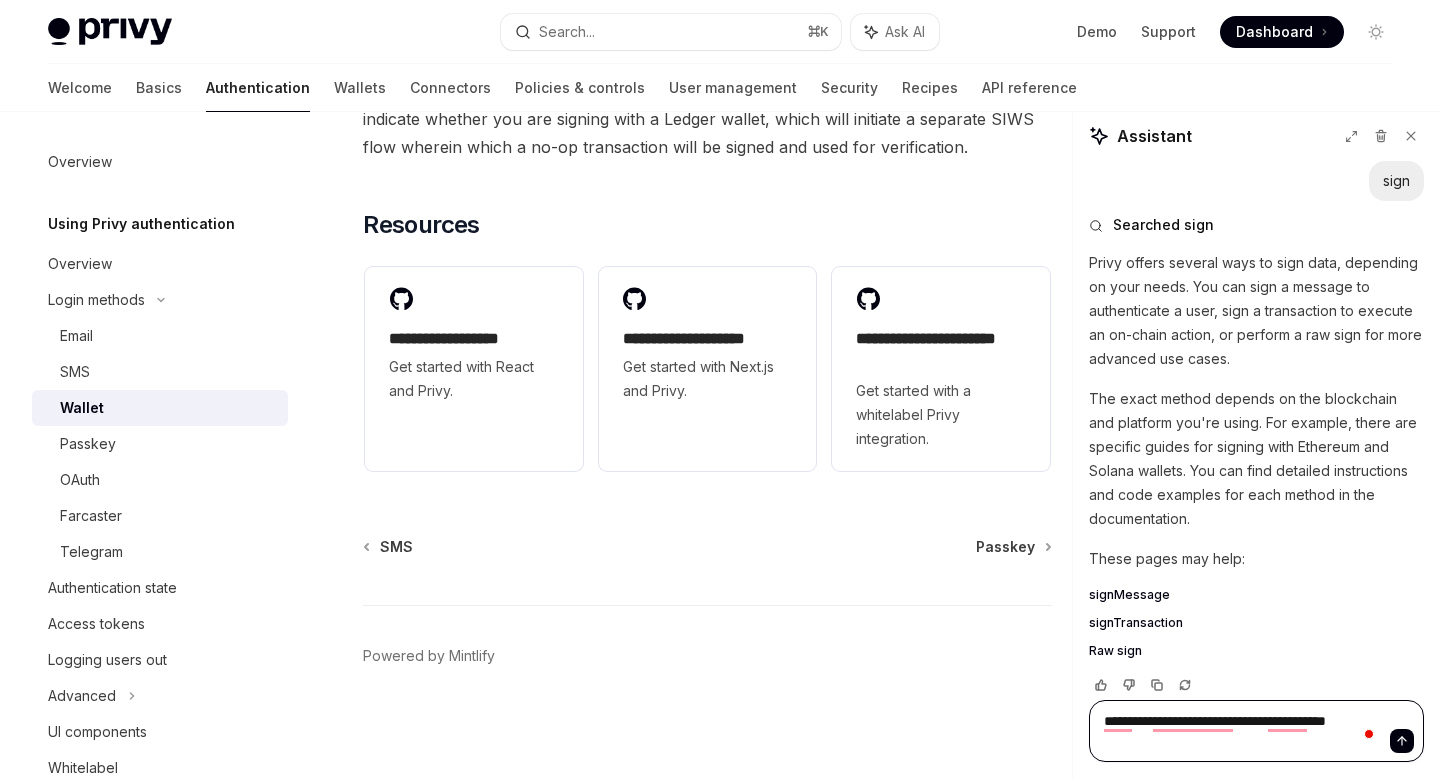 type on "*" 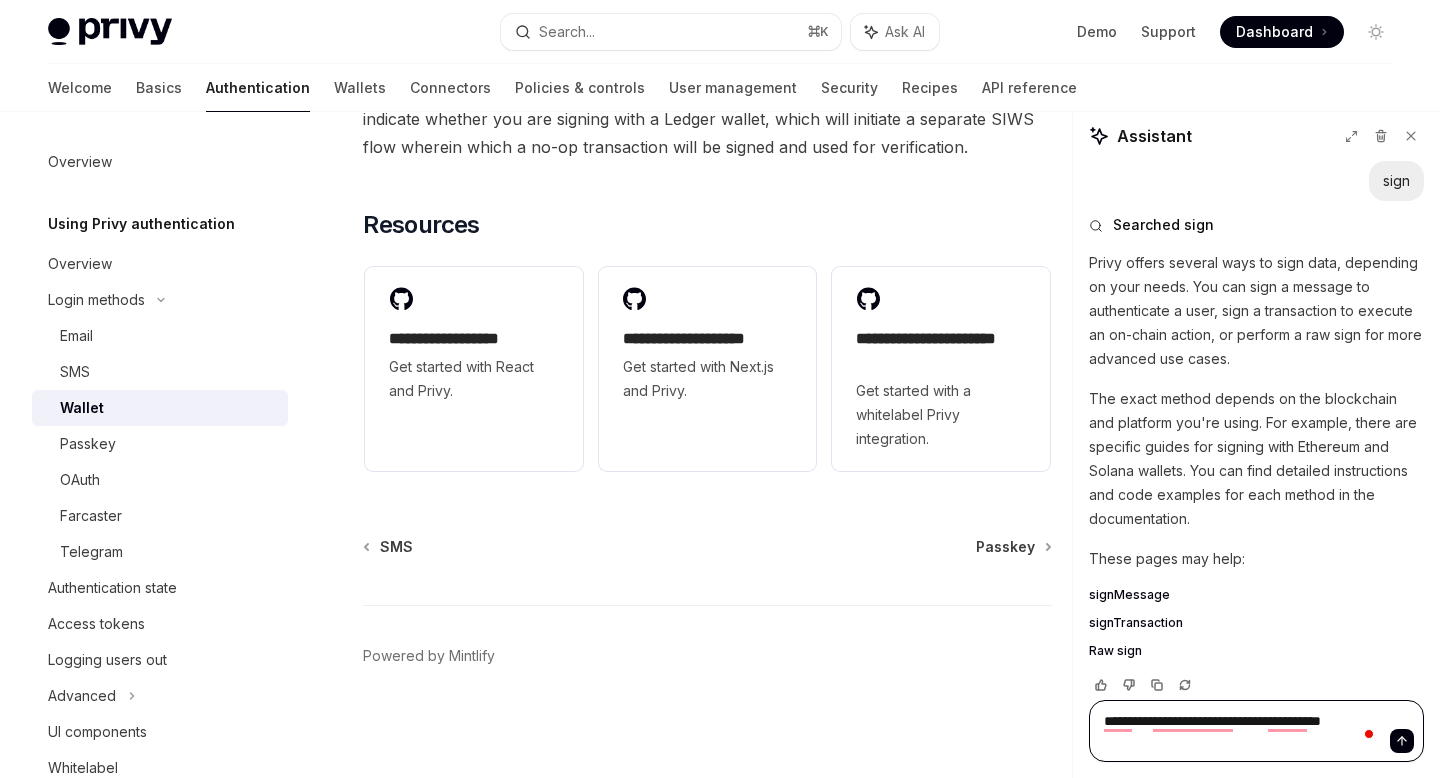 type on "*" 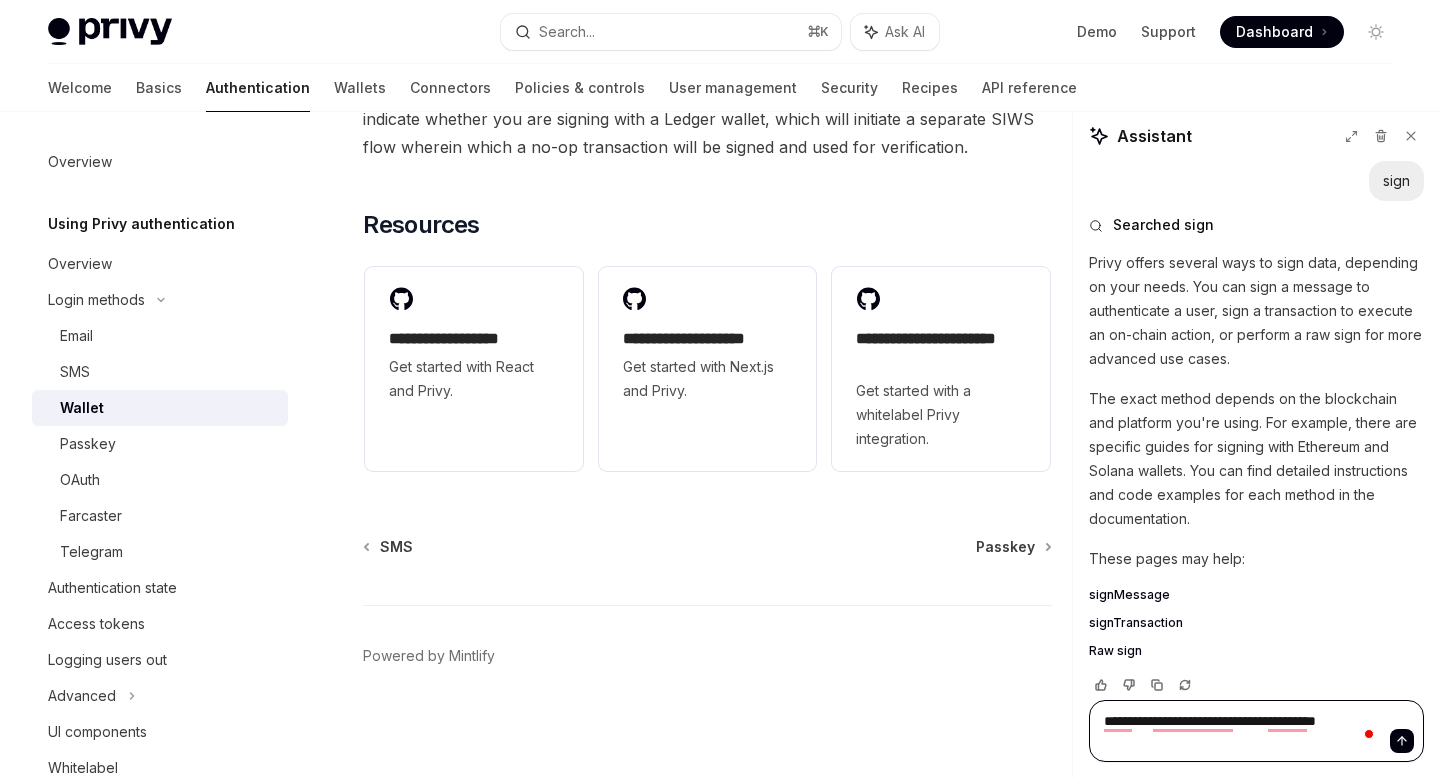 type on "*" 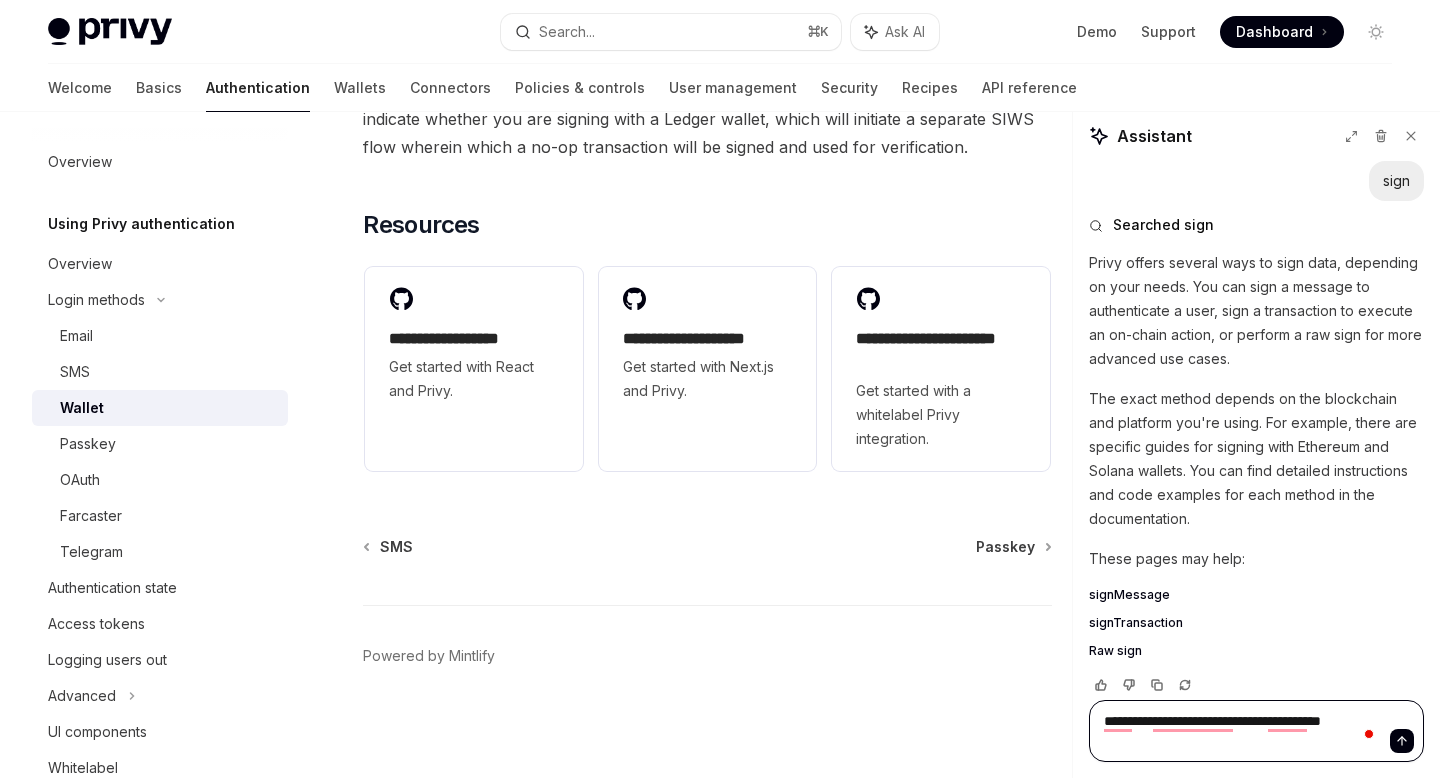 type on "*" 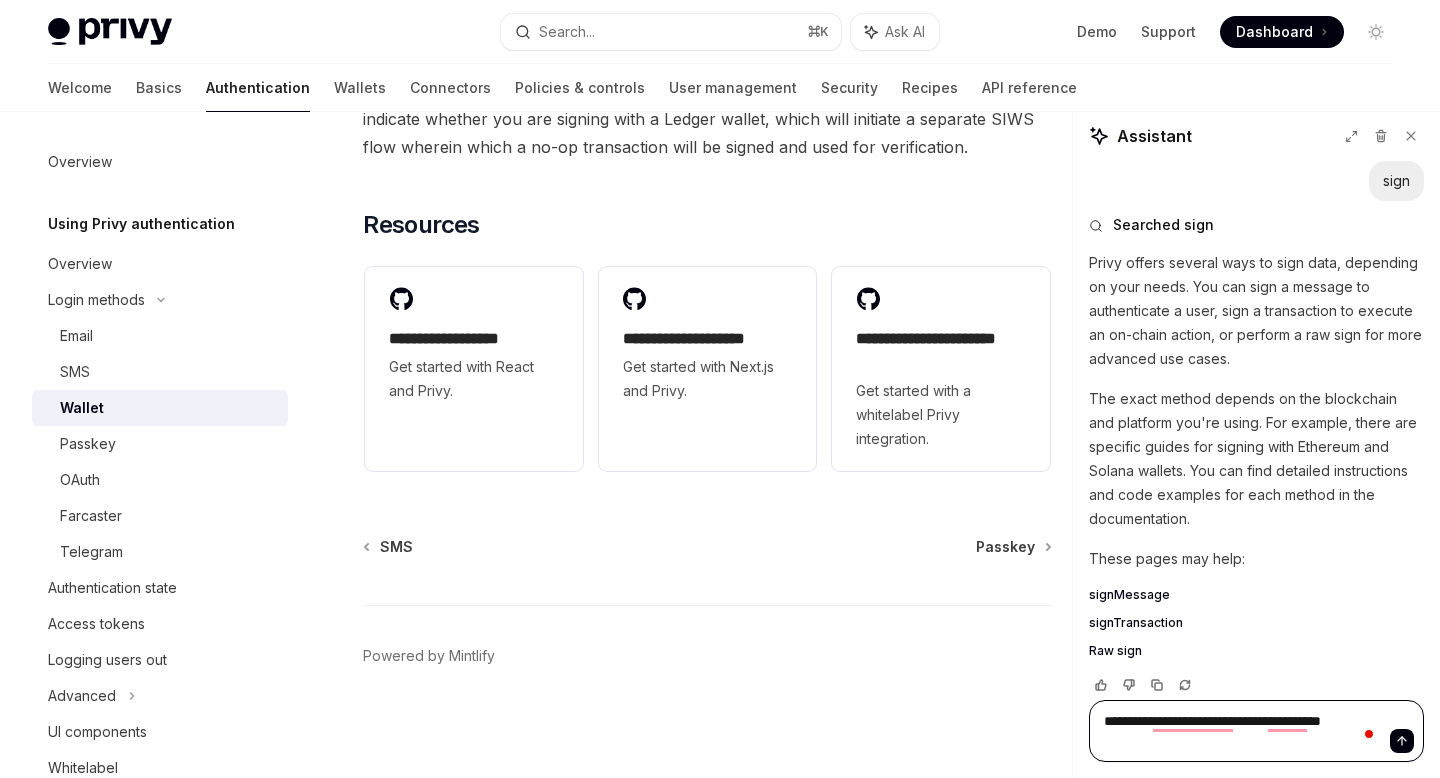 type on "**********" 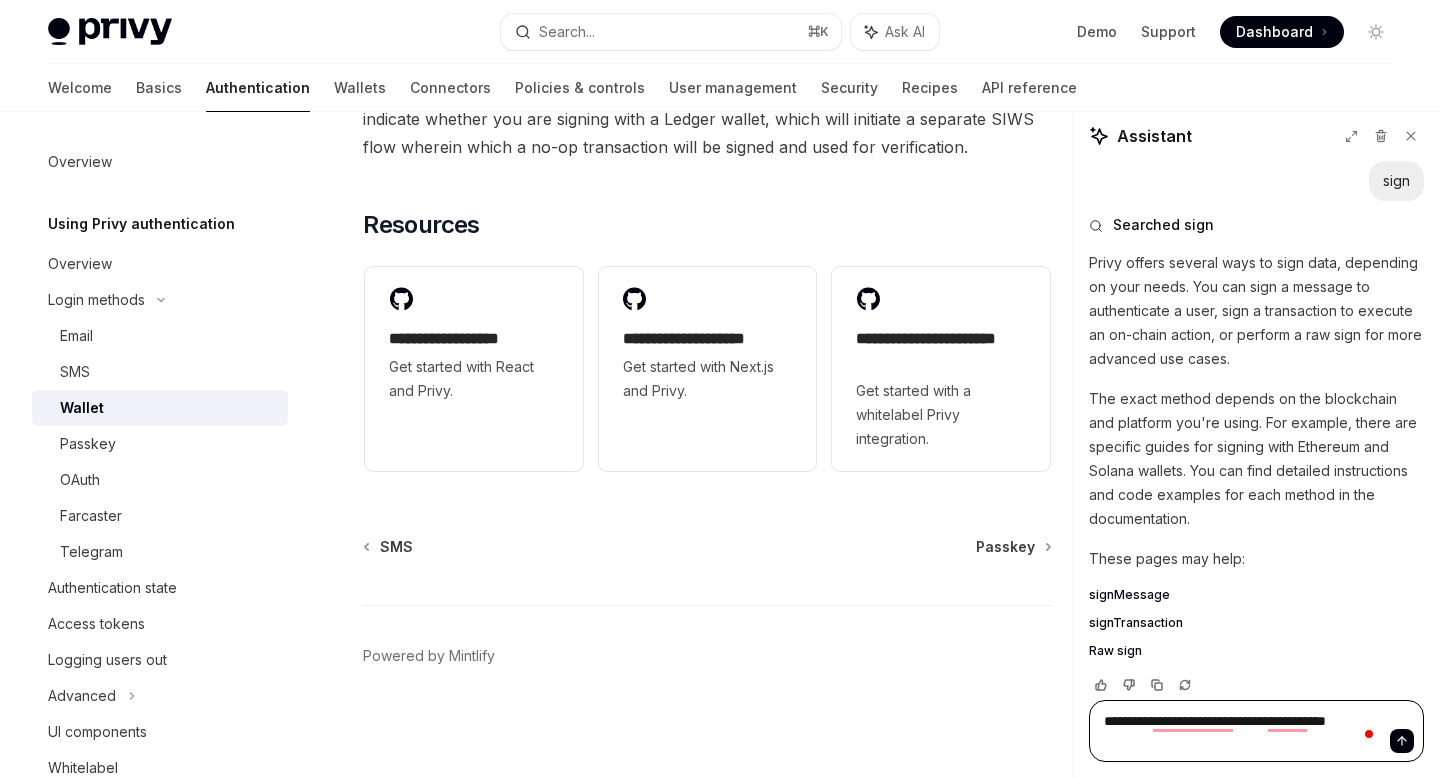 type on "*" 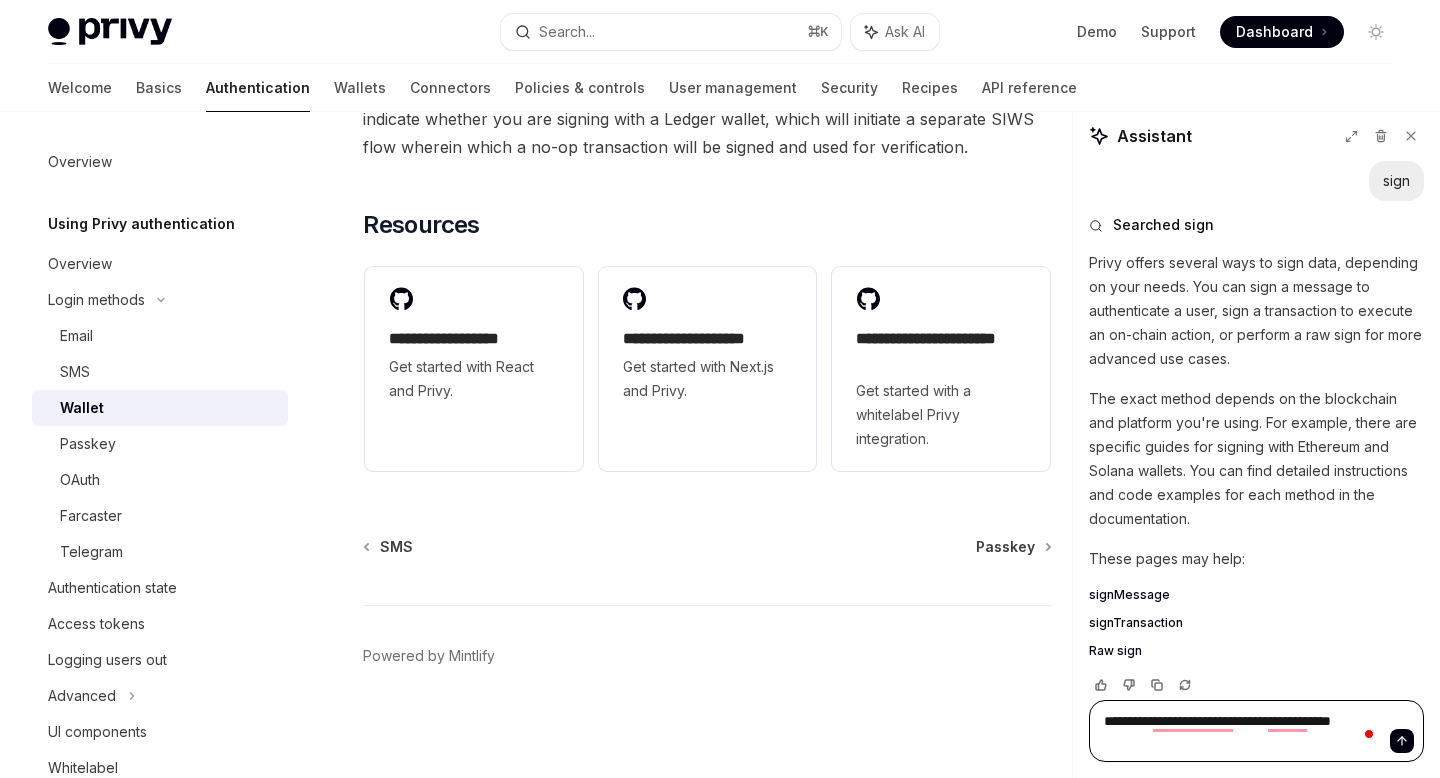 type on "*" 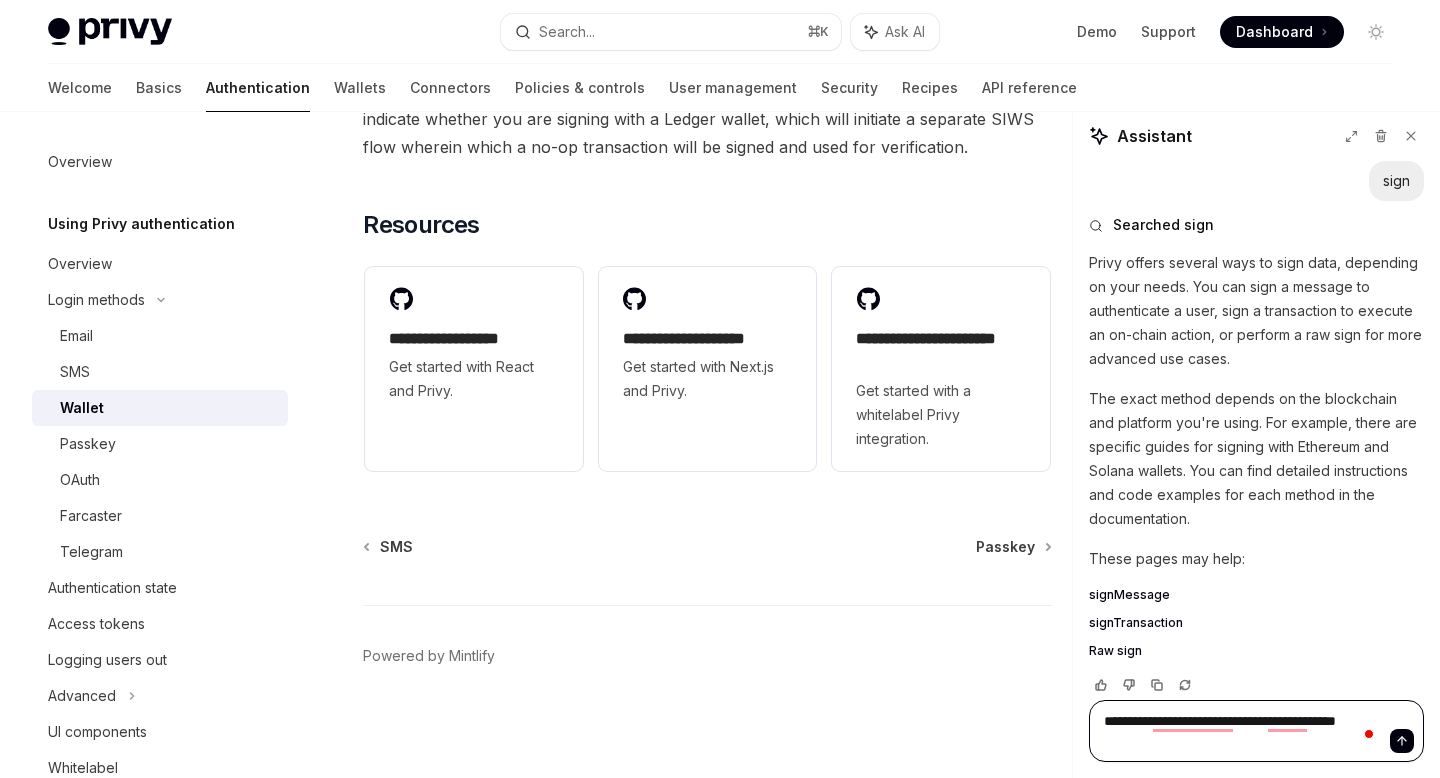 type on "*" 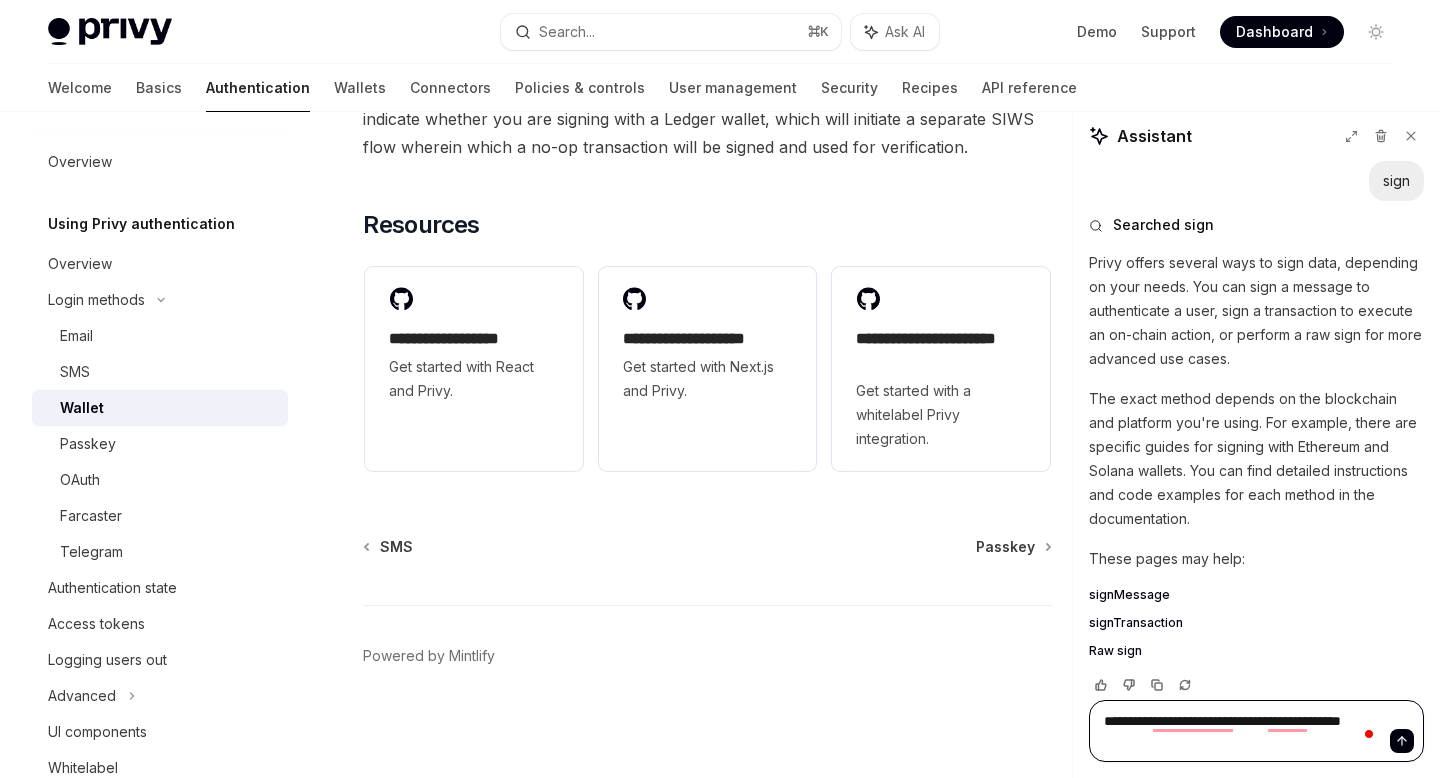 type on "*" 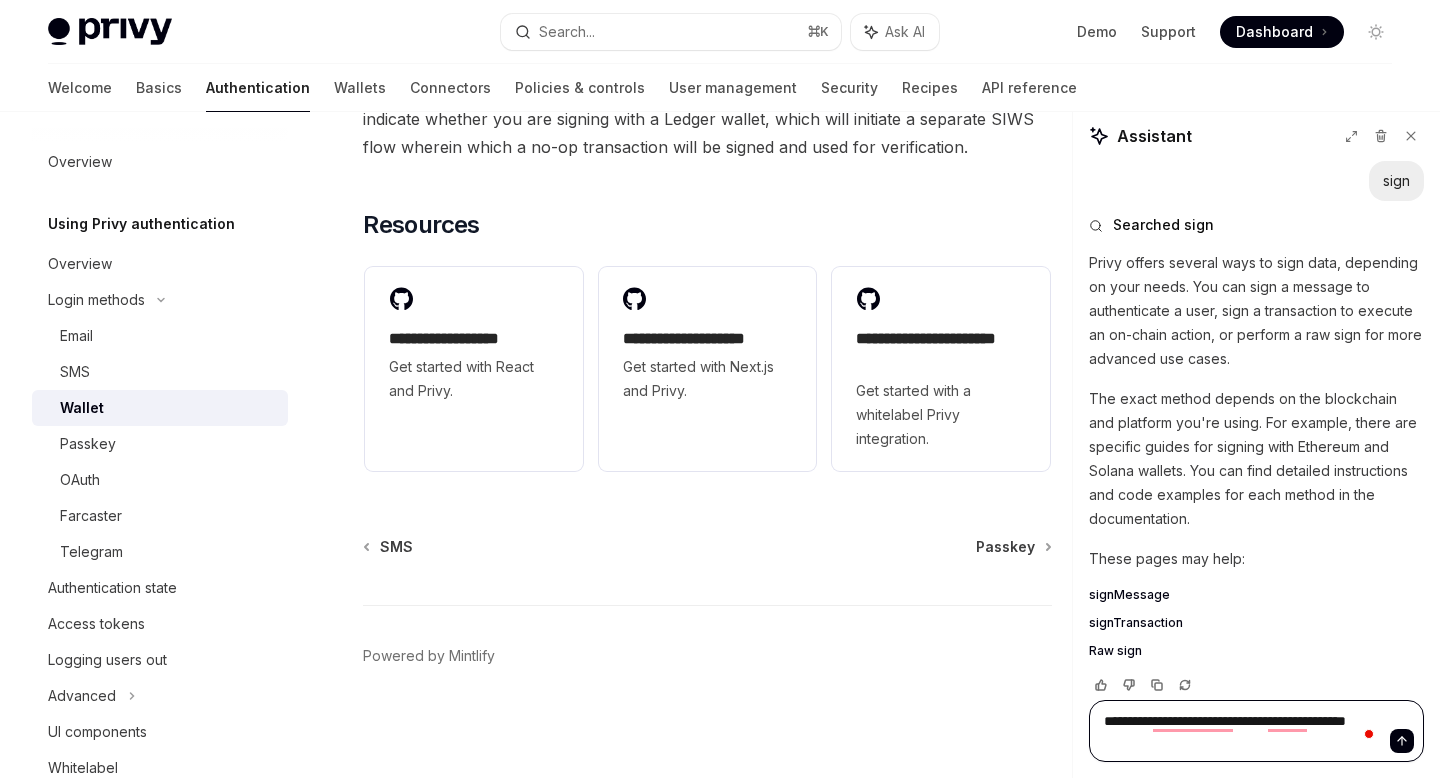 type on "*" 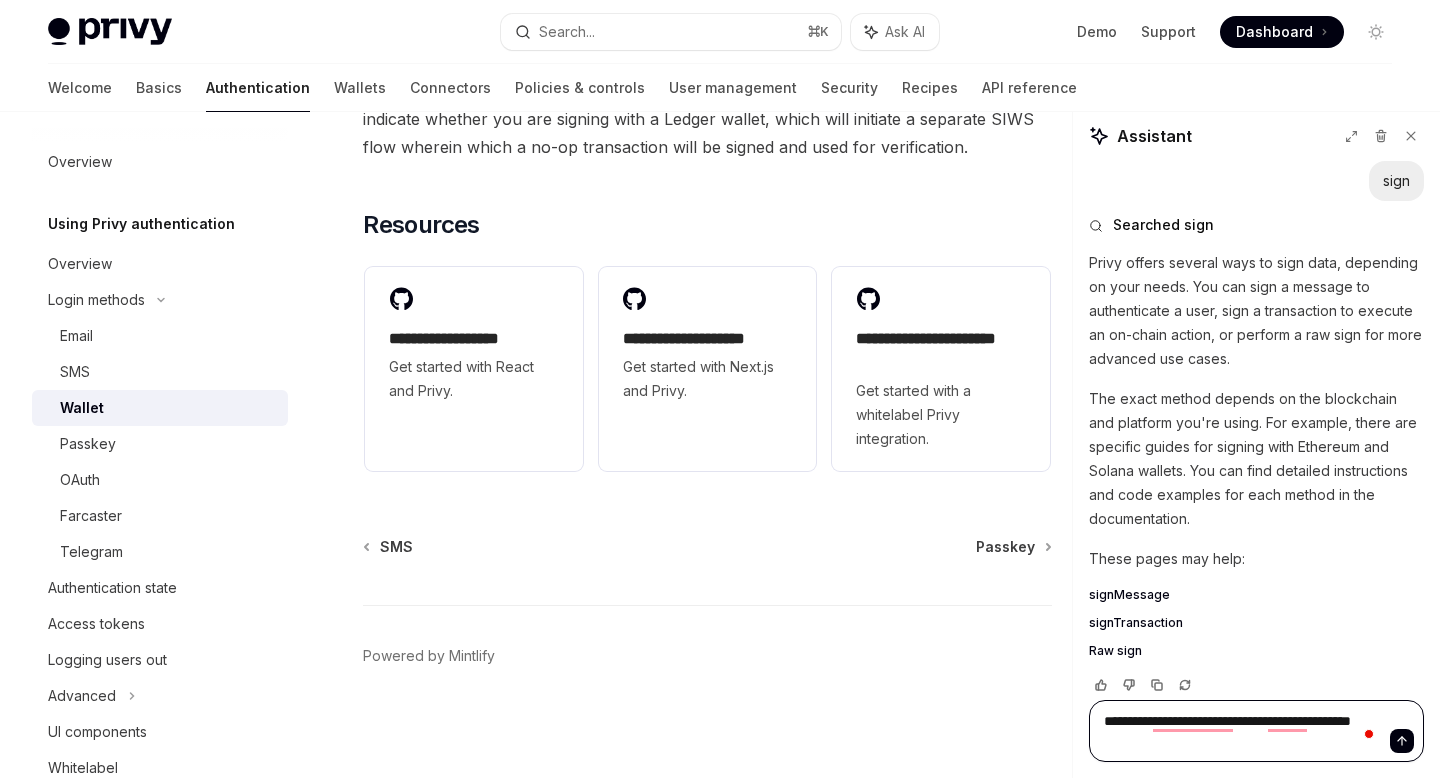 type on "*" 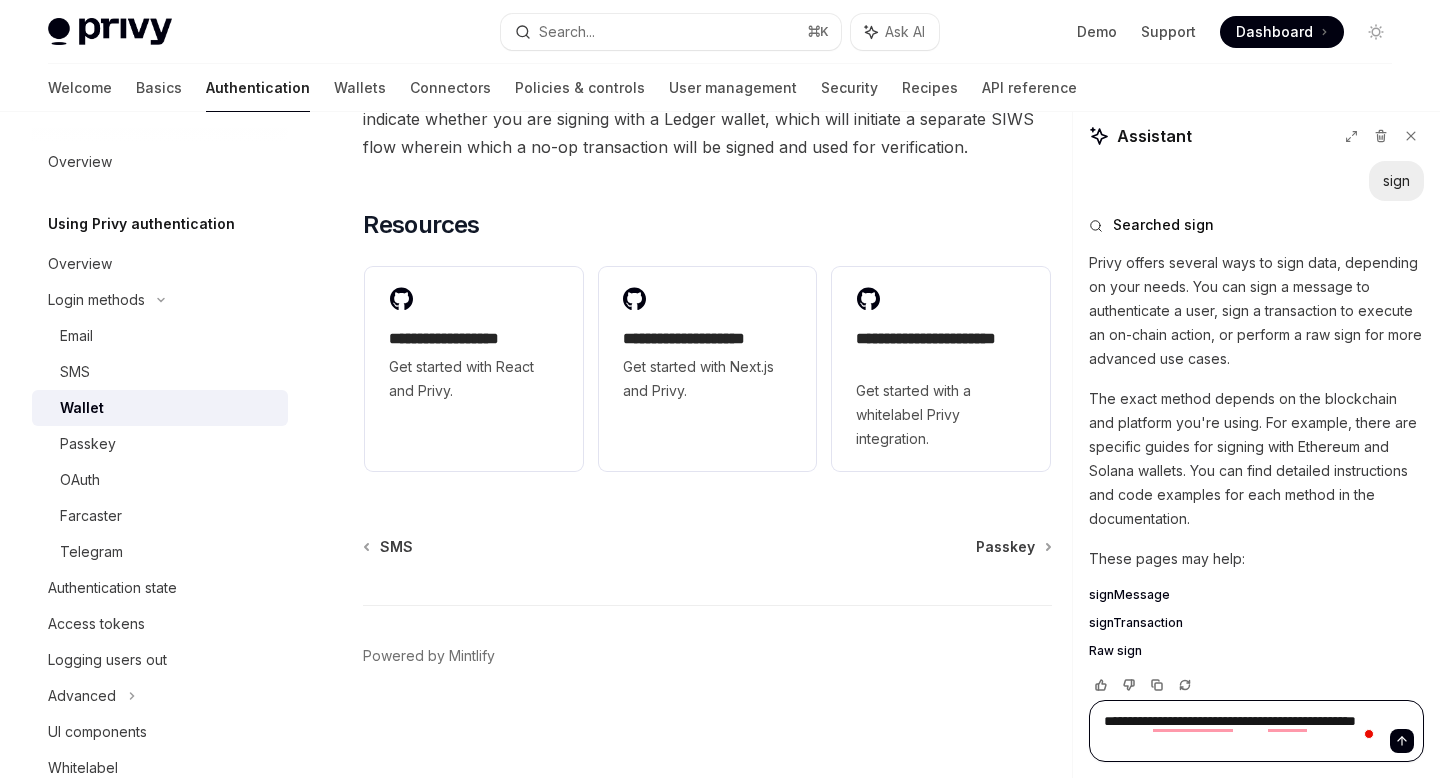 type on "*" 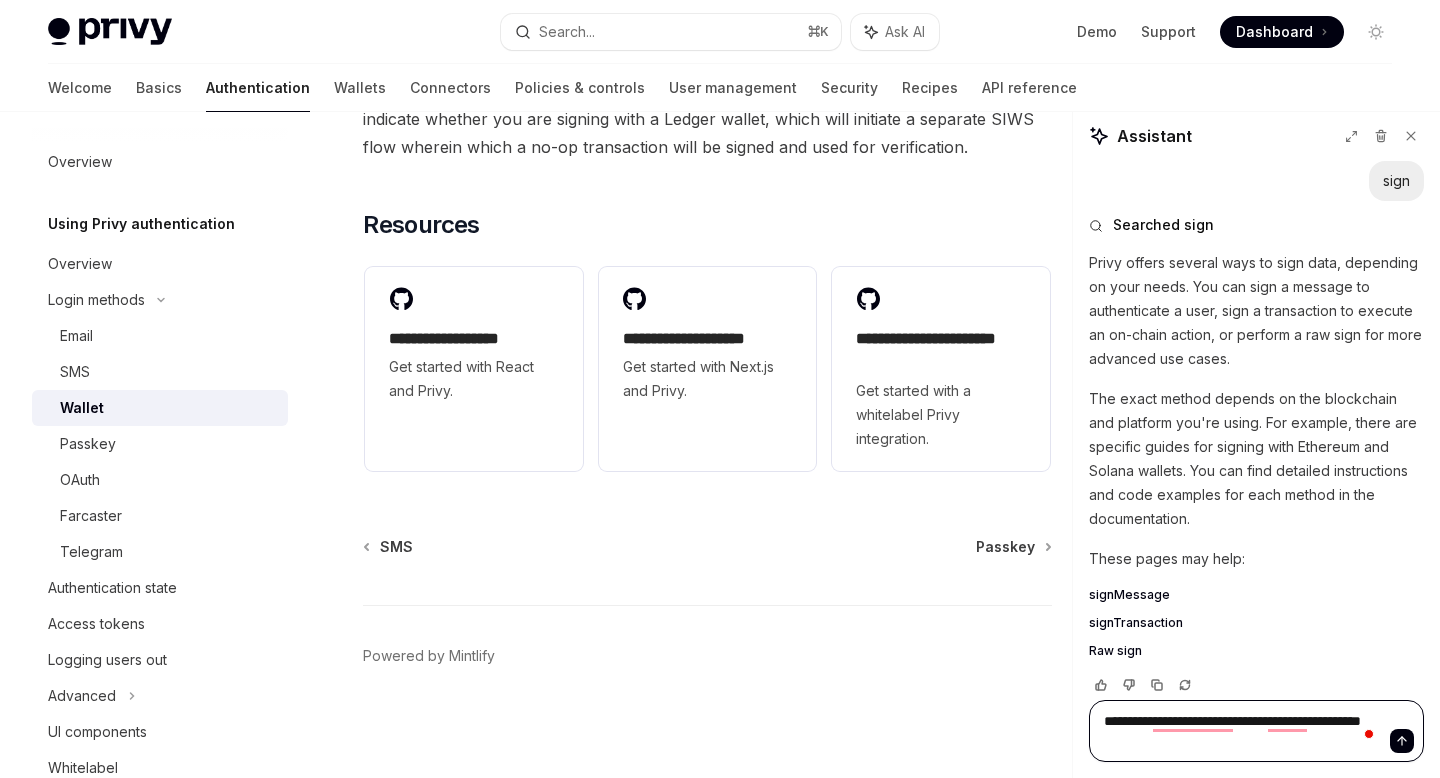 type on "*" 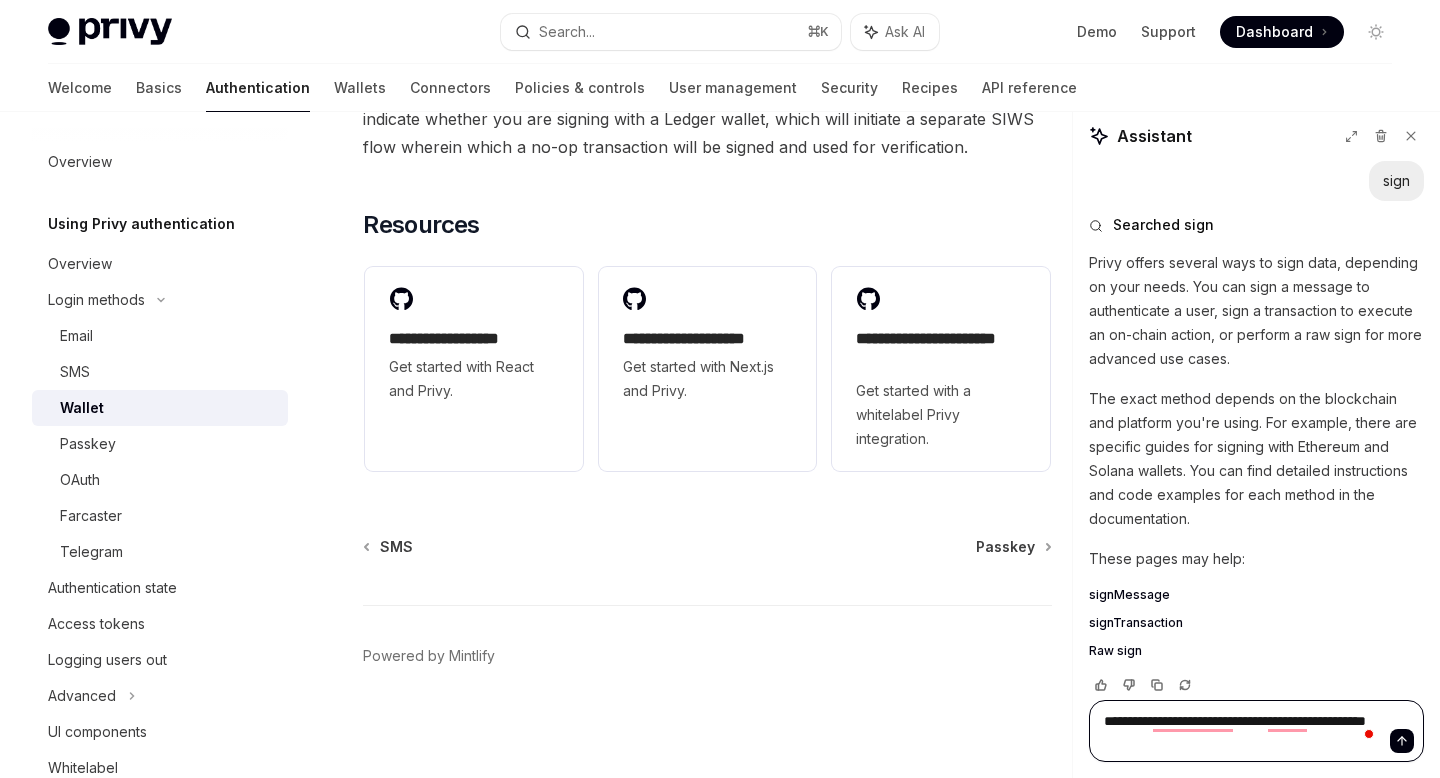 type on "*" 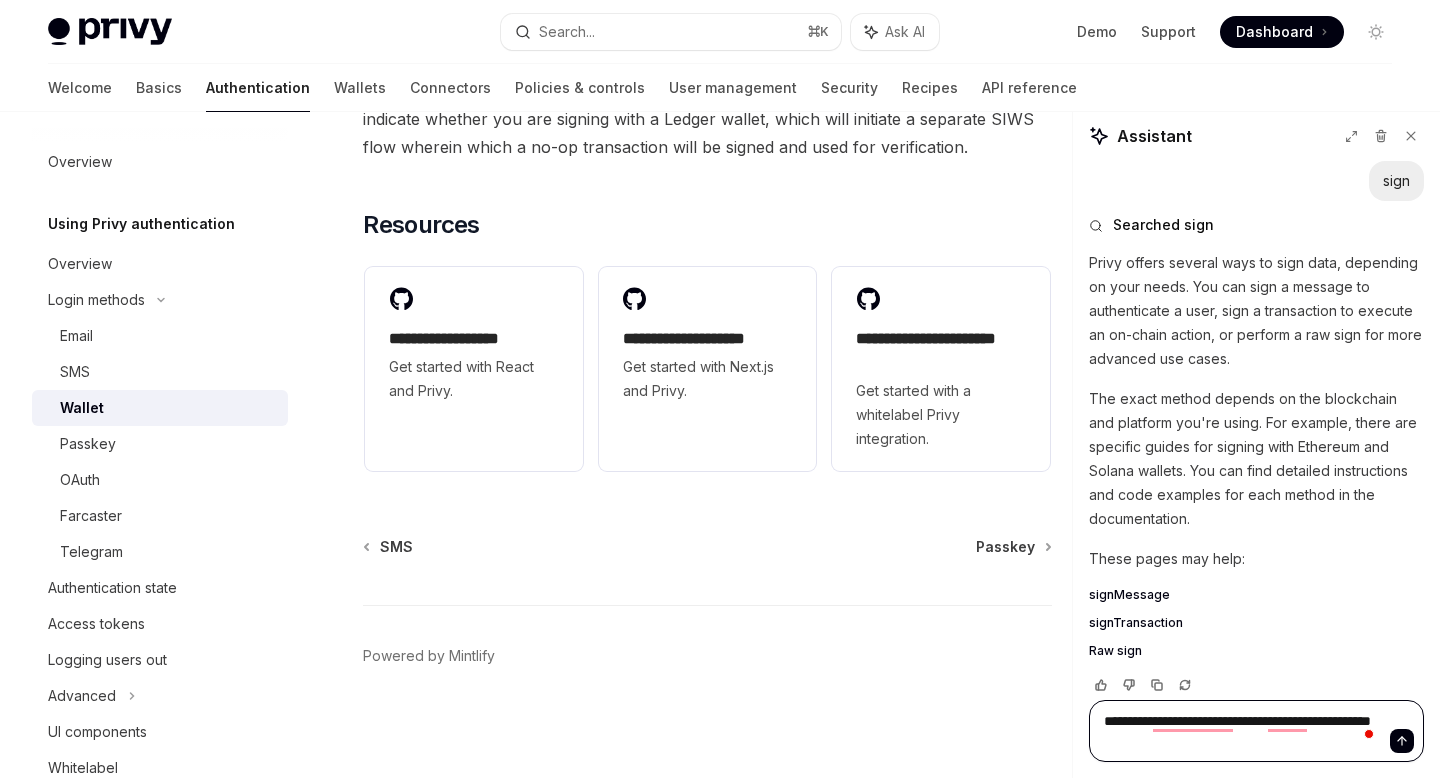 type on "*" 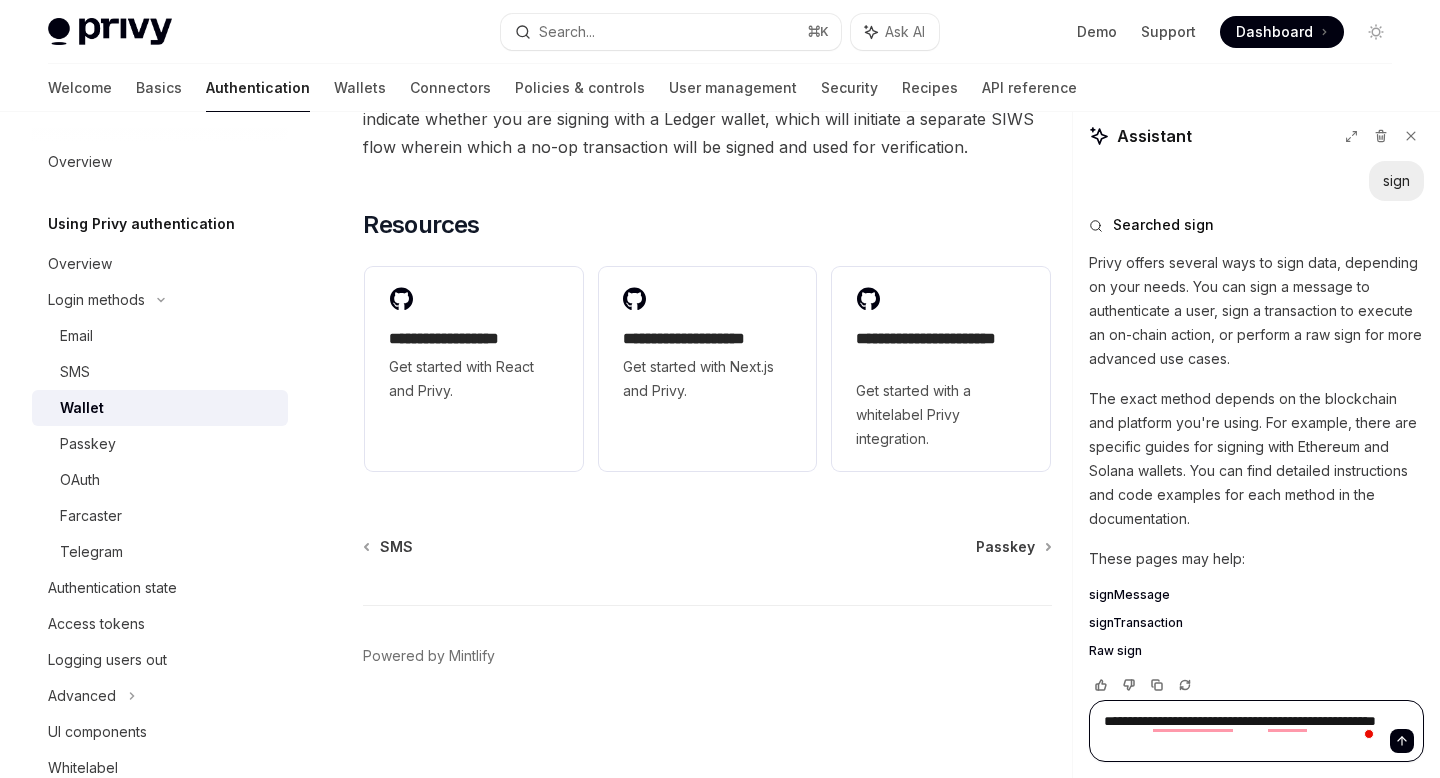 type on "*" 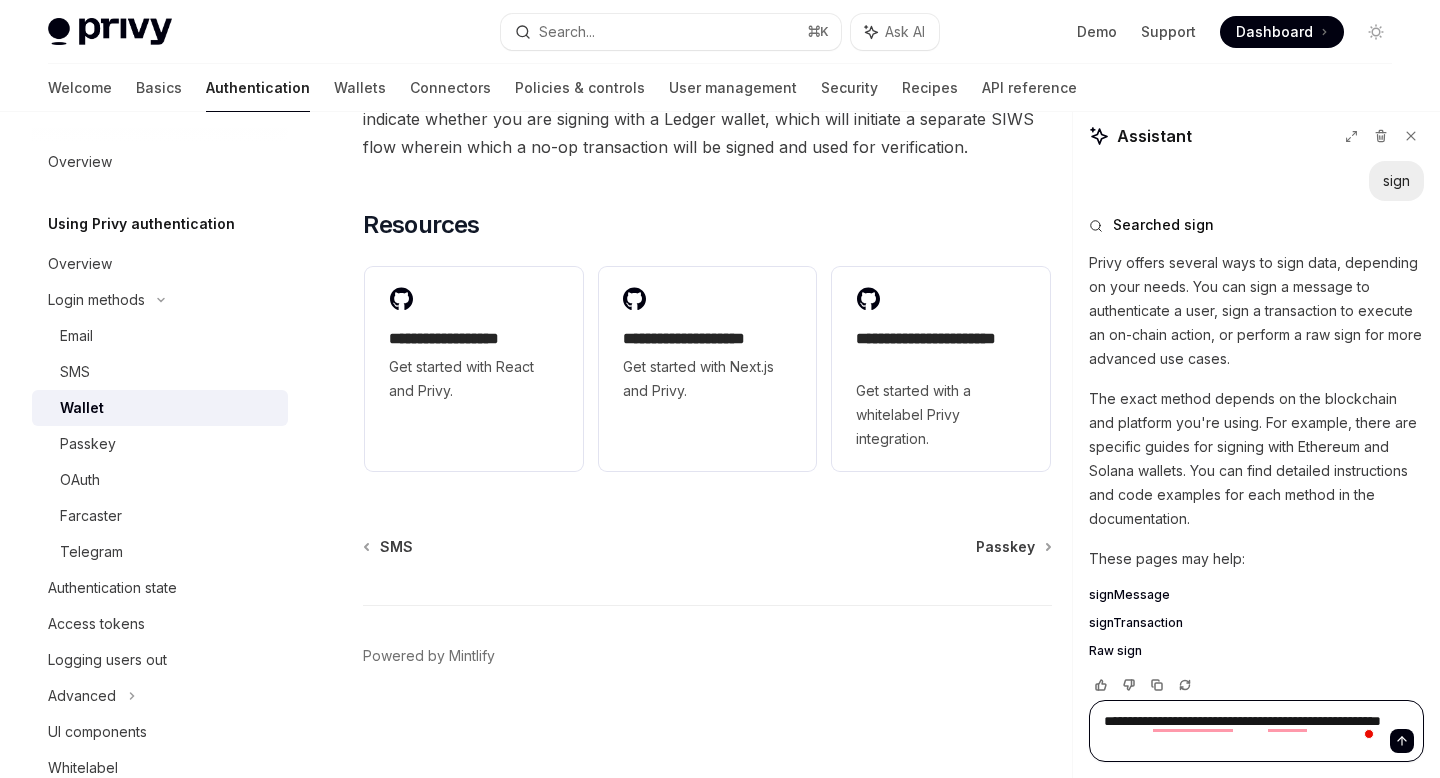 type on "*" 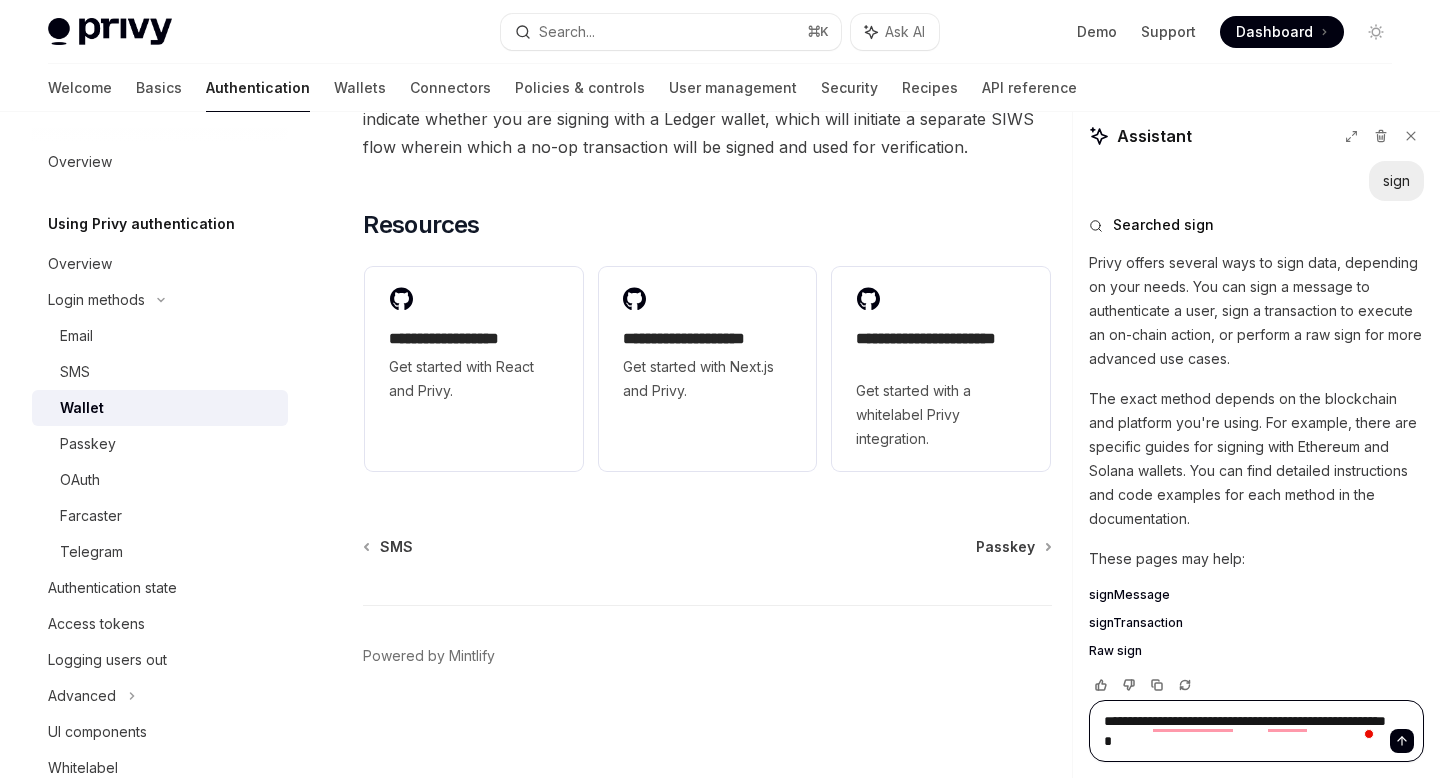 type on "*" 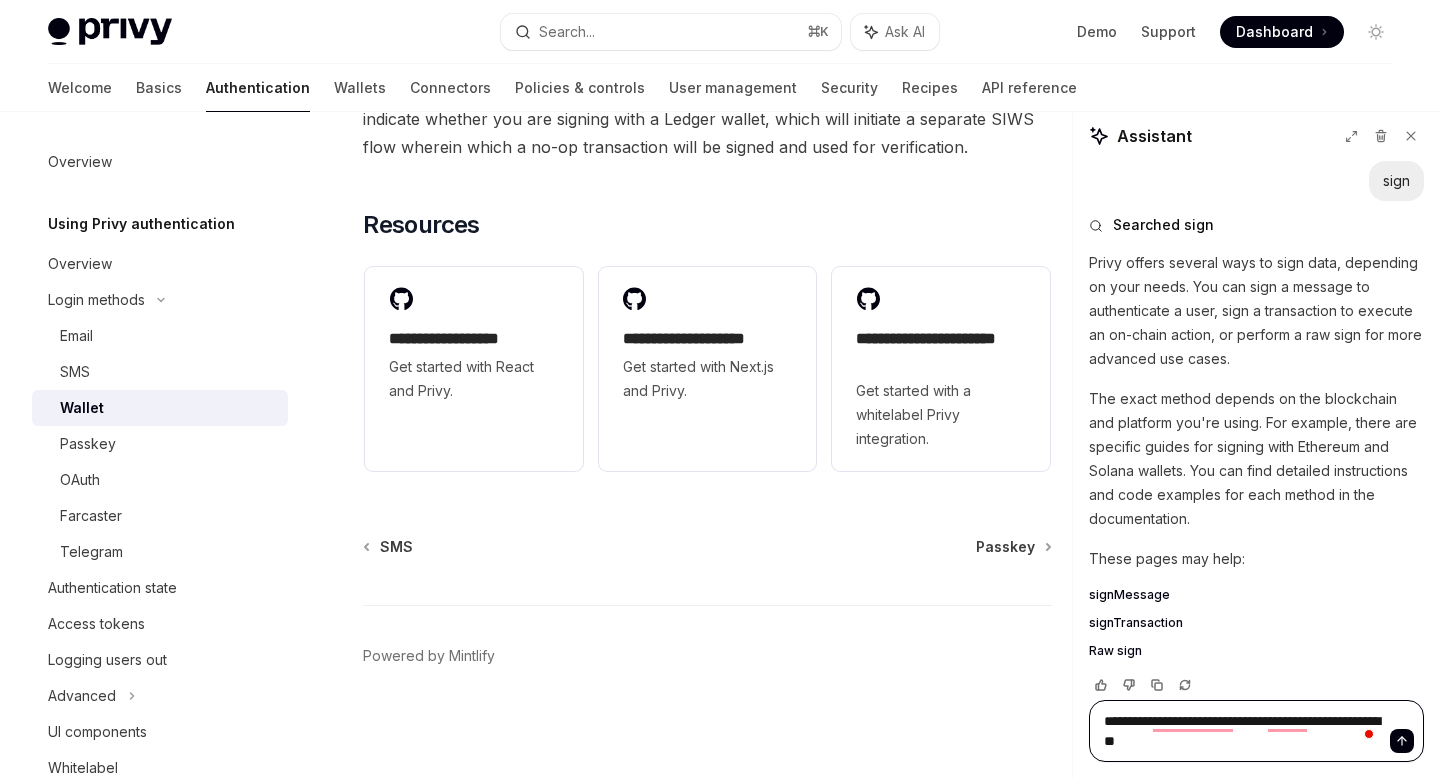 type on "*" 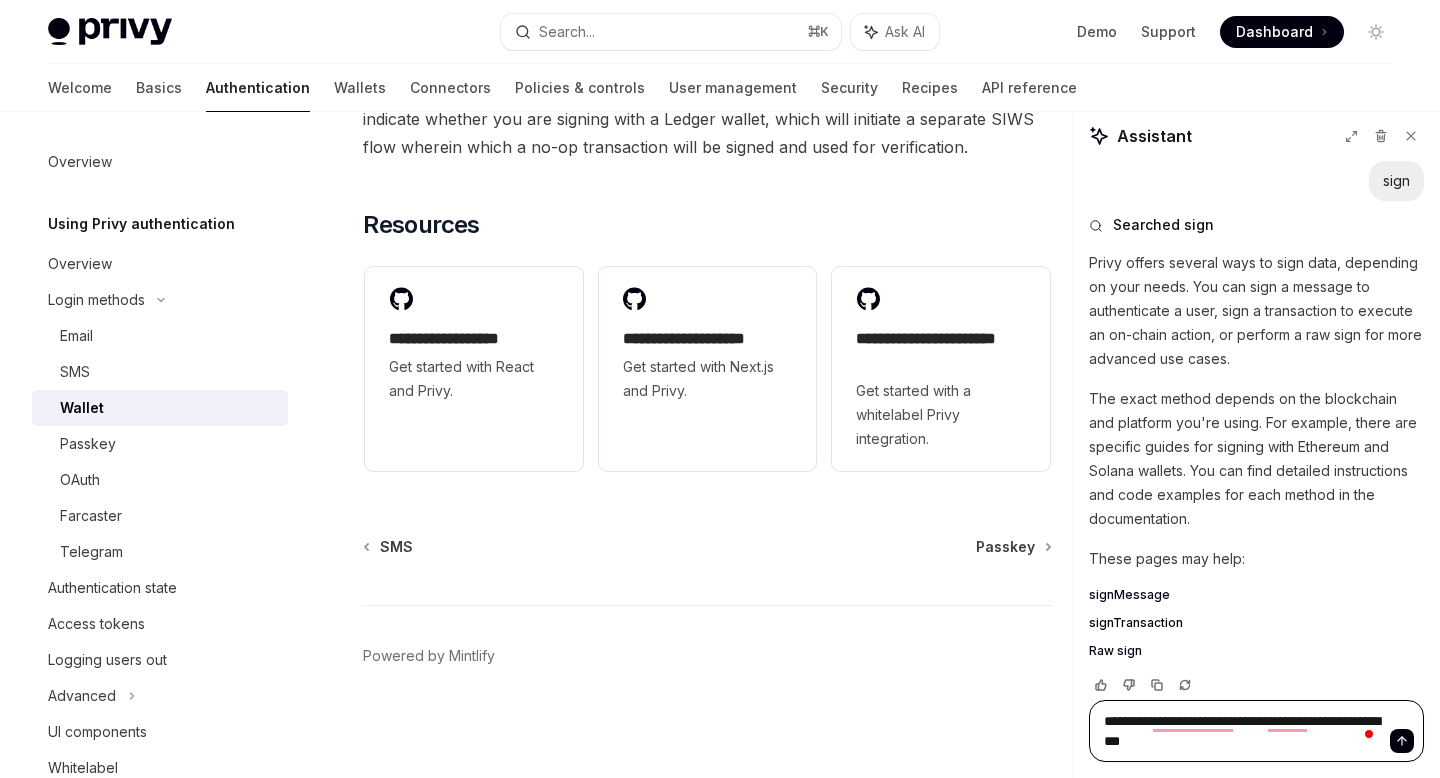 type on "*" 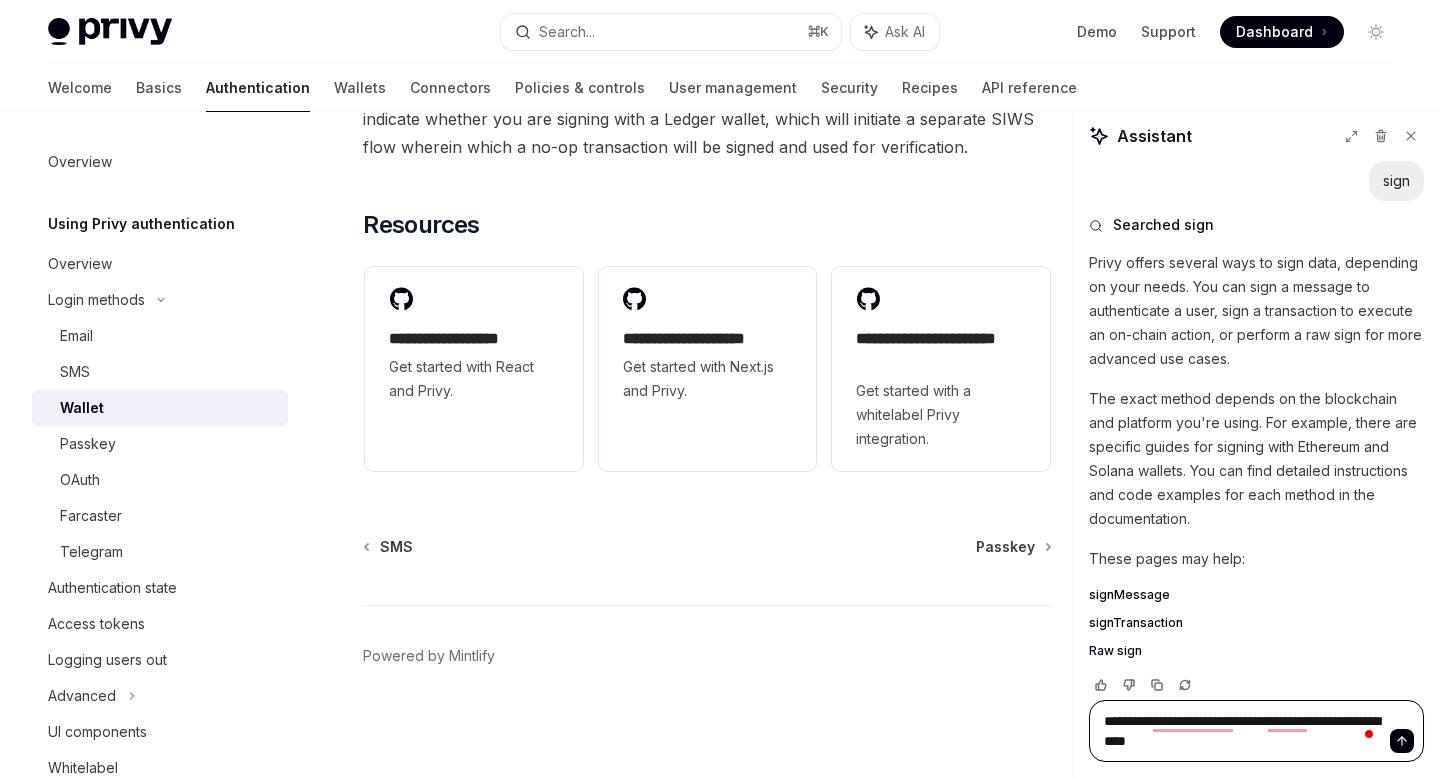 type on "*" 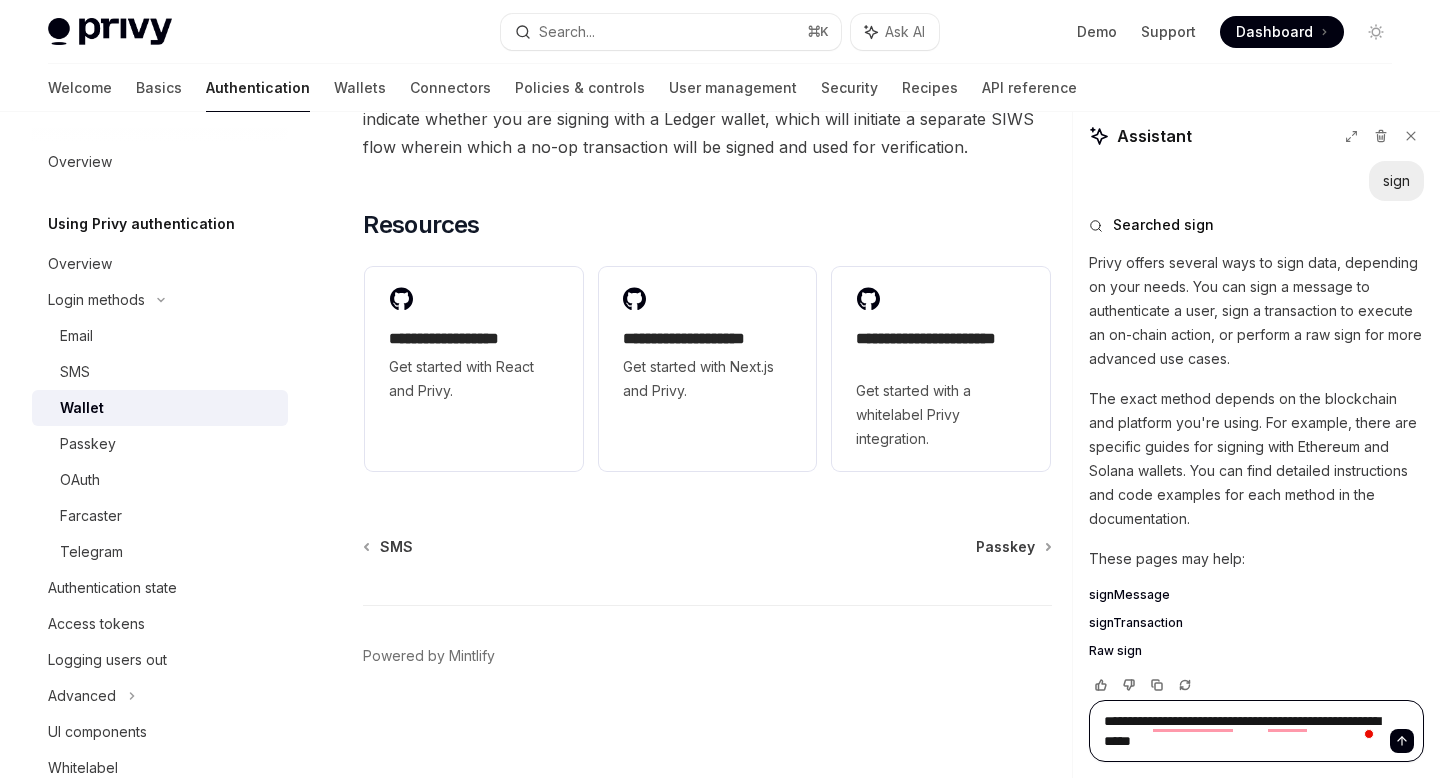type on "*" 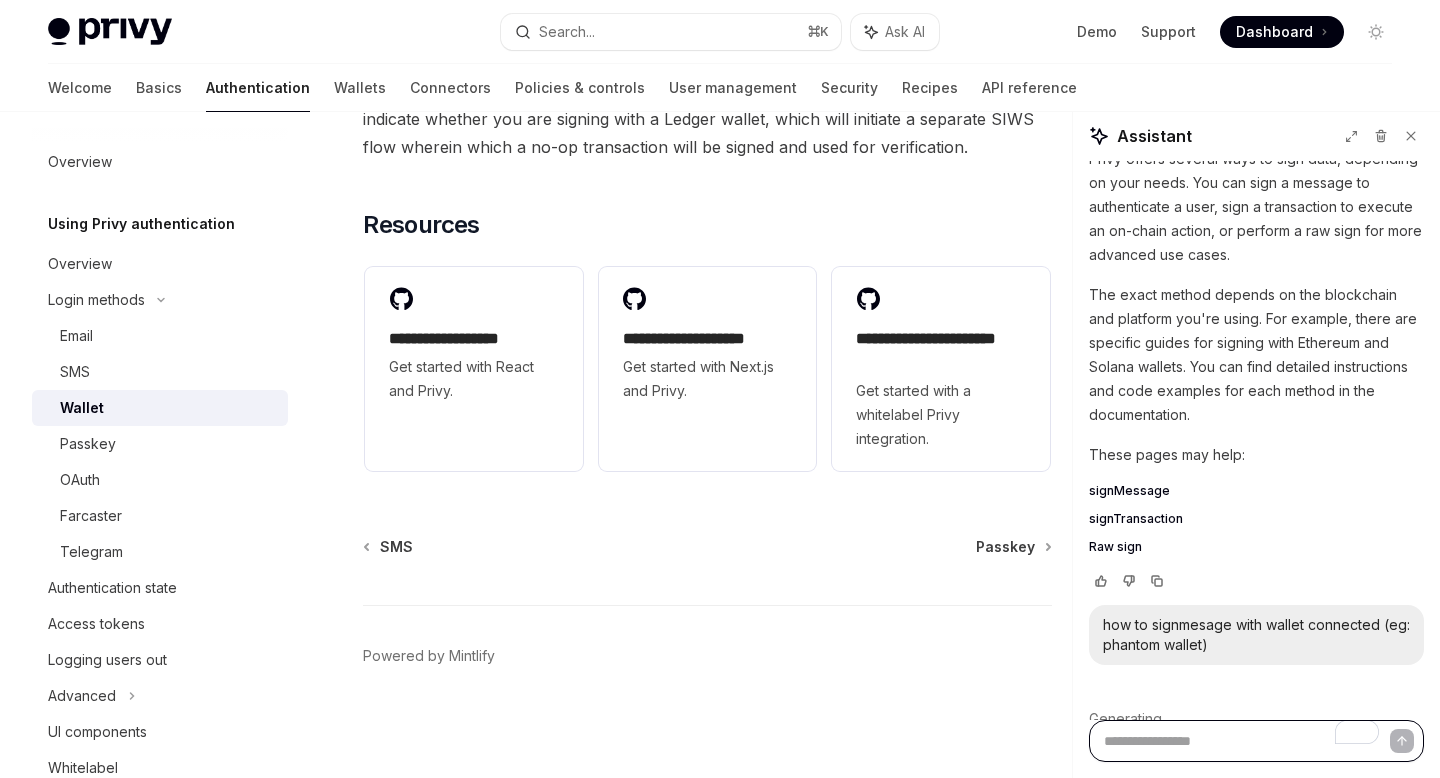 scroll, scrollTop: 137, scrollLeft: 0, axis: vertical 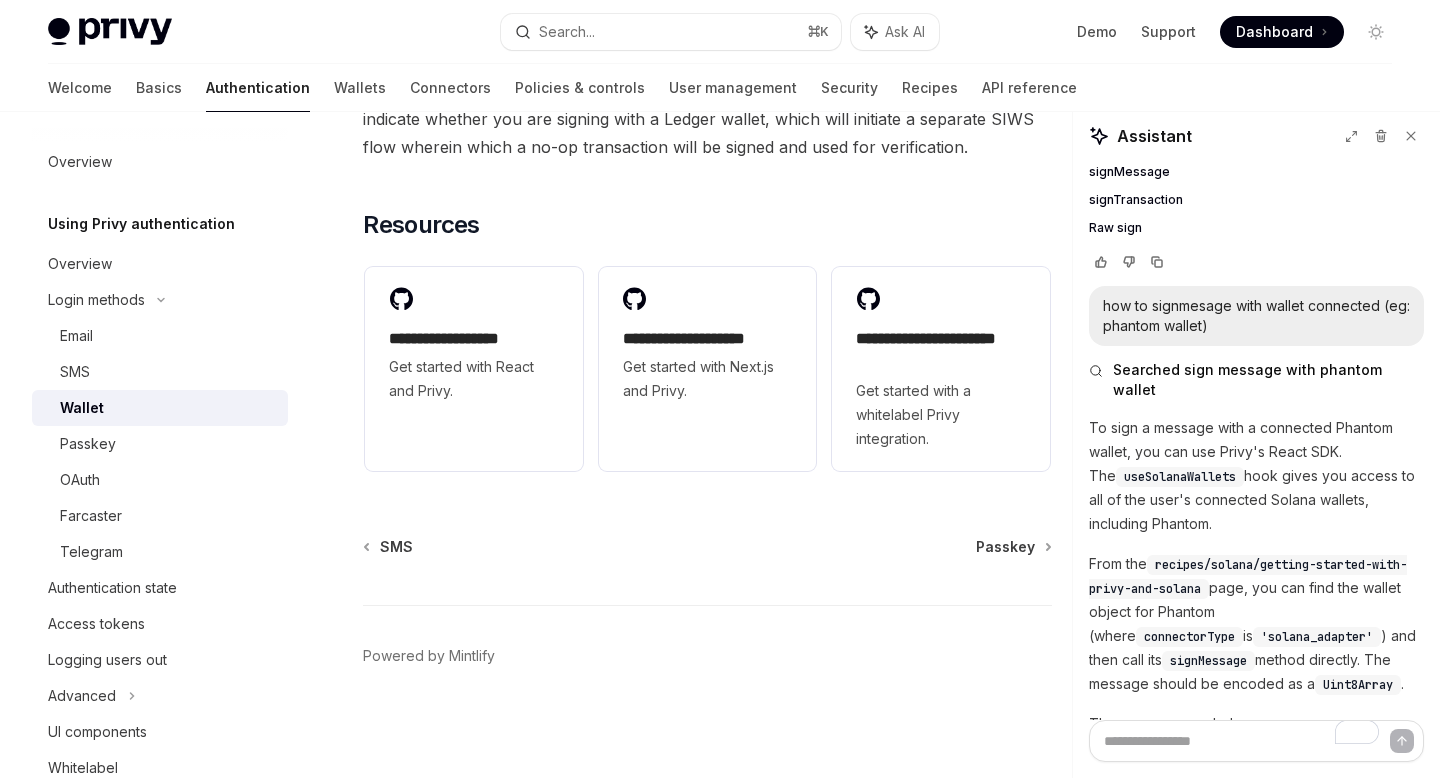 drag, startPoint x: 1219, startPoint y: 457, endPoint x: 1280, endPoint y: 509, distance: 80.1561 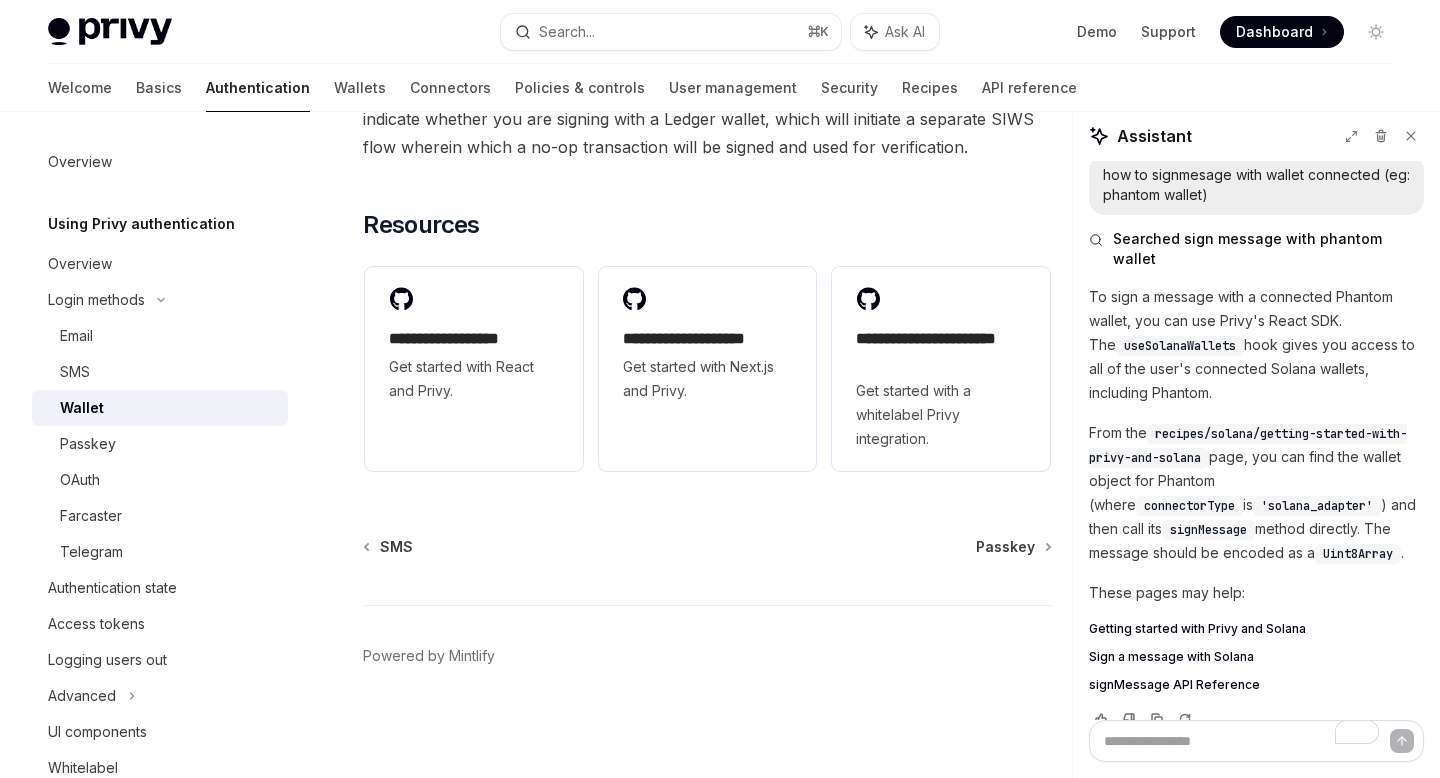 scroll, scrollTop: 565, scrollLeft: 0, axis: vertical 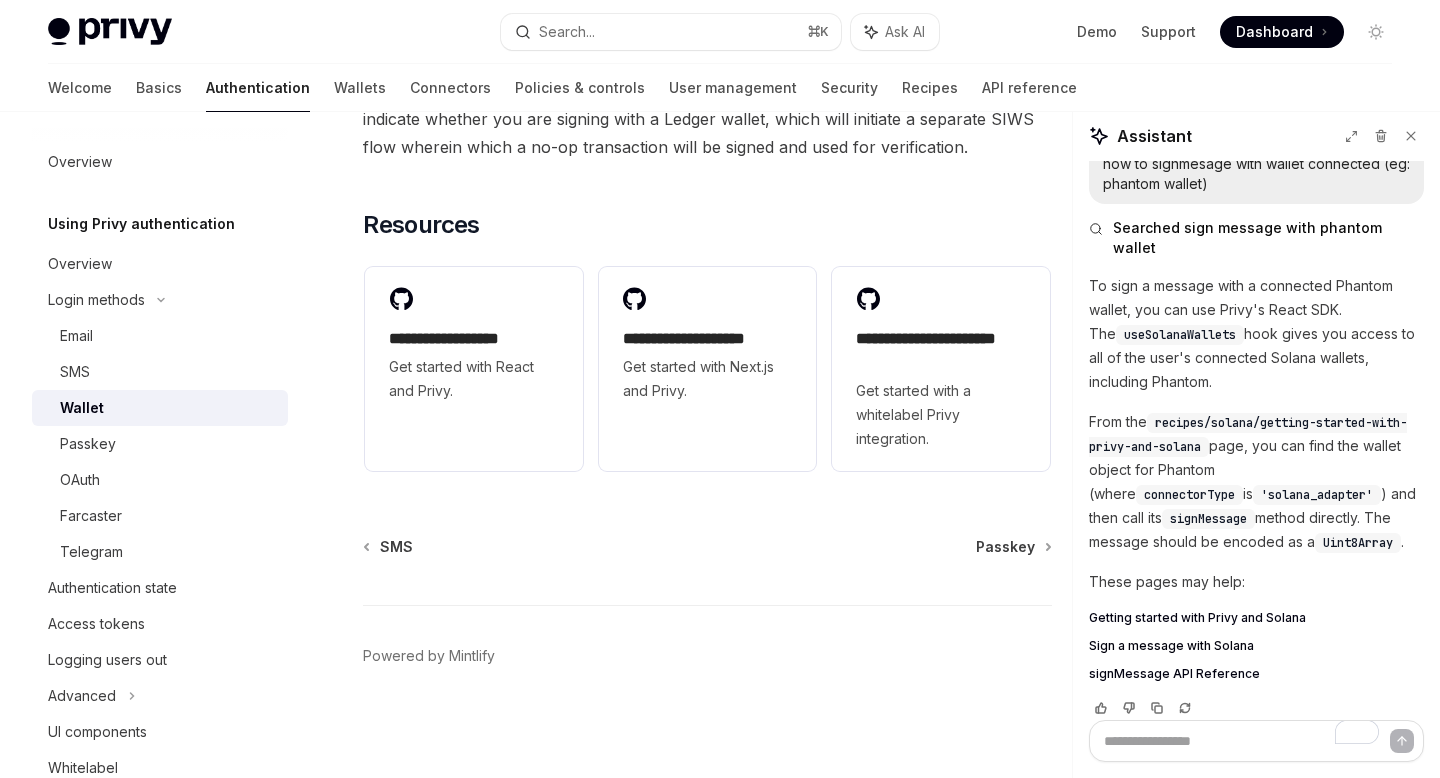 click on "Sign a message with Solana" at bounding box center [1171, 646] 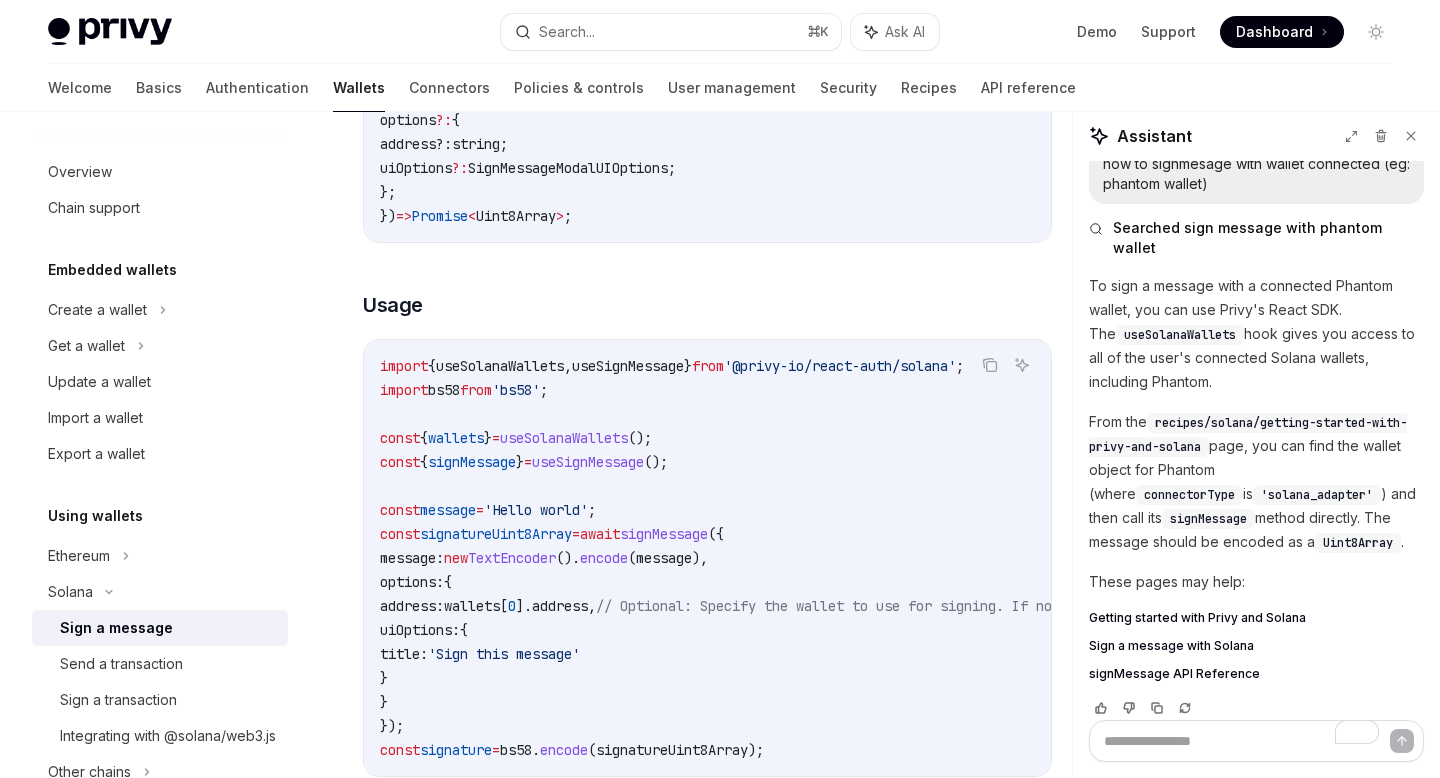 scroll, scrollTop: 429, scrollLeft: 0, axis: vertical 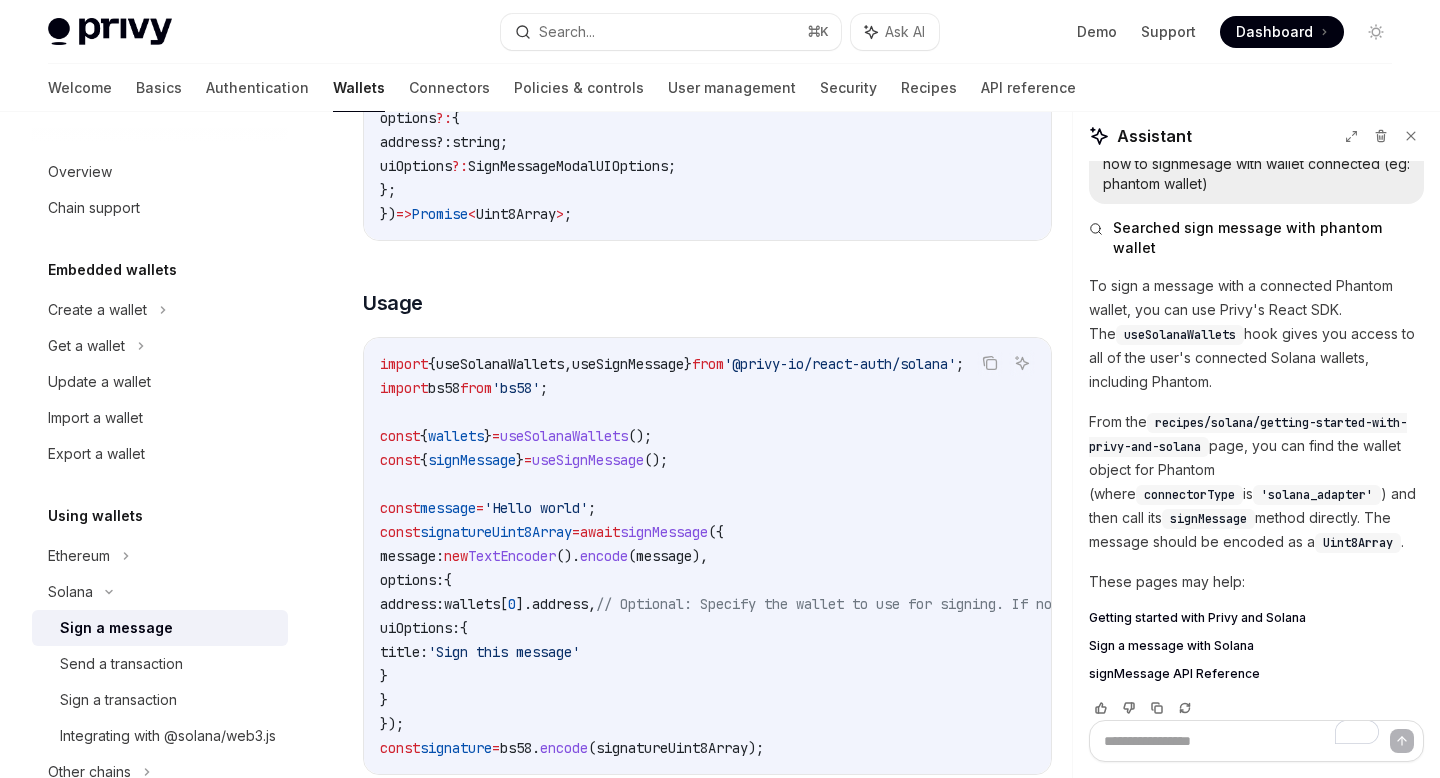 click on "useSolanaWallets" at bounding box center [500, 364] 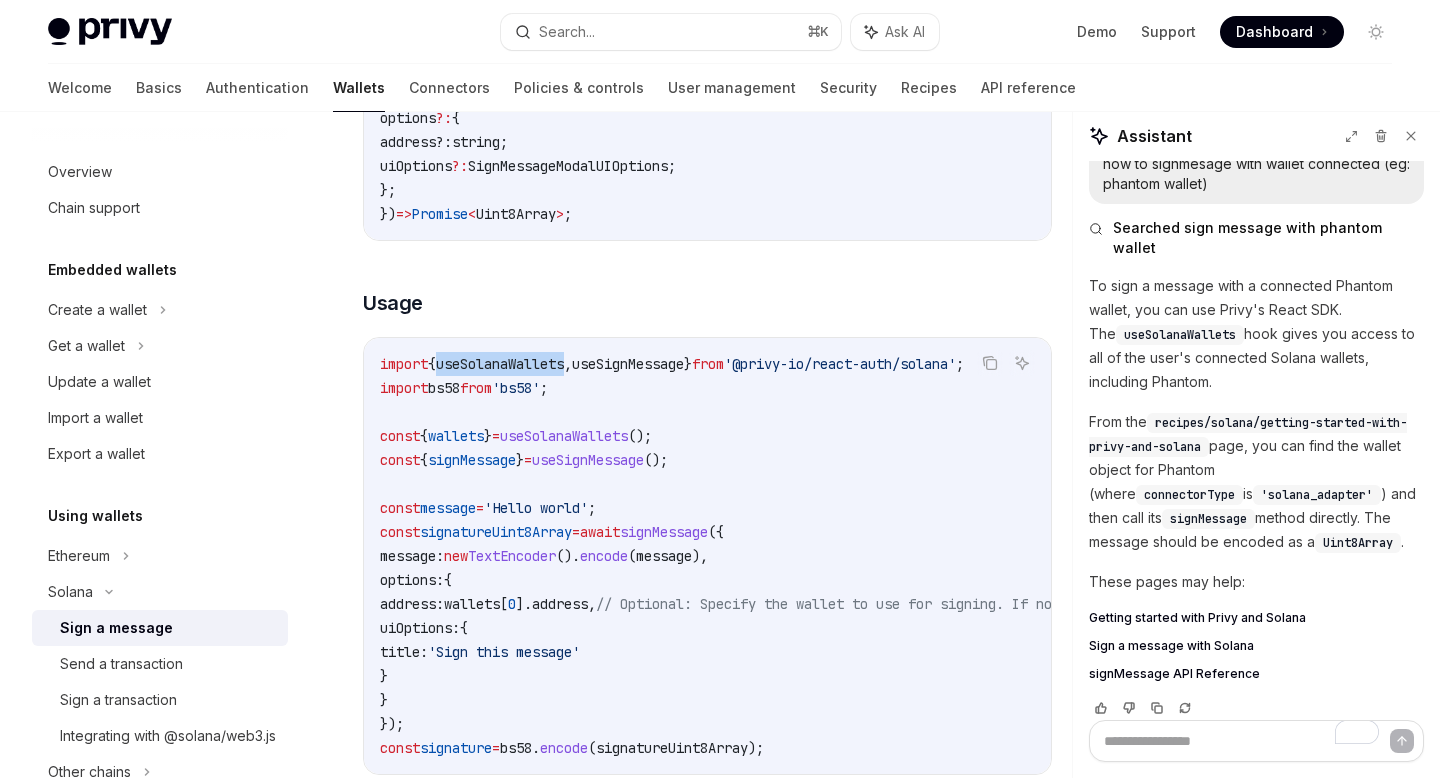 click on "useSolanaWallets" at bounding box center (500, 364) 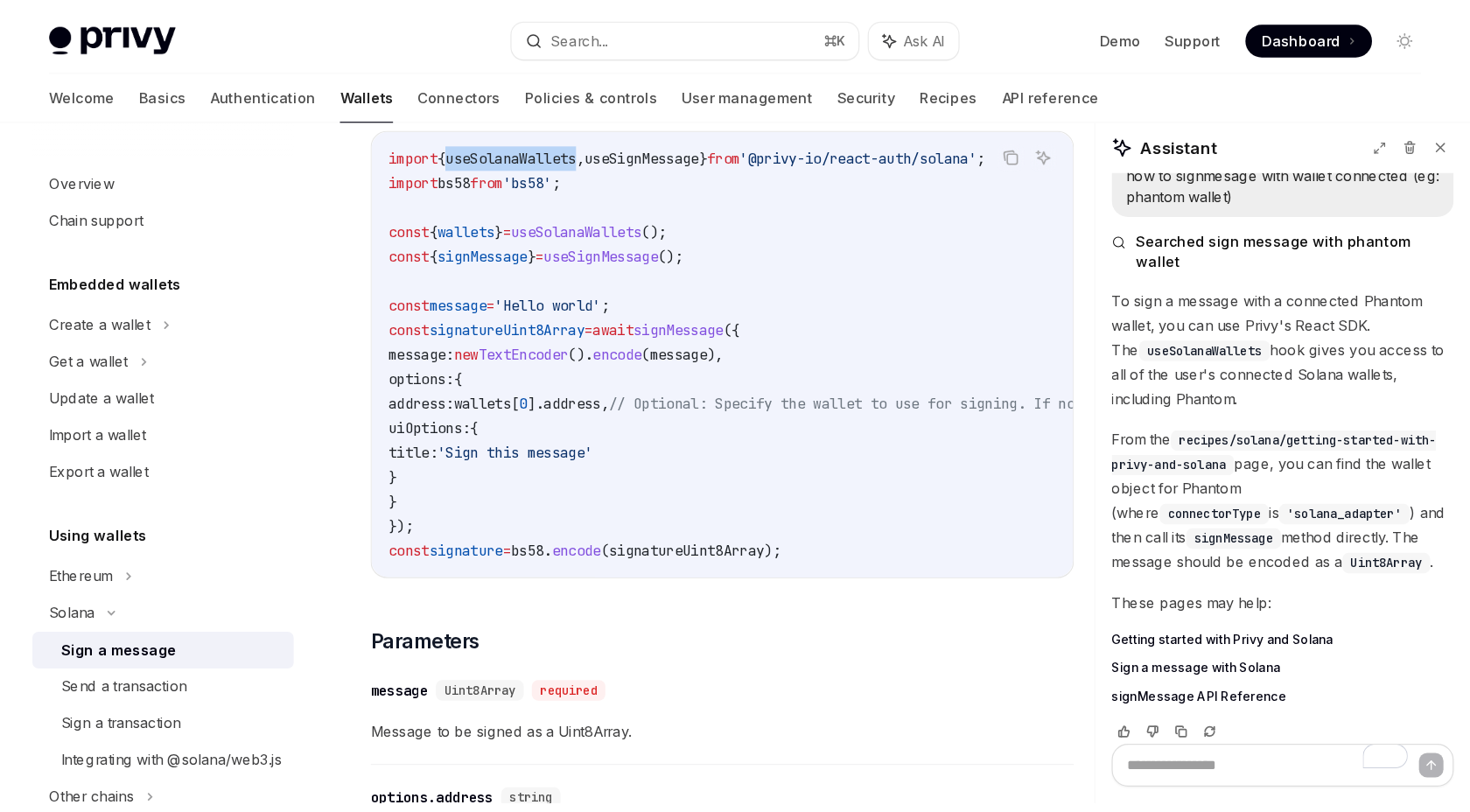 scroll, scrollTop: 564, scrollLeft: 0, axis: vertical 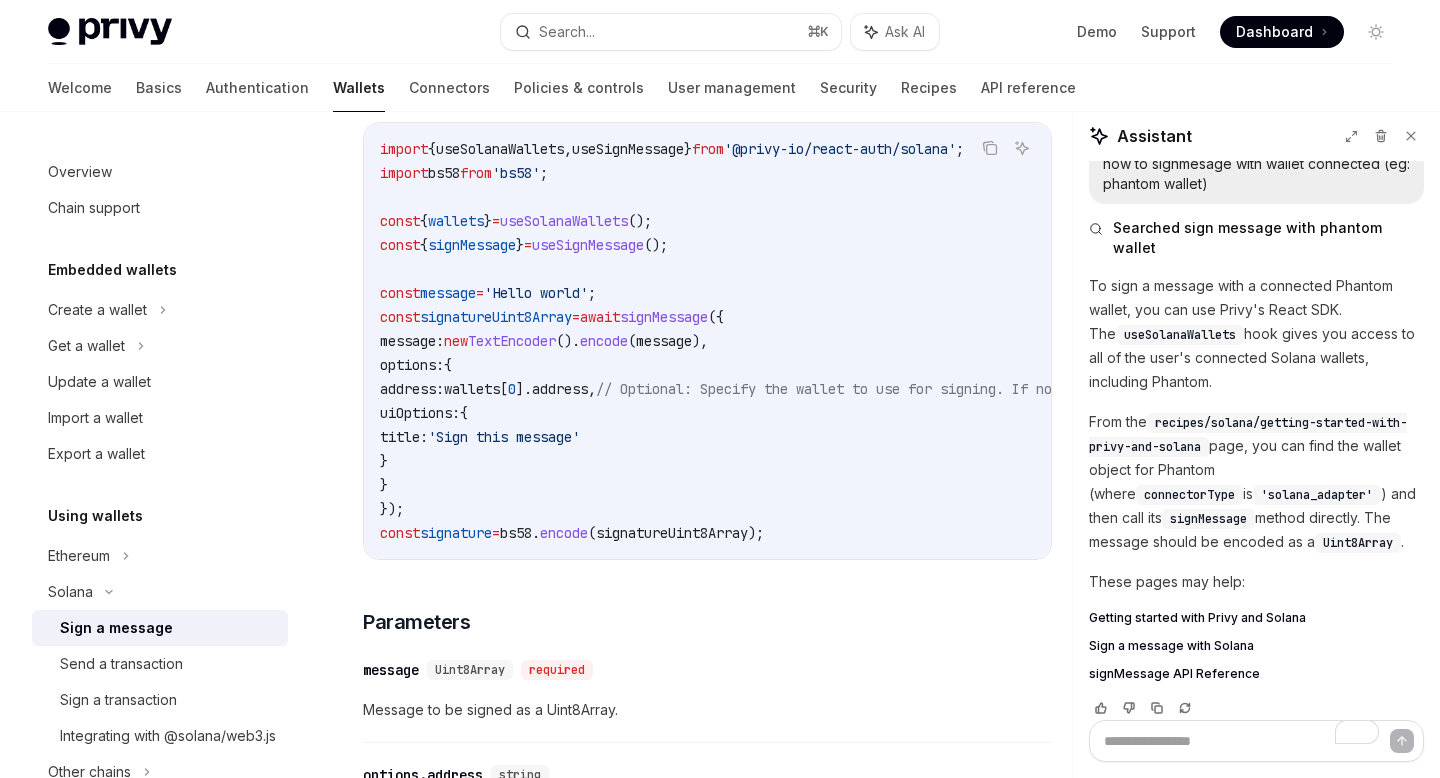 click on "import { useSolanaWallets , useSignMessage } from '@privy-io/react-auth/solana' ;
import bs58 from 'bs58' ;
const { wallets } = useSolanaWallets ();
const { signMessage } = useSignMessage ();
const message = 'Hello world' ;
const signatureUint8Array = await signMessage ({
message: new TextEncoder (). encode ( message ),
options: {
address: wallets [ 0 ]. address ,  // Optional: Specify the wallet to use for signing. If not provided, the first wallet will be used.
uiOptions: {
title: 'Sign this message'
}
}
});
const signature = bs58. encode ( signatureUint8Array )" at bounding box center (908, 341) 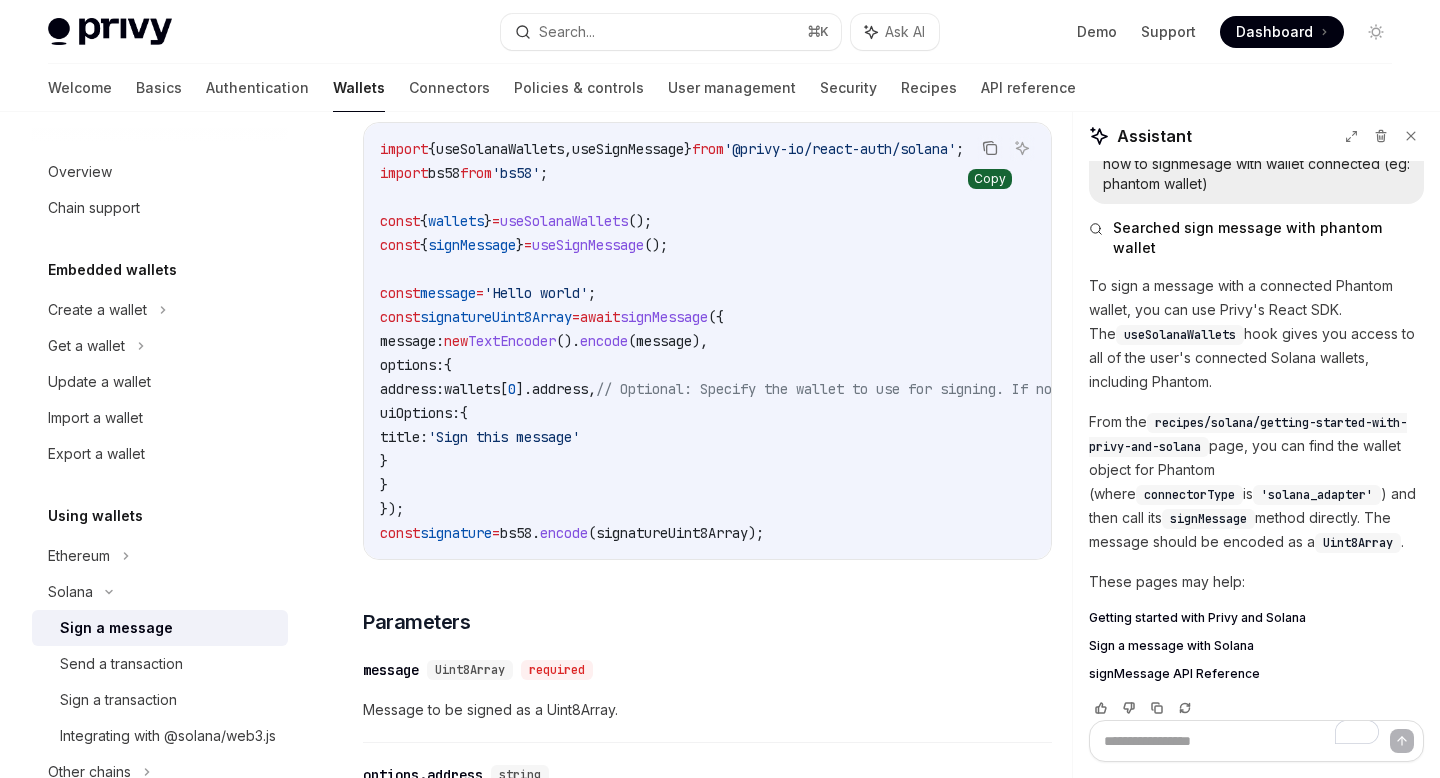 click 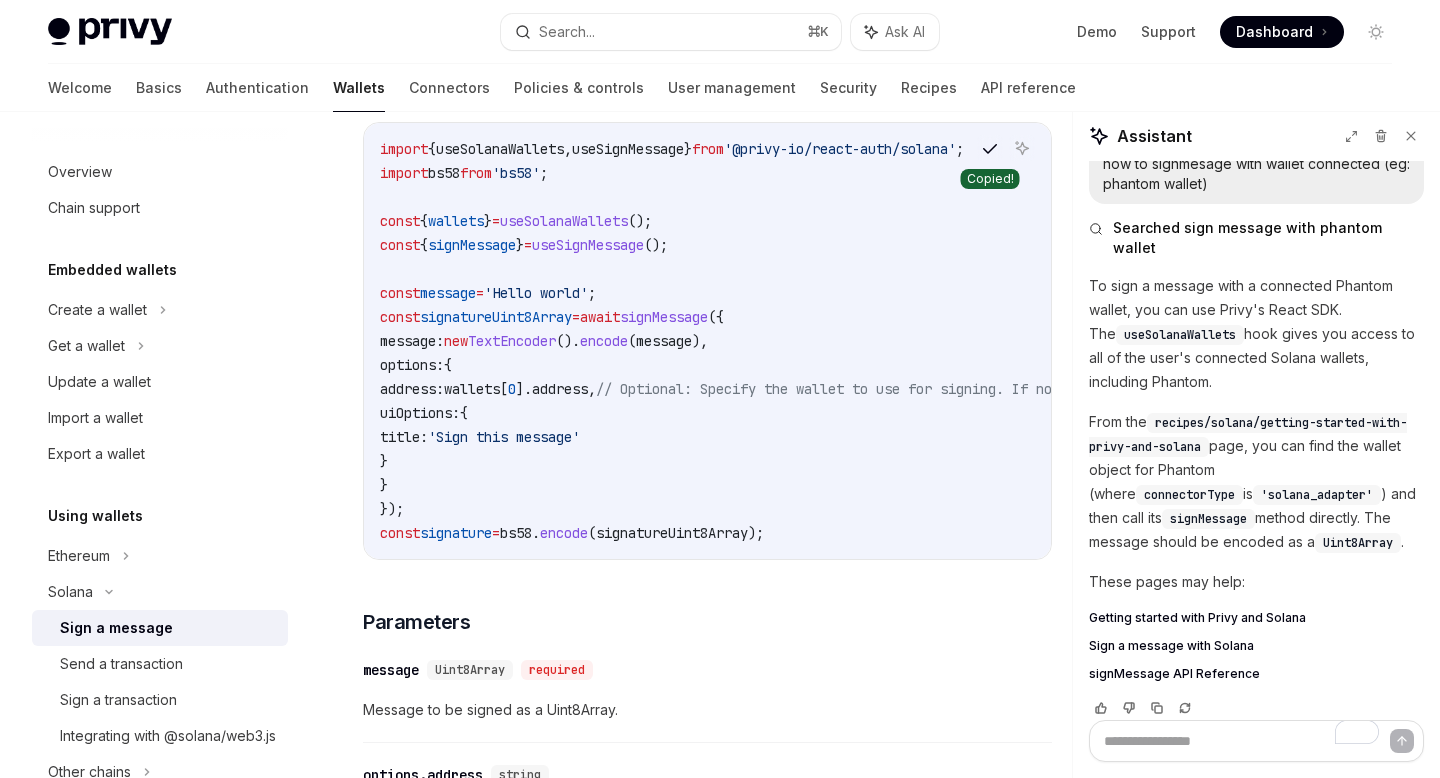 type 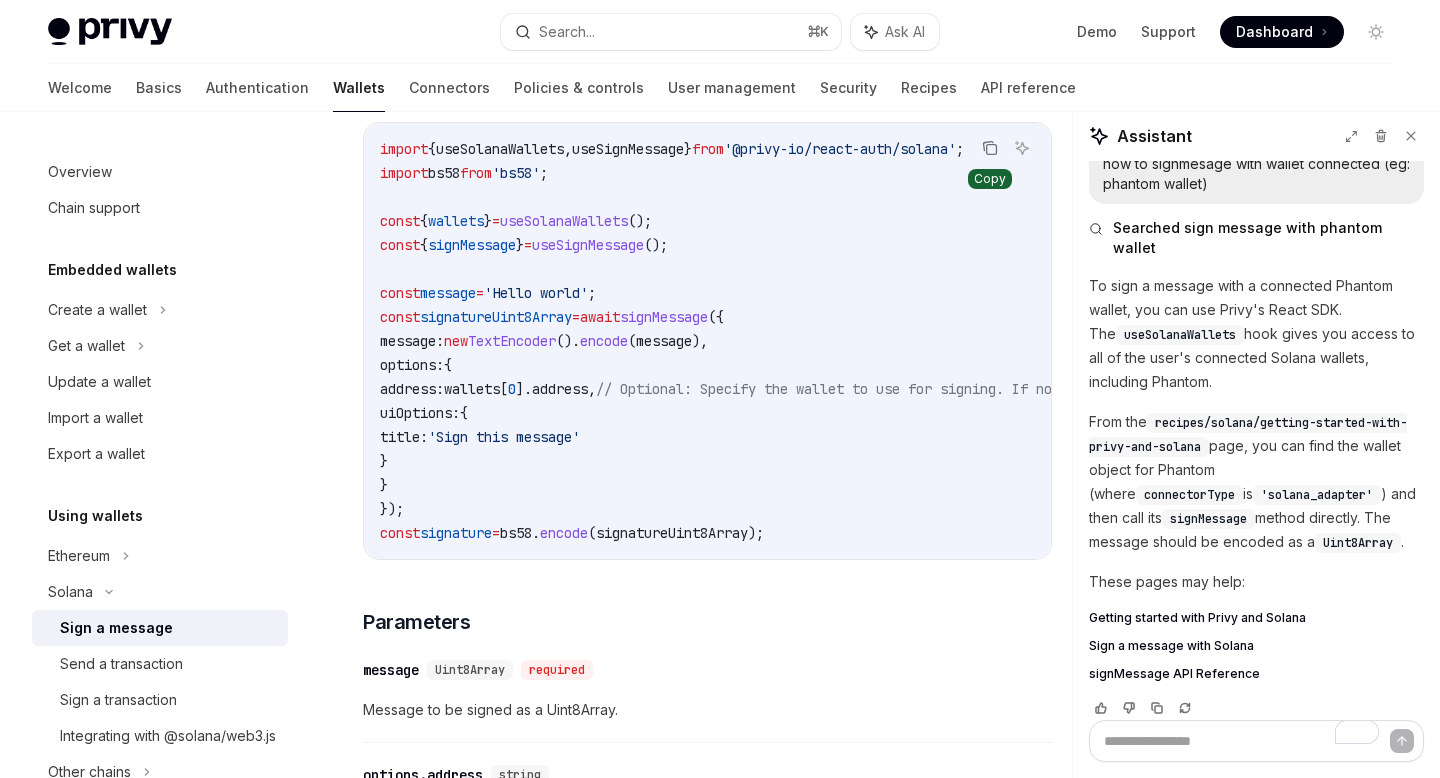 type on "*" 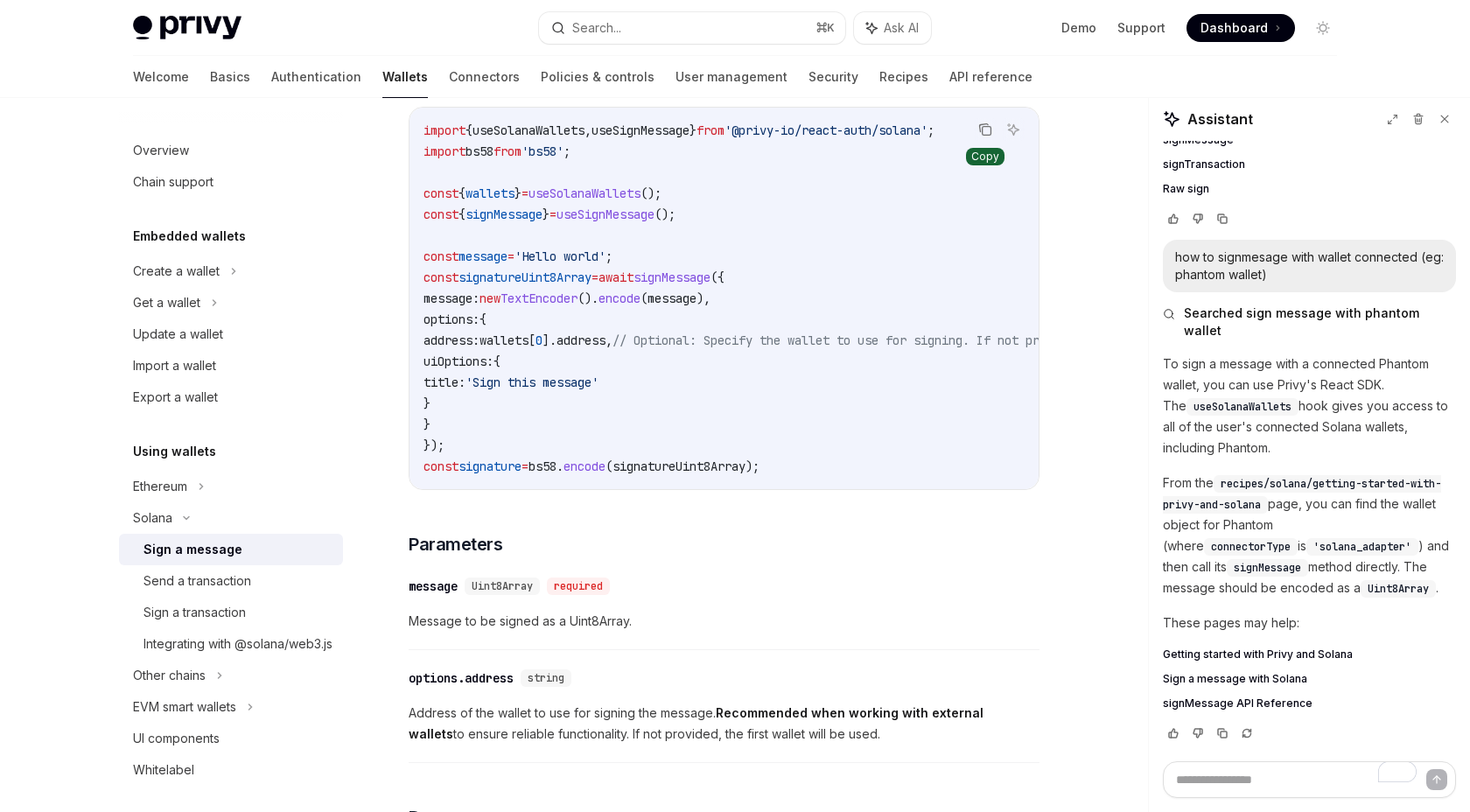 scroll, scrollTop: 363, scrollLeft: 0, axis: vertical 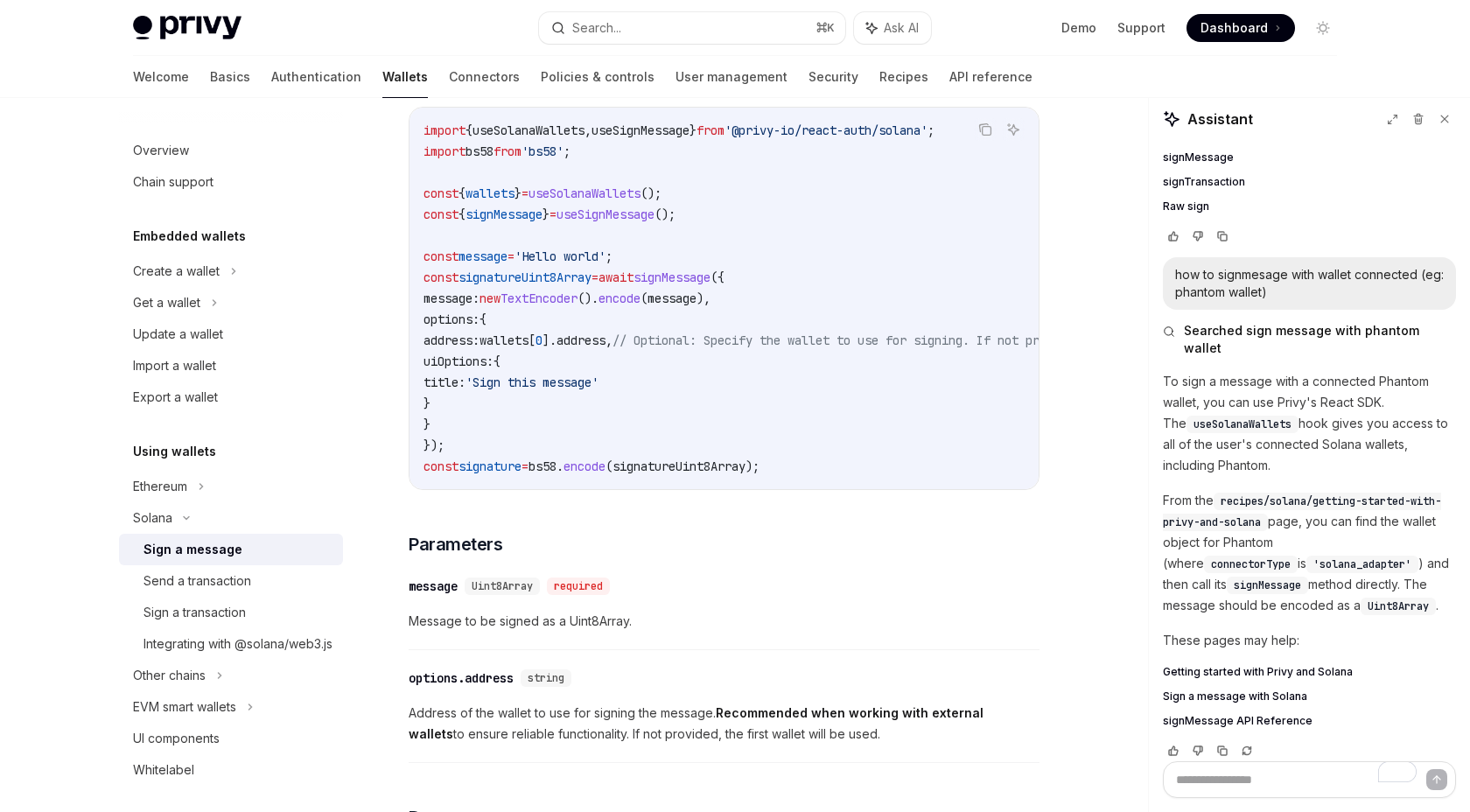click on "import { useSolanaWallets , useSignMessage } from '@privy-io/react-auth/solana' ;
import bs58 from 'bs58' ;
const { wallets } = useSolanaWallets ();
const { signMessage } = useSignMessage ();
const message = 'Hello world' ;
const signatureUint8Array = await signMessage ({
message: new TextEncoder (). encode ( message ),
options: {
address: wallets [ 0 ]. address ,  // Optional: Specify the wallet to use for signing. If not provided, the first wallet will be used.
uiOptions: {
title: 'Sign this message'
}
}
});
const signature = bs58. encode ( signatureUint8Array )" at bounding box center (886, 298) 